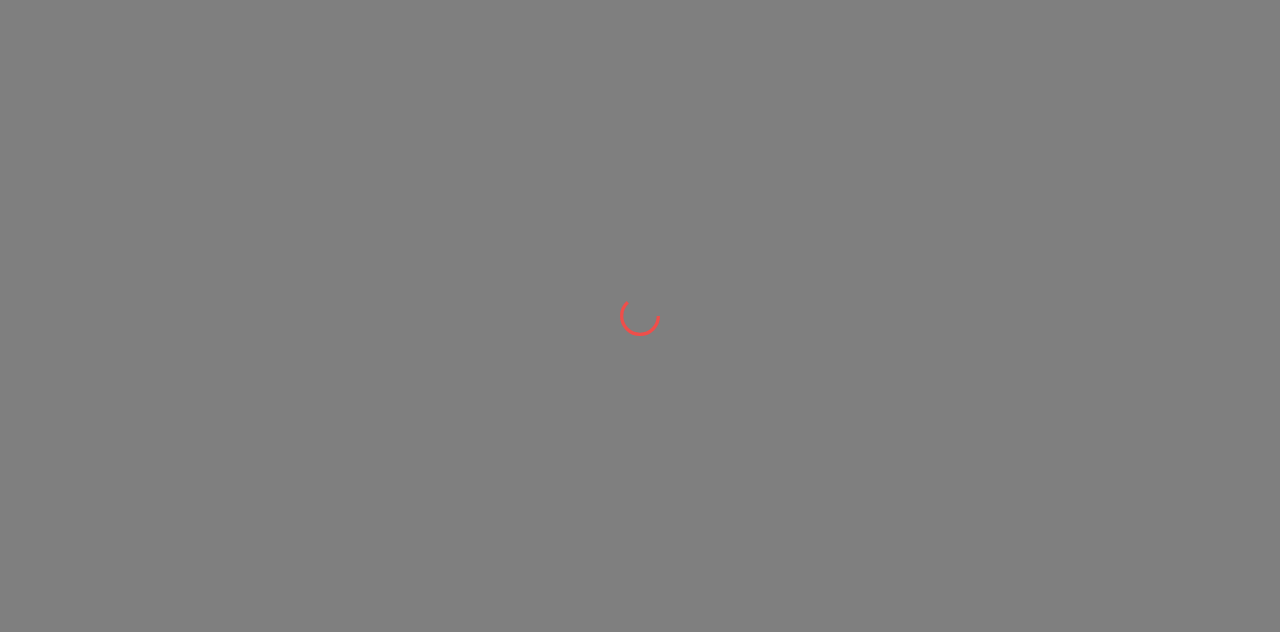 scroll, scrollTop: 0, scrollLeft: 0, axis: both 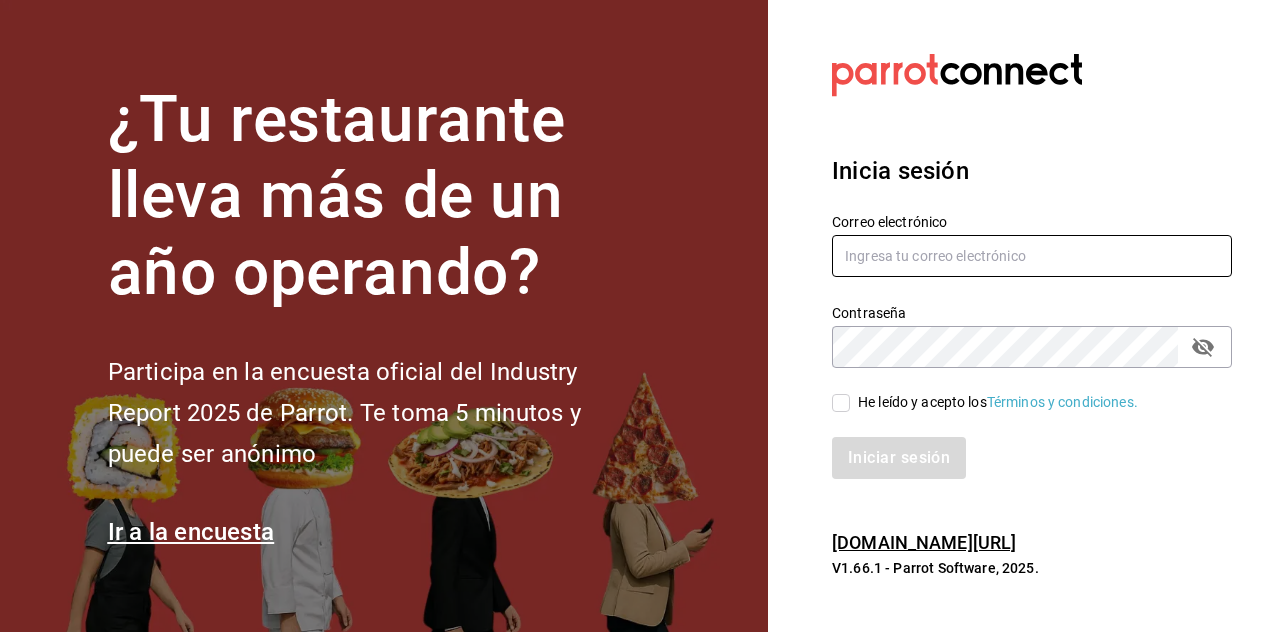 click at bounding box center [1032, 256] 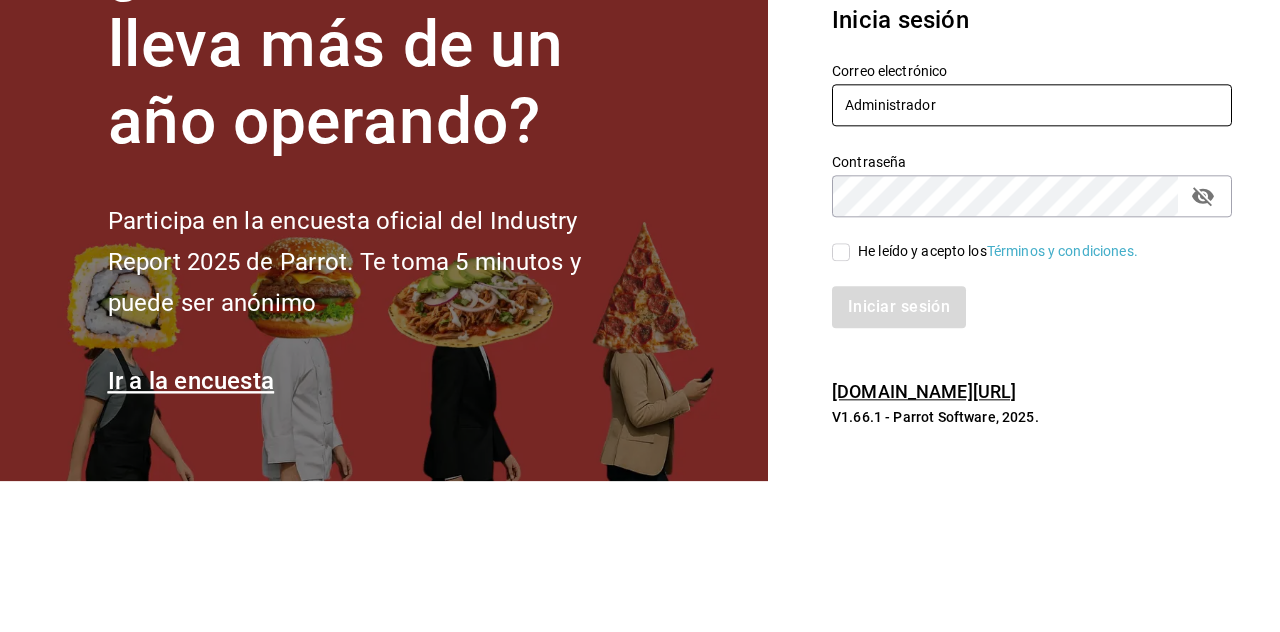 click on "Administrador" at bounding box center [1032, 256] 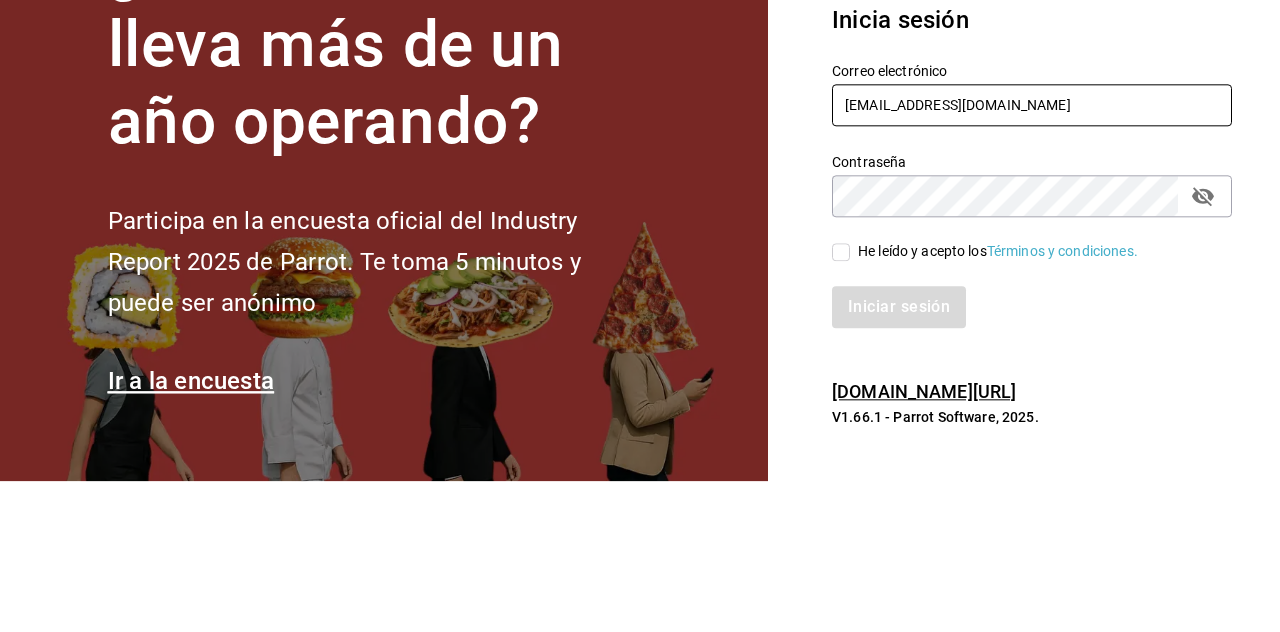 type on "[EMAIL_ADDRESS][DOMAIN_NAME]" 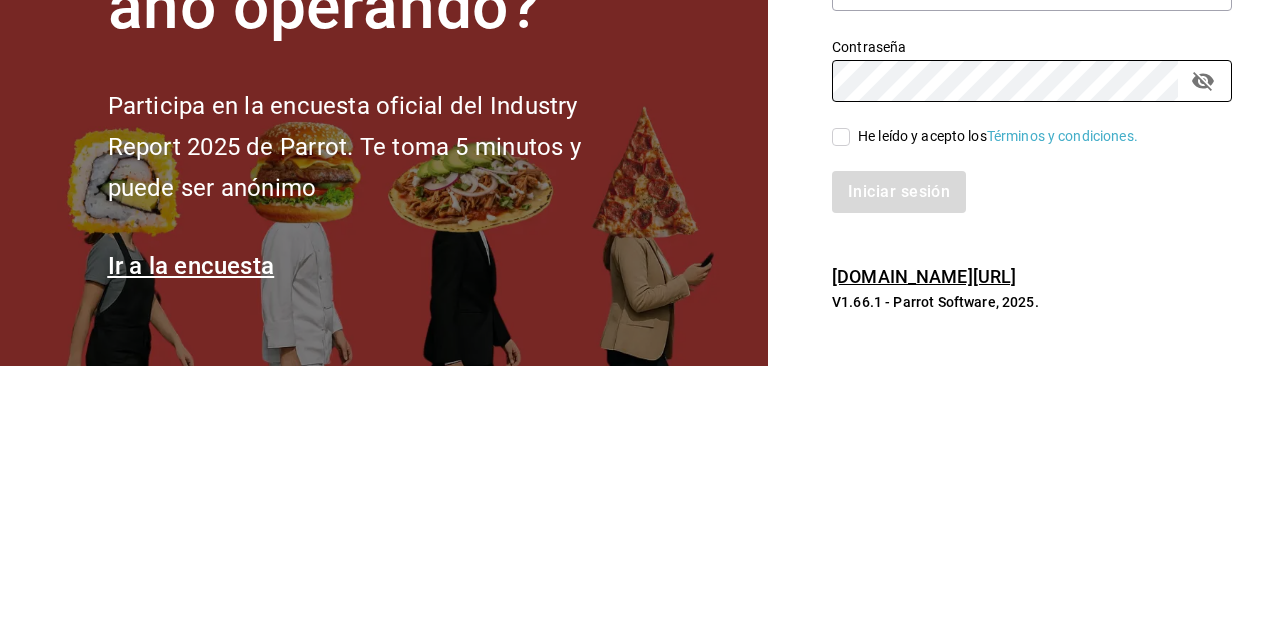 click on "He leído y acepto los  Términos y condiciones." at bounding box center (841, 403) 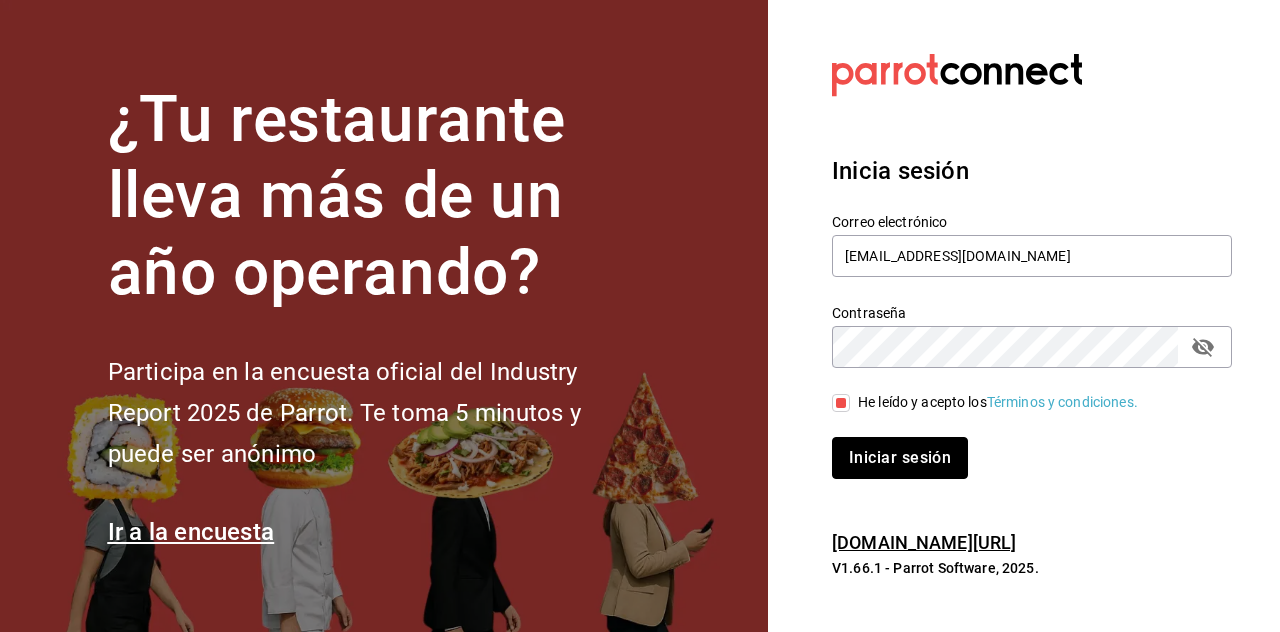 click on "Iniciar sesión" at bounding box center [900, 458] 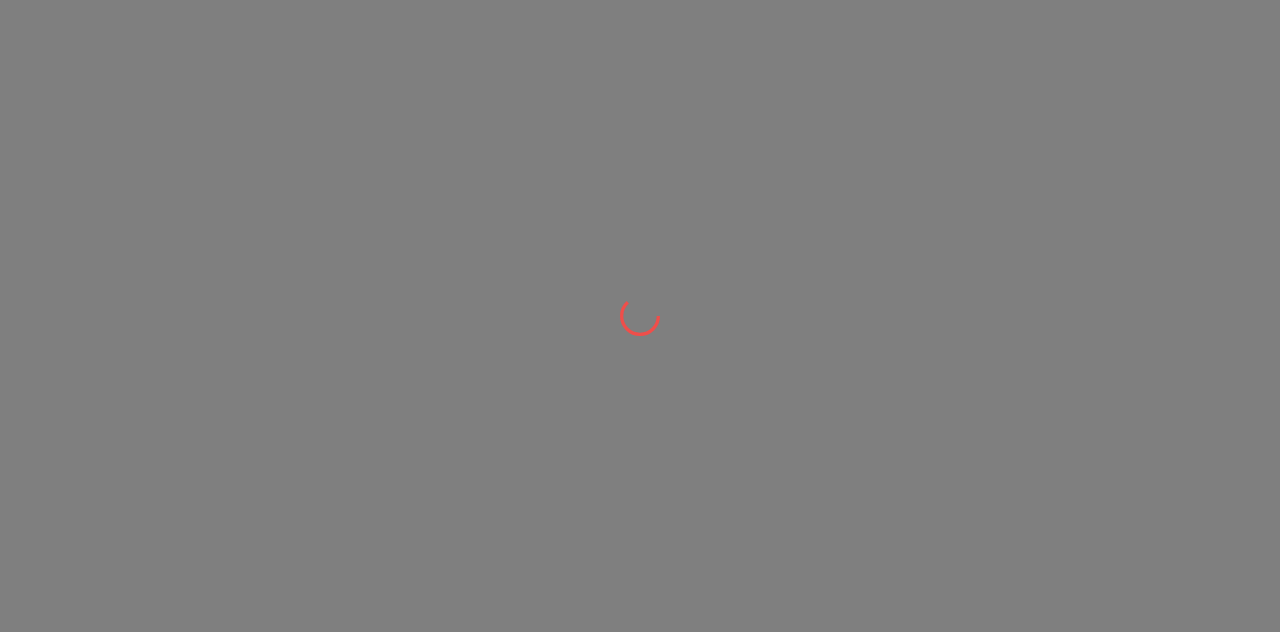 scroll, scrollTop: 0, scrollLeft: 0, axis: both 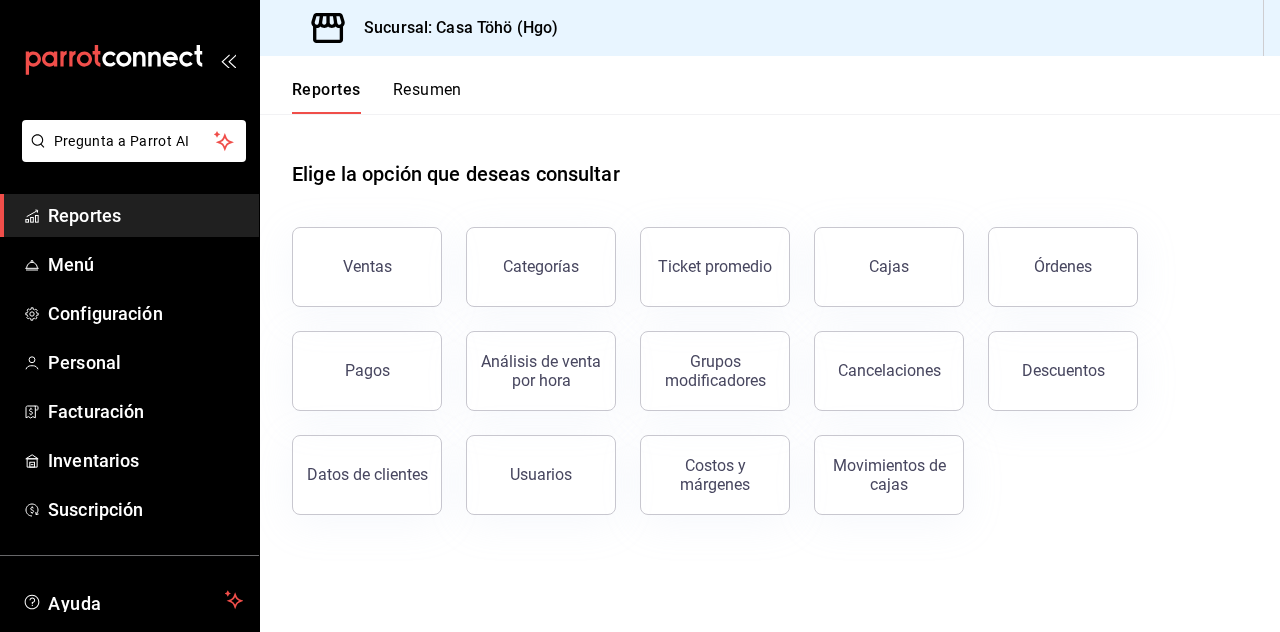 click on "Menú" at bounding box center [145, 264] 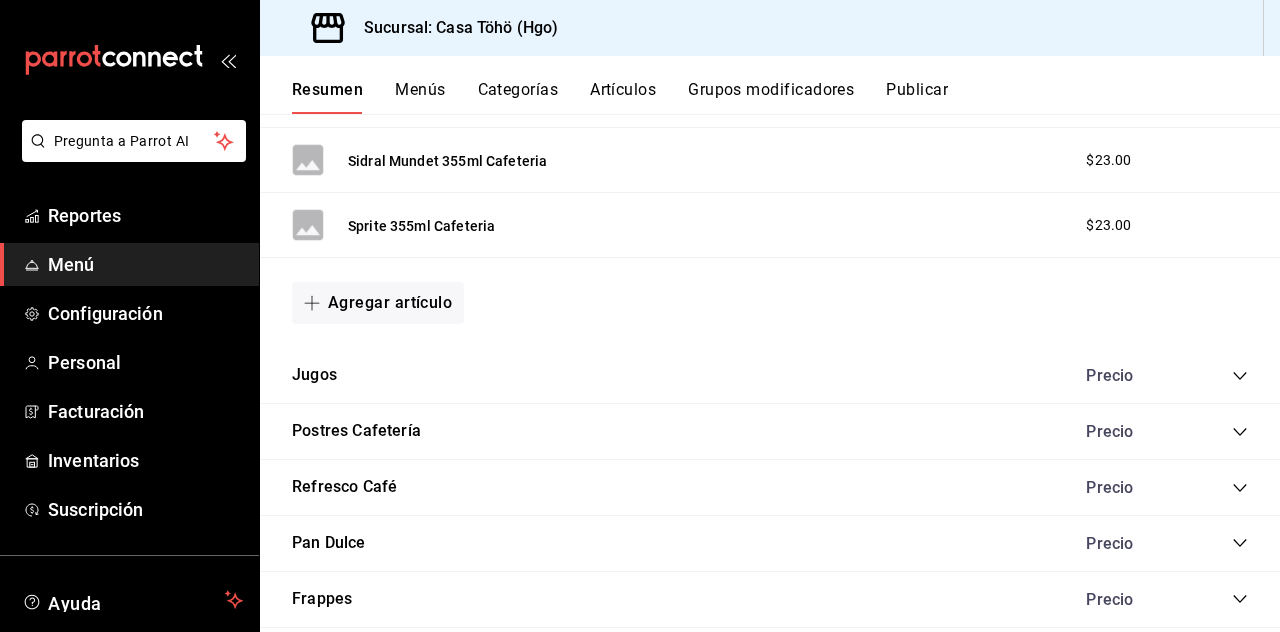 scroll, scrollTop: 1371, scrollLeft: 0, axis: vertical 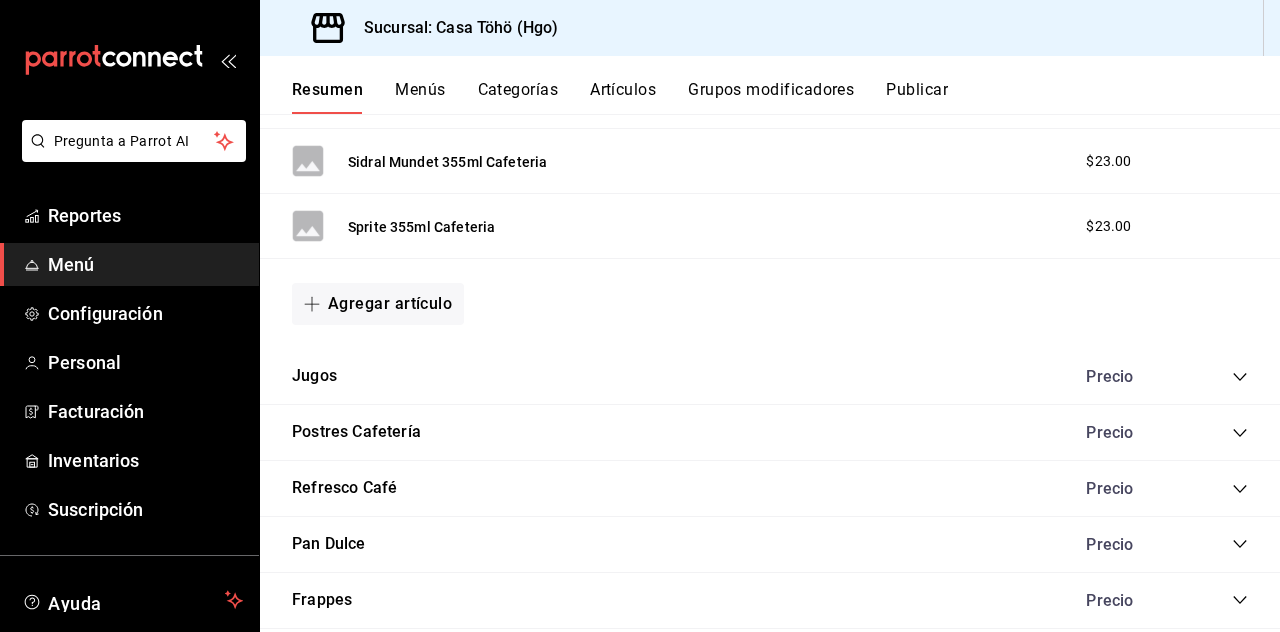 click 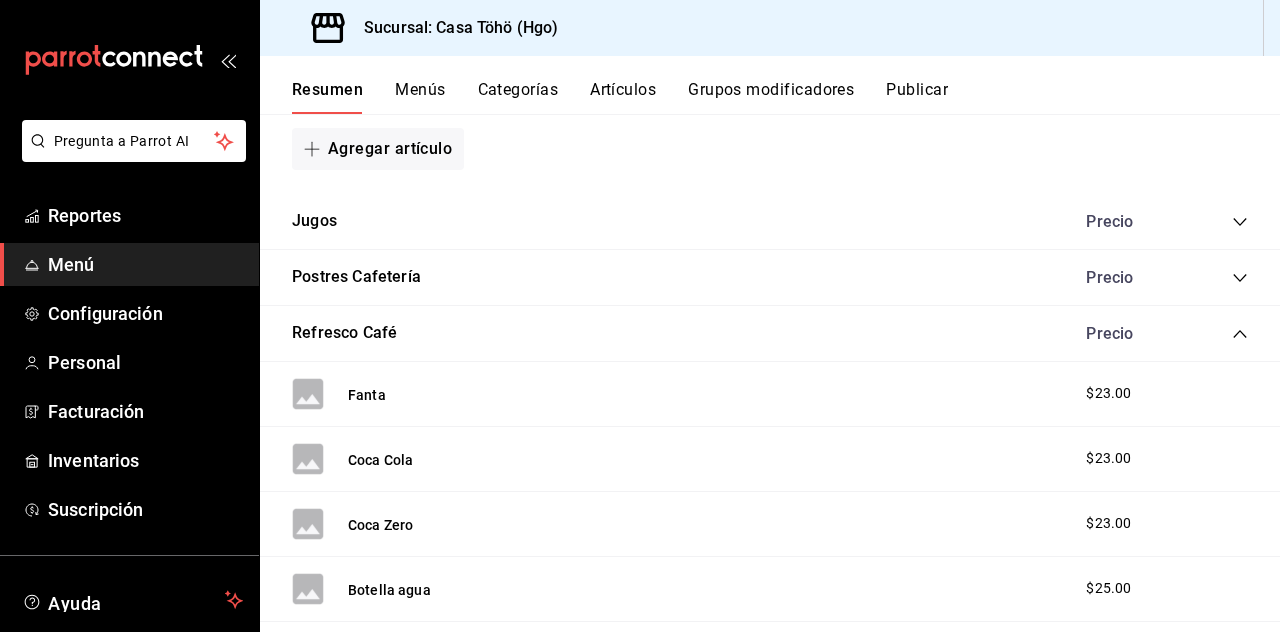 scroll, scrollTop: 1516, scrollLeft: 0, axis: vertical 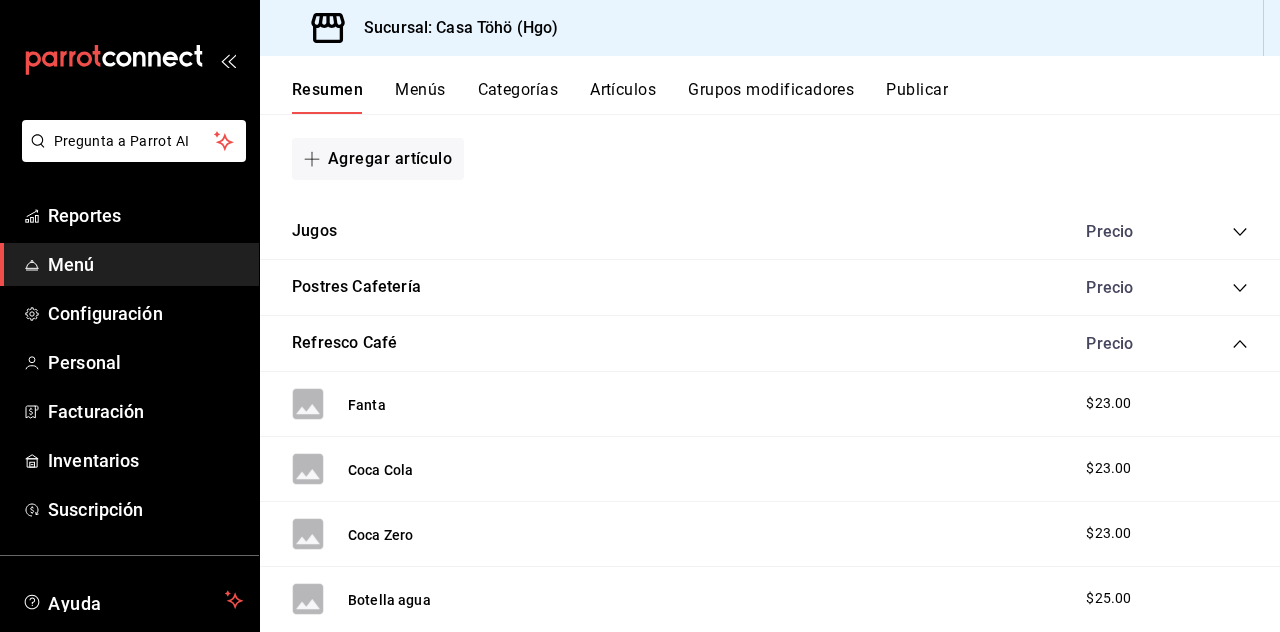 click 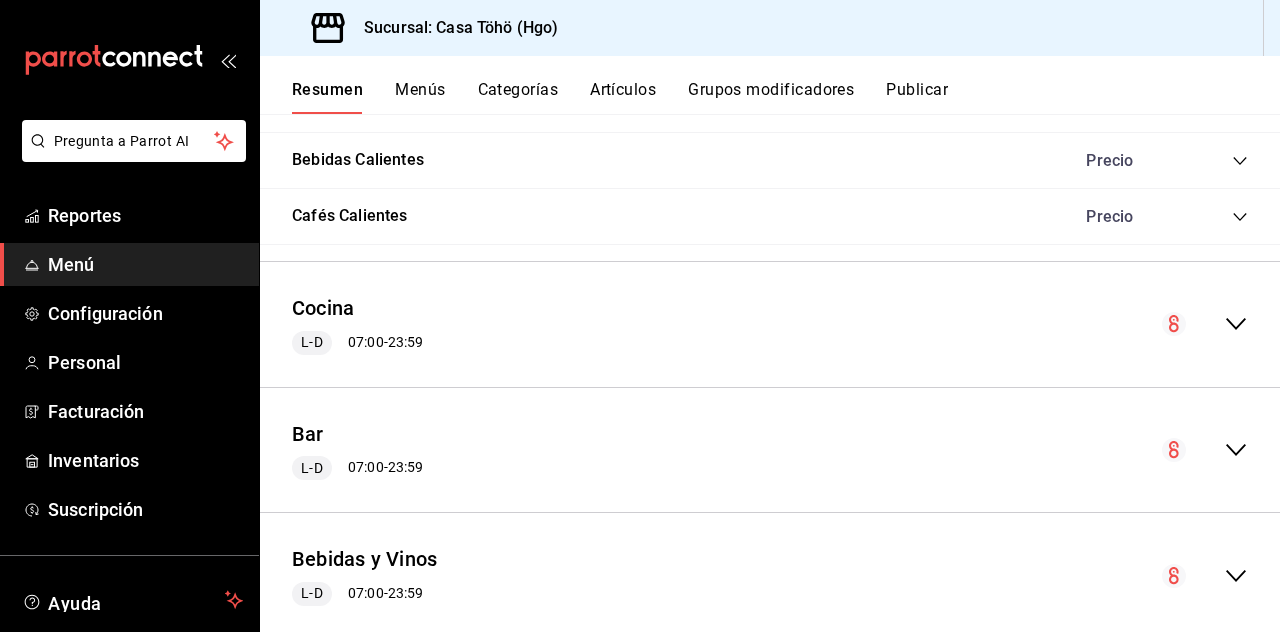 scroll, scrollTop: 2040, scrollLeft: 0, axis: vertical 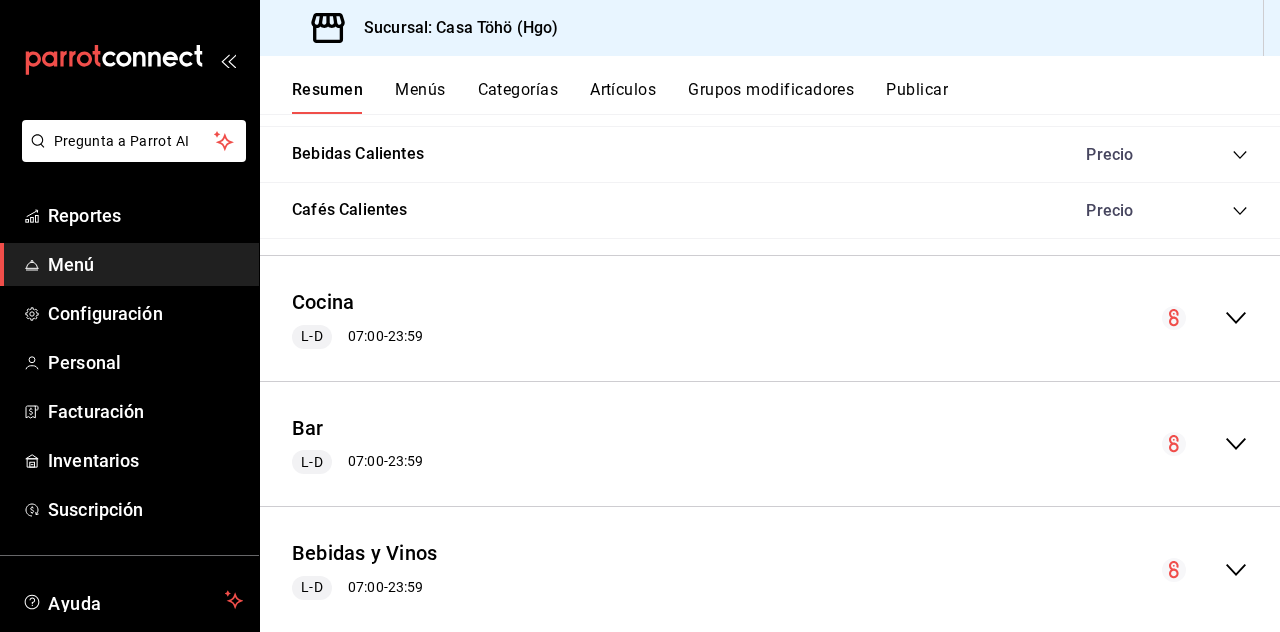 click on "Menús" at bounding box center (420, 97) 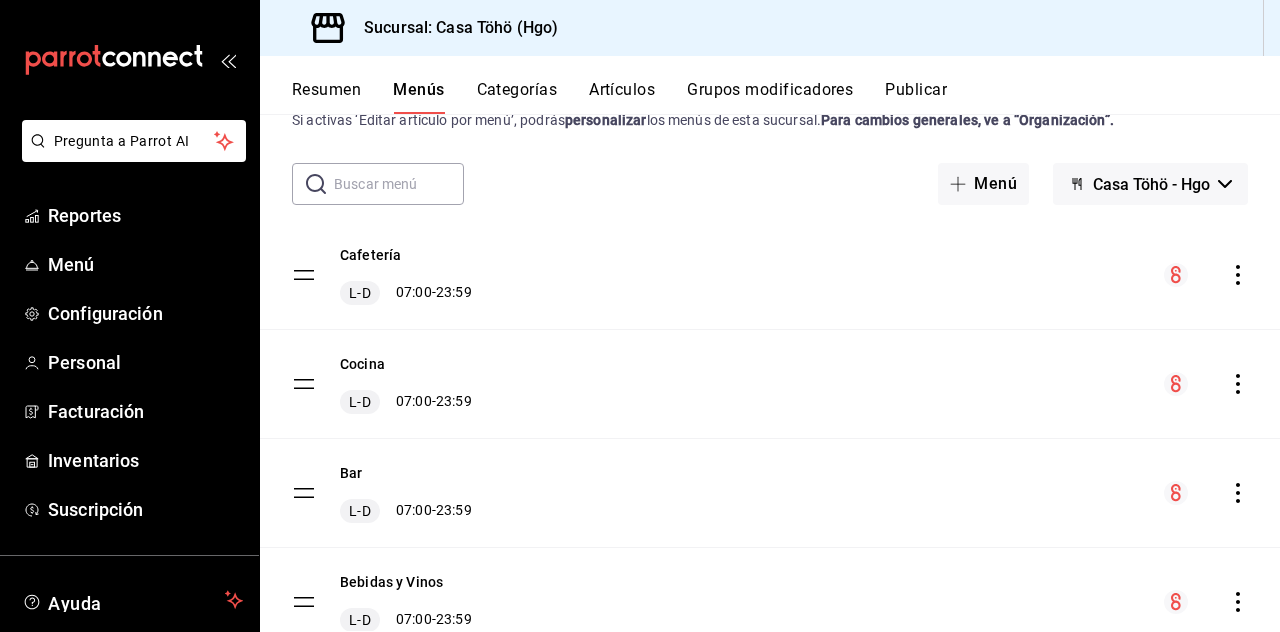 scroll, scrollTop: 159, scrollLeft: 0, axis: vertical 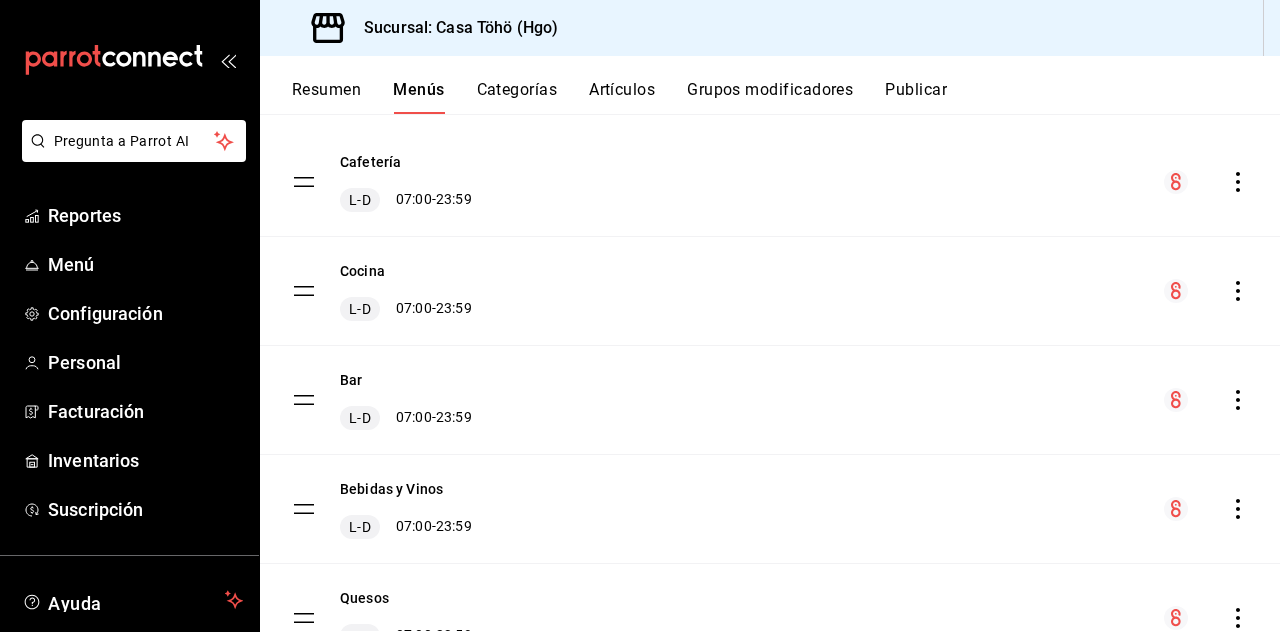 click on "Categorías" at bounding box center (517, 97) 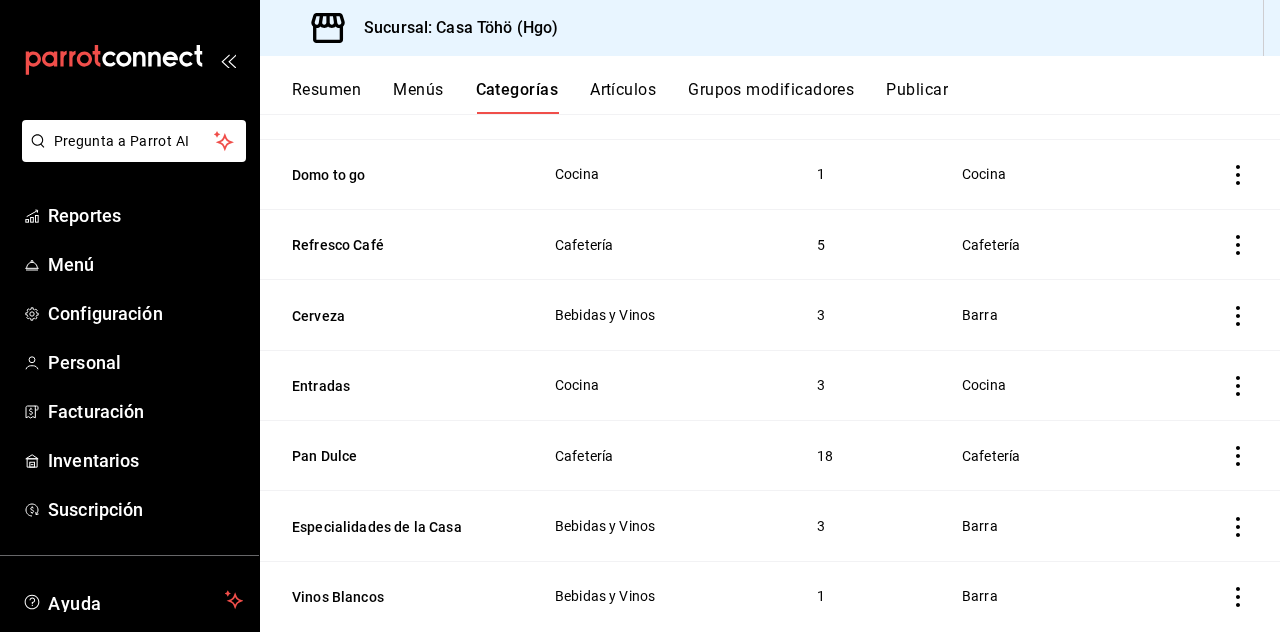 scroll, scrollTop: 772, scrollLeft: 0, axis: vertical 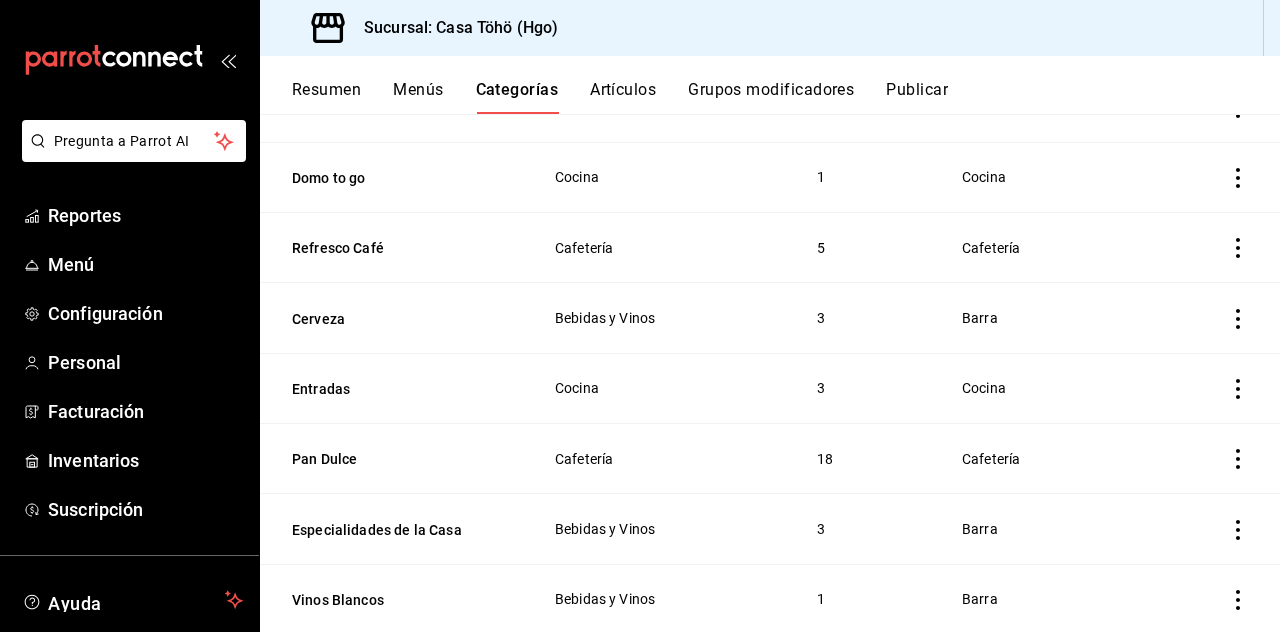 click on "Artículos" at bounding box center [623, 97] 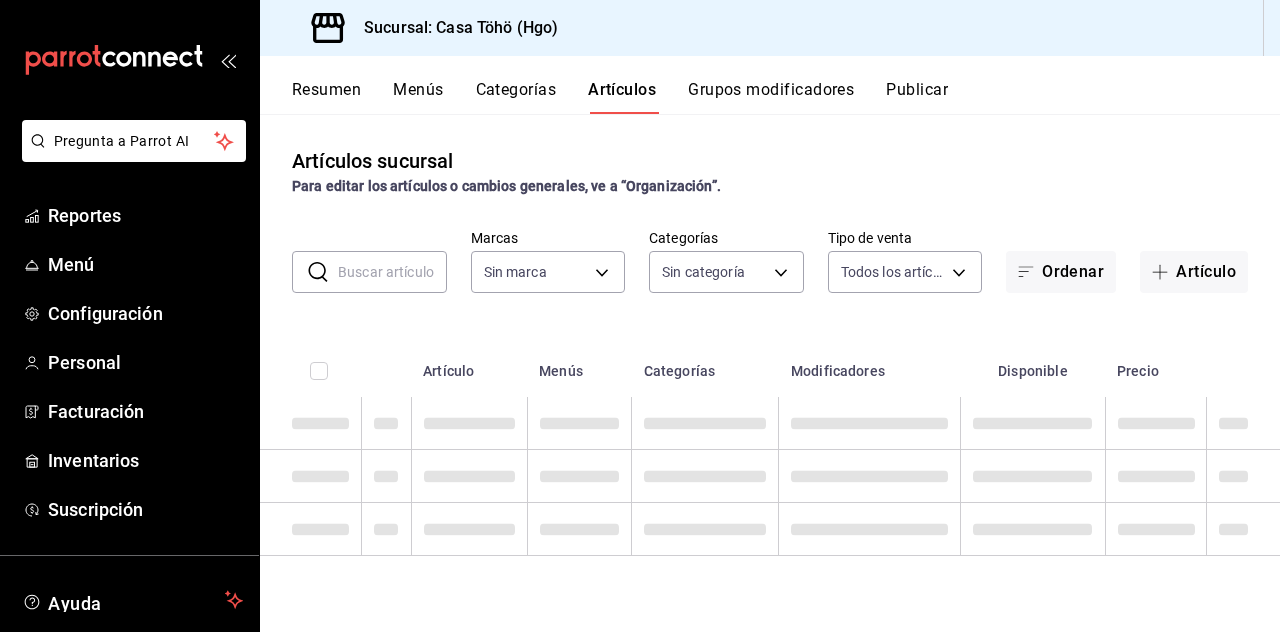 type on "3863094e-80de-4485-9a79-27000a153f73" 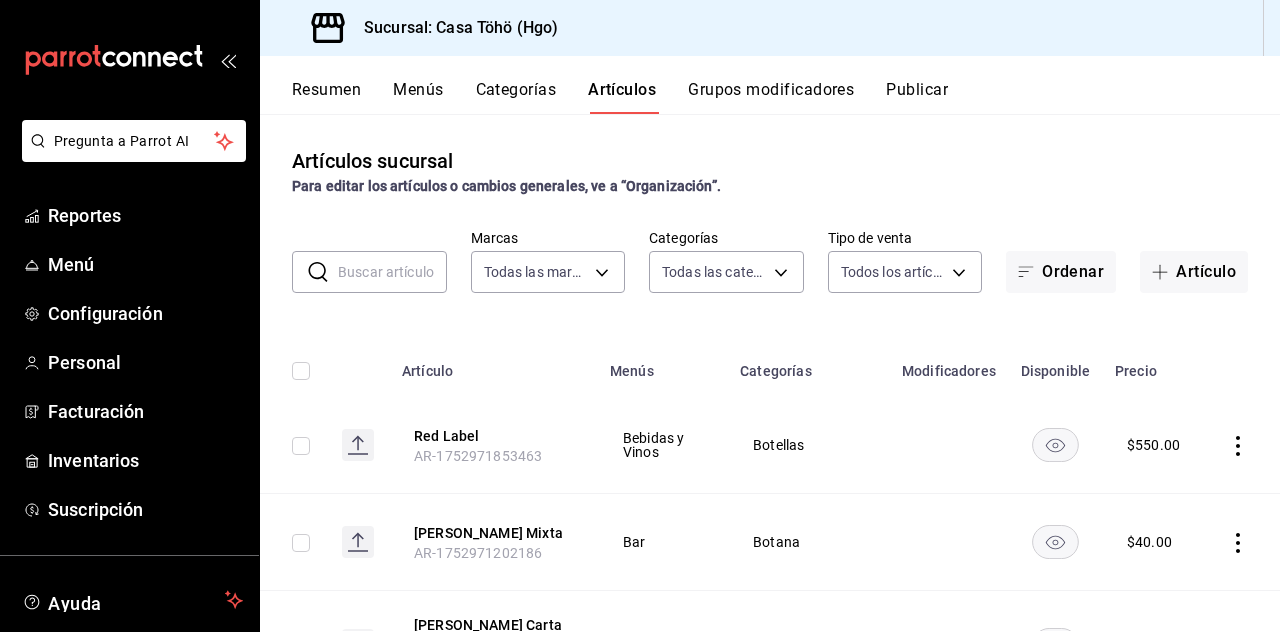 type on "84922201-a44f-4a56-b45e-81e13bfee1ac,abb3ccee-a61e-4fbe-a6fb-f17d684e7af4,04767d89-46d1-458b-9a5b-e852e68620ac,6a5c9fa8-79a5-4ad1-84e2-3dd8c61e3a37,d52444dc-e1a7-4733-93c0-b1585278fa15,2405ee42-32fa-4598-a1ee-3ee3652e0468,0cfc4a1f-fe4a-4d43-b588-6b02c48510df,745307bb-2ecc-4f3d-9a60-51f34c8ee142,3e15d77a-f20b-4a7b-b0e4-40fcbc2efde1,f4d7a593-7e40-4d79-a772-d18c77bba614,aa45b371-f5f8-4ab8-acdd-6fc47d3a54cf,86764494-f812-42c4-9c46-eb7fd7cf30b0,bf6b5fe4-5f5e-42b2-bd52-860d53cba16c,5b1ff892-96ce-4a40-86e9-c0a60349f7dd,f3cb3484-58e2-483f-a397-8fc0b36957ba,26570487-398c-4a5d-91e7-fa999b271065,edf411c3-53dd-4d3c-b44d-aa8226c4a158,6b3c63f4-9ebd-47bf-920f-3eaa89f343c3,a8868b68-a62c-486f-979a-f1316a8c3eab,c5bf2643-58da-4fc4-a339-5eed856c3638,0e72454f-1491-4f60-a4c8-bb0c3e727132,6a7e523e-6911-4f19-bc11-267dfba3a68f,47694981-2ec6-4f28-bdd2-5058ad106869,0cef9e01-9c07-42eb-af77-ae7cae2046ae,edbc9a9d-64ca-44b4-844a-7026a1d30a07,4d13423e-53ef-4033-b7ef-b734fe694bfe,26e12644-2063-4cd9-9650-c91c4063537c,a45e6d10-434f-4db4-962..." 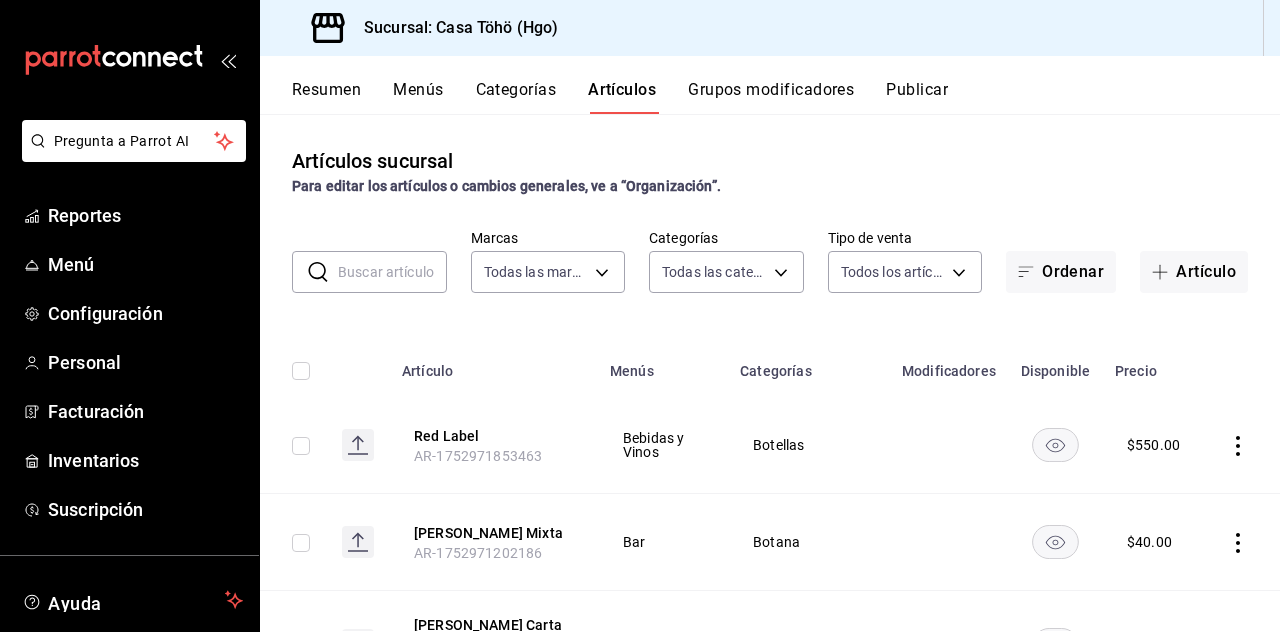 click on "Menús" at bounding box center (418, 97) 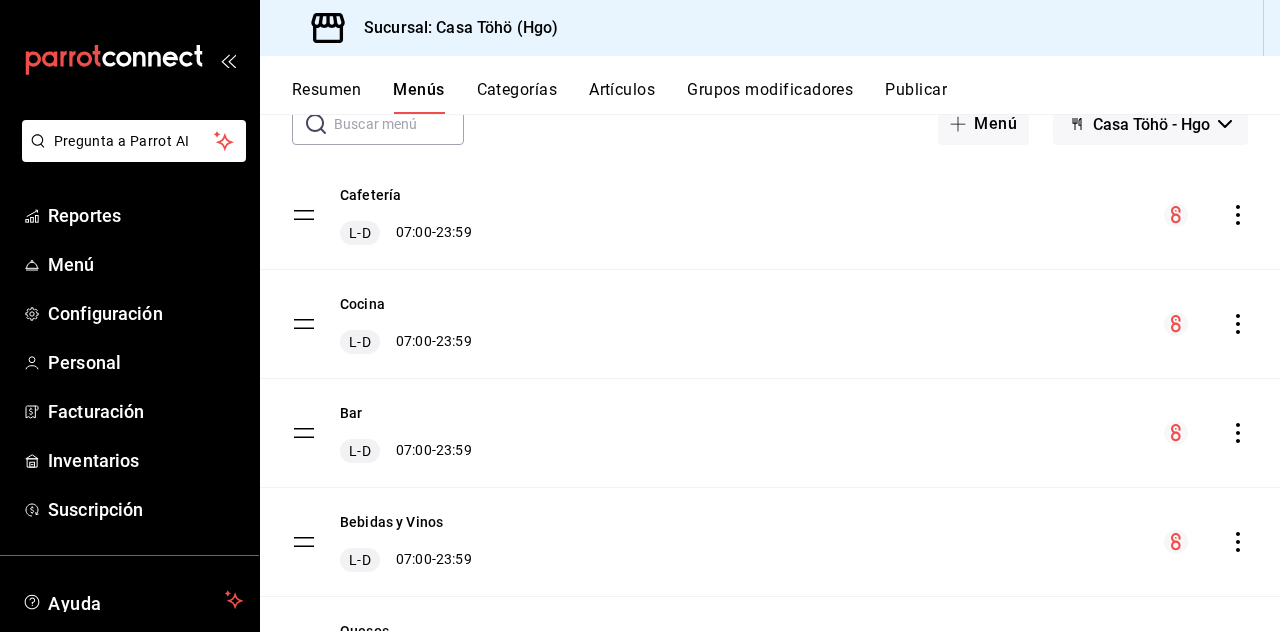 scroll, scrollTop: 159, scrollLeft: 0, axis: vertical 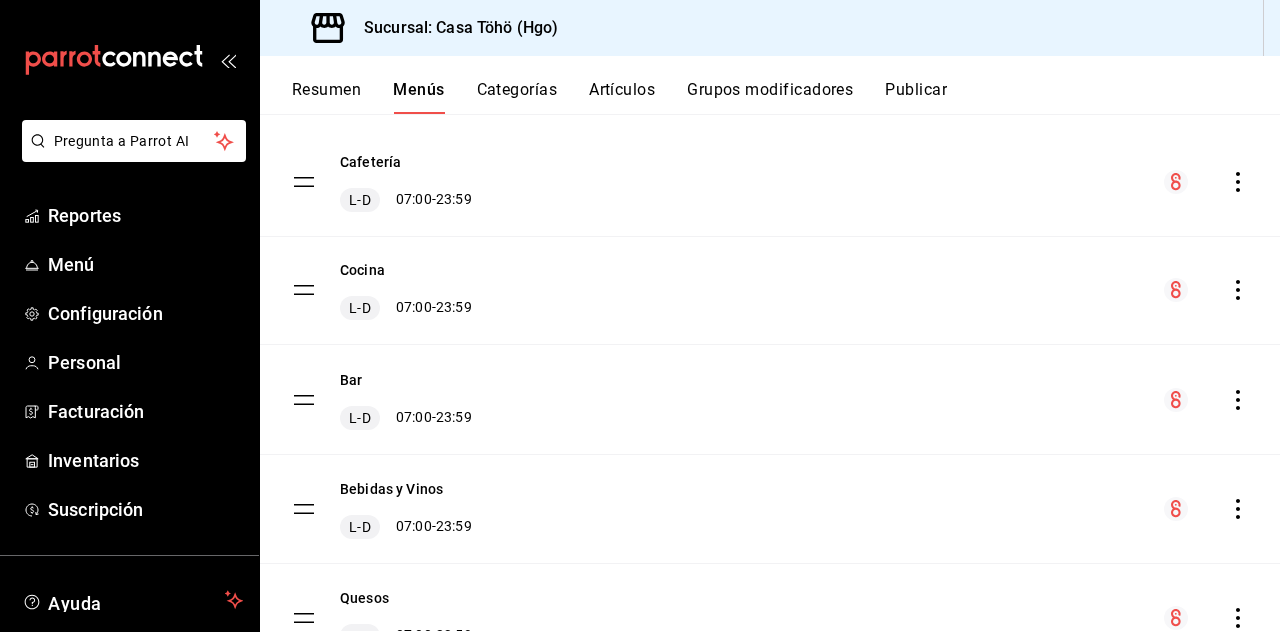 click on "Cafetería L-D 07:00  -  23:59 Cocina L-D 07:00  -  23:59 Bar L-D 07:00  -  23:59 Bebidas y Vinos L-D 07:00  -  23:59 Quesos L-D 07:00  -  23:59" at bounding box center [770, 400] 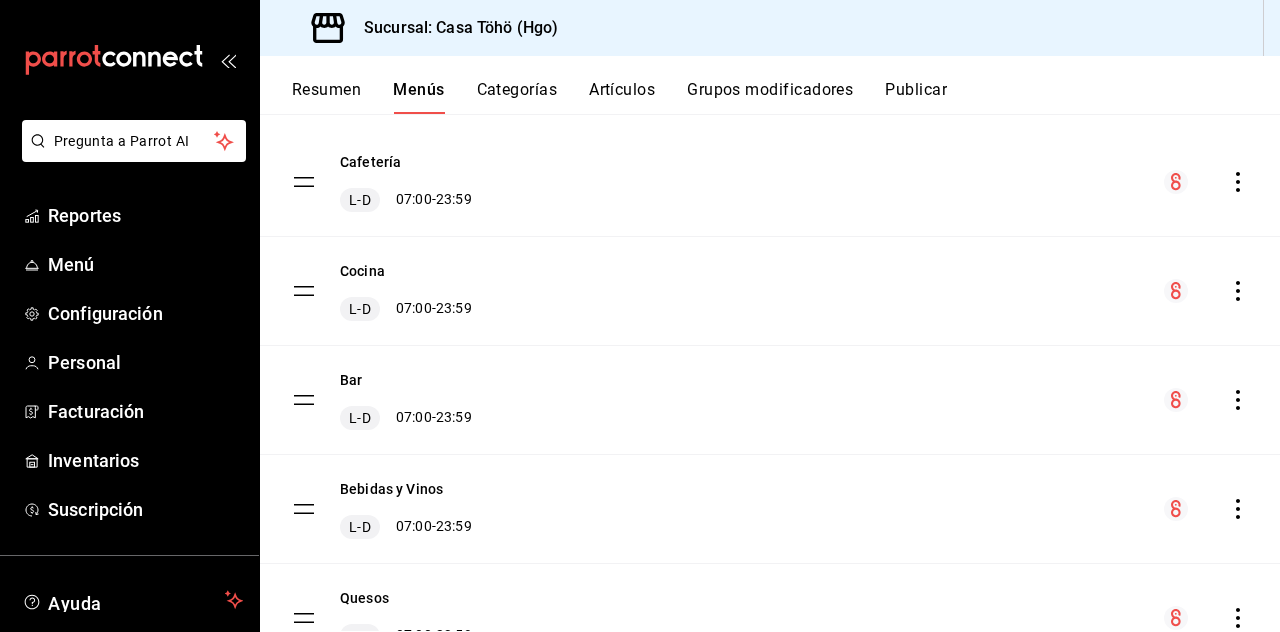 click 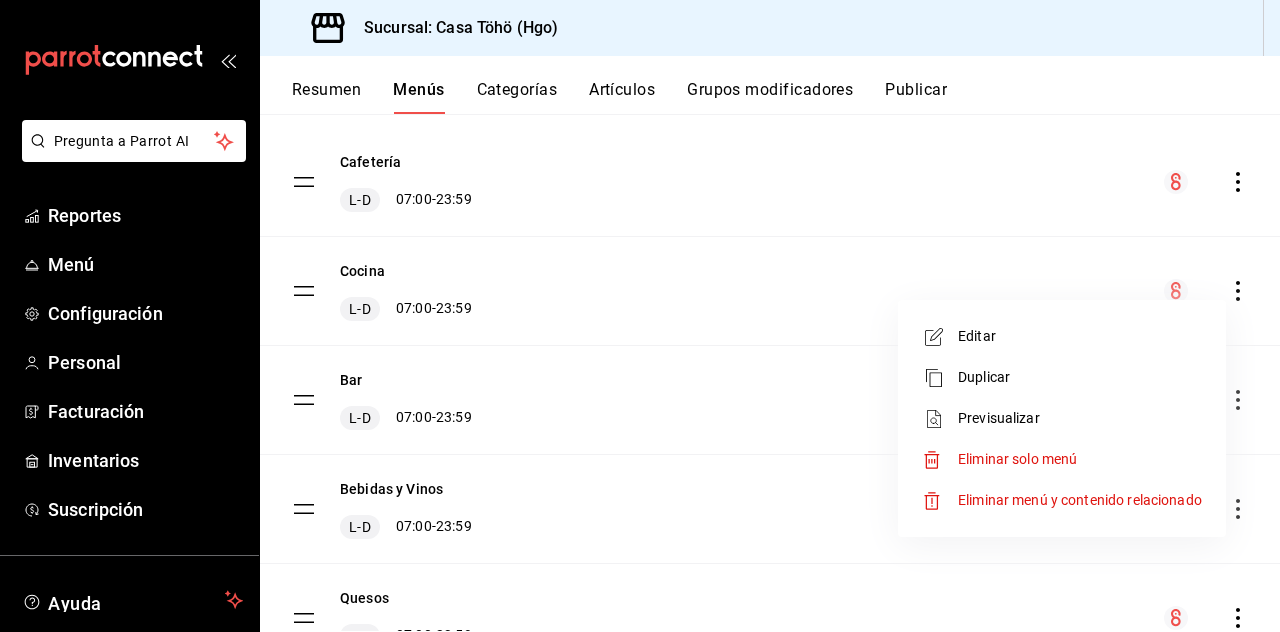 click at bounding box center [640, 316] 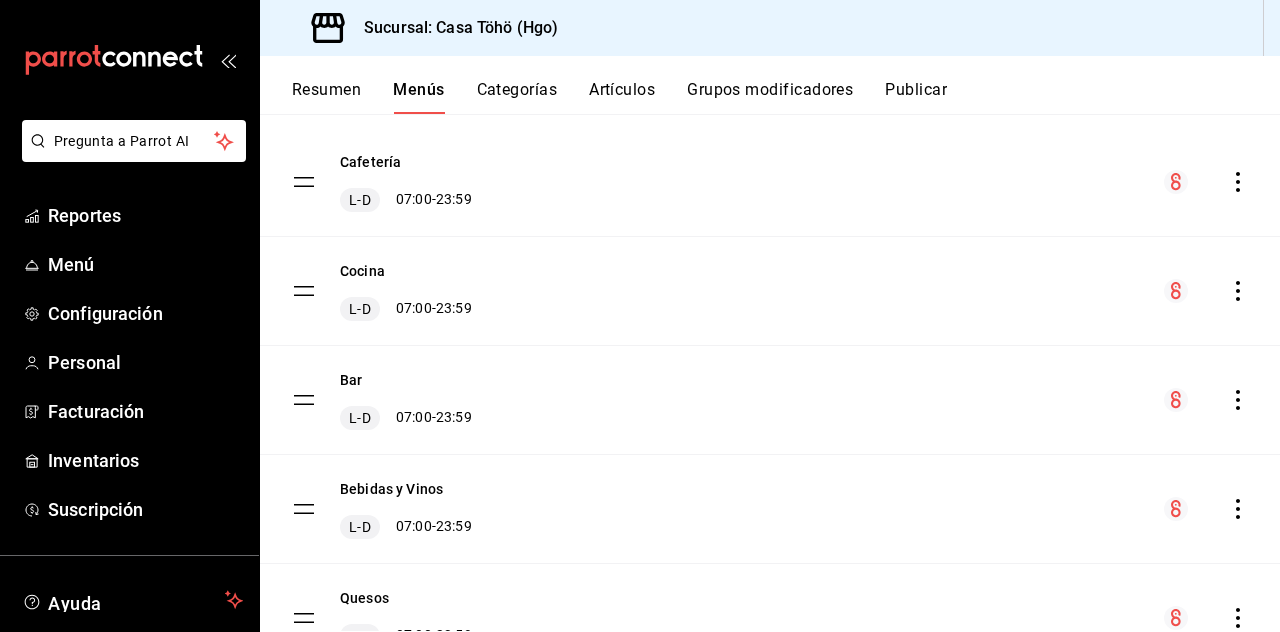 click on "Cocina L-D 07:00  -  23:59" at bounding box center [770, 291] 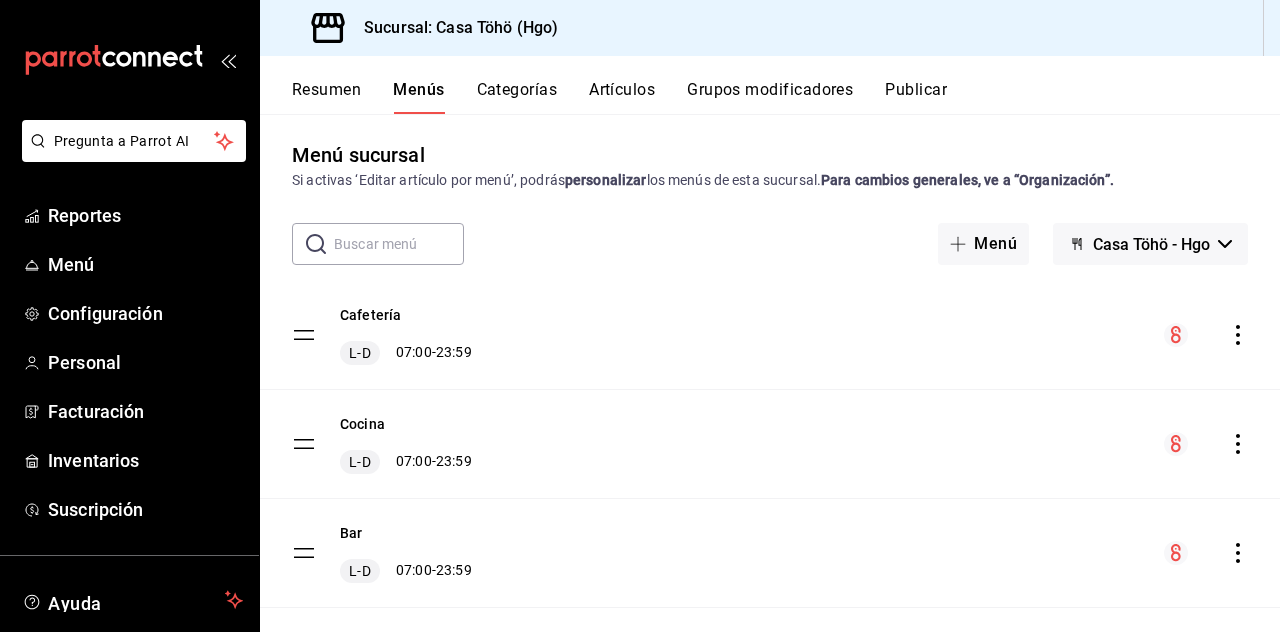scroll, scrollTop: 0, scrollLeft: 0, axis: both 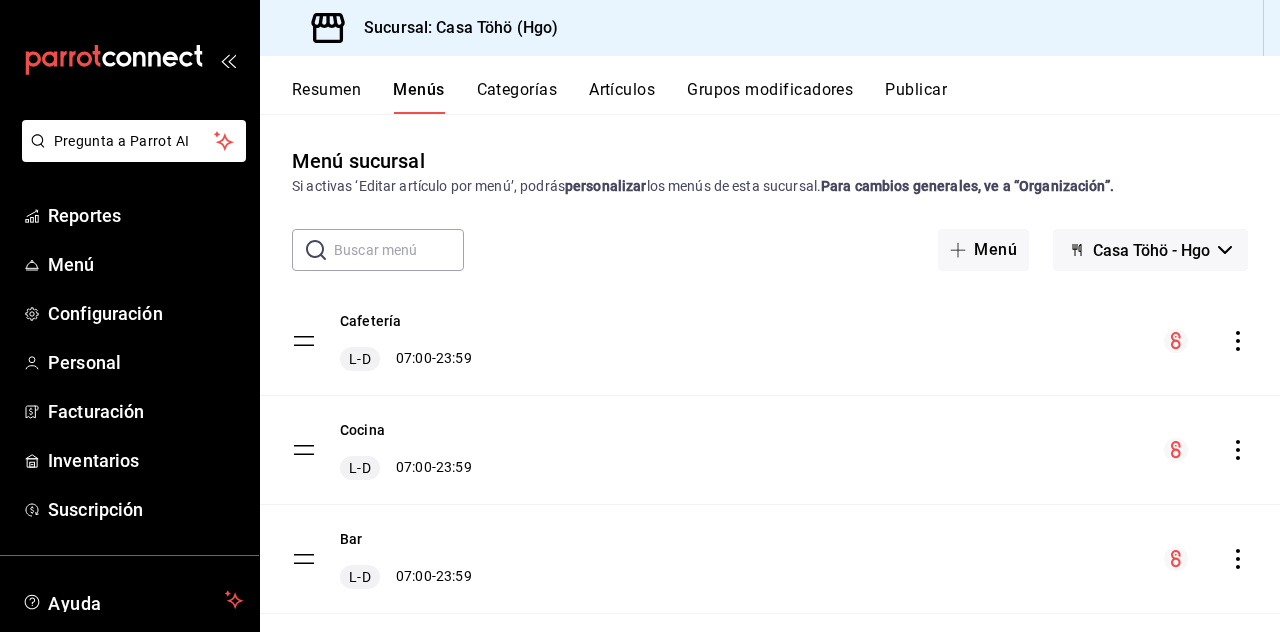 click on "Categorías" at bounding box center [517, 97] 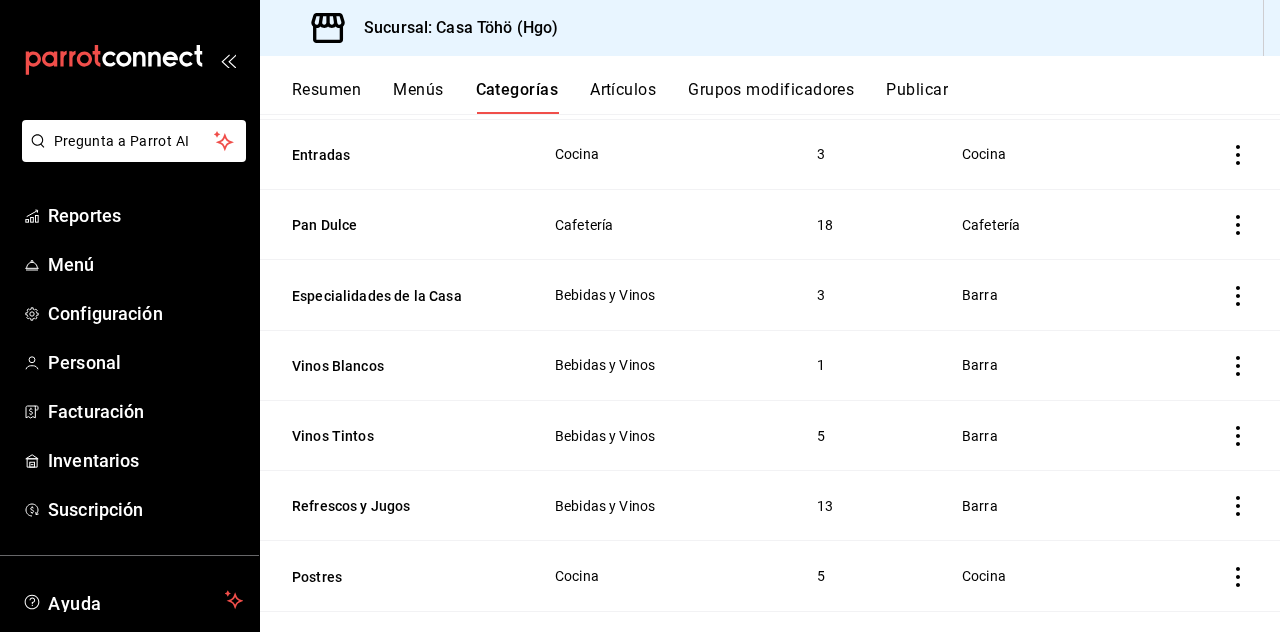 scroll, scrollTop: 1054, scrollLeft: 0, axis: vertical 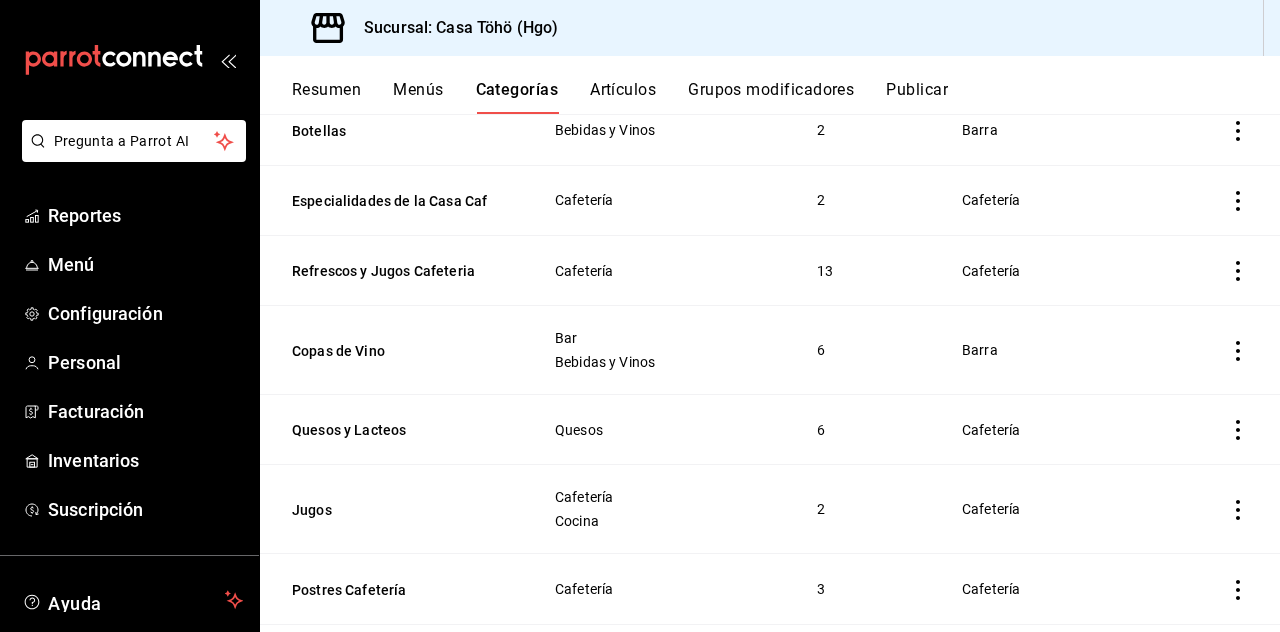 click on "Jugos" at bounding box center (392, 510) 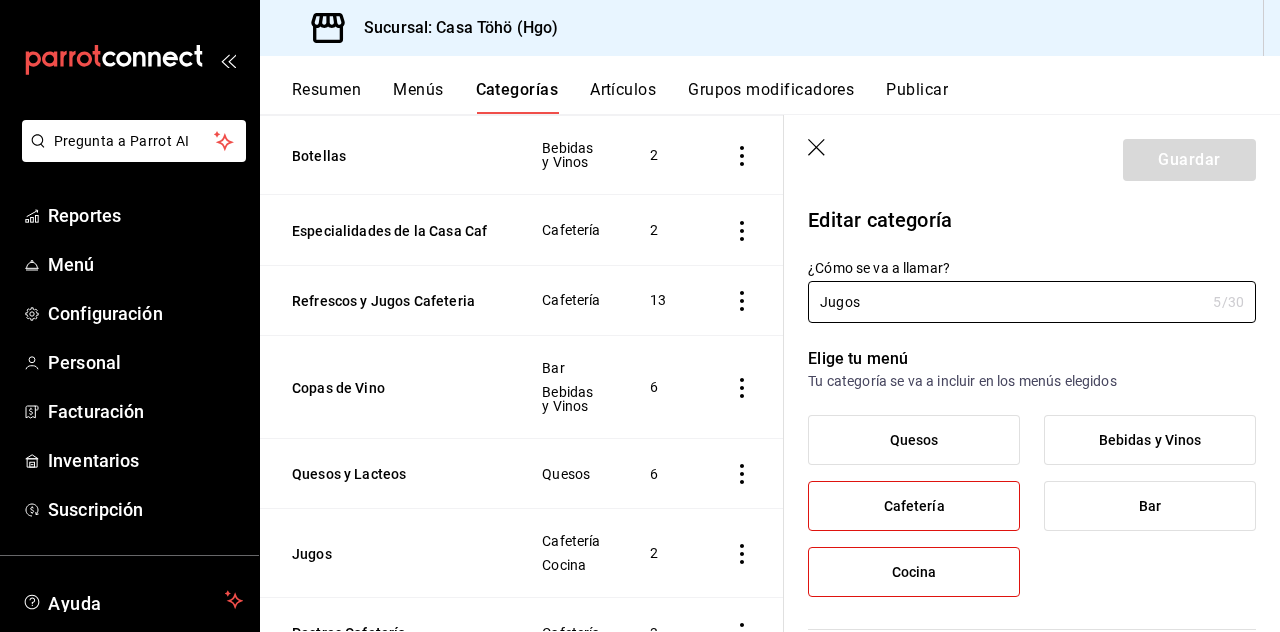 type on "2129513b-b7b4-4a92-8c3c-4cdc67b31ac5" 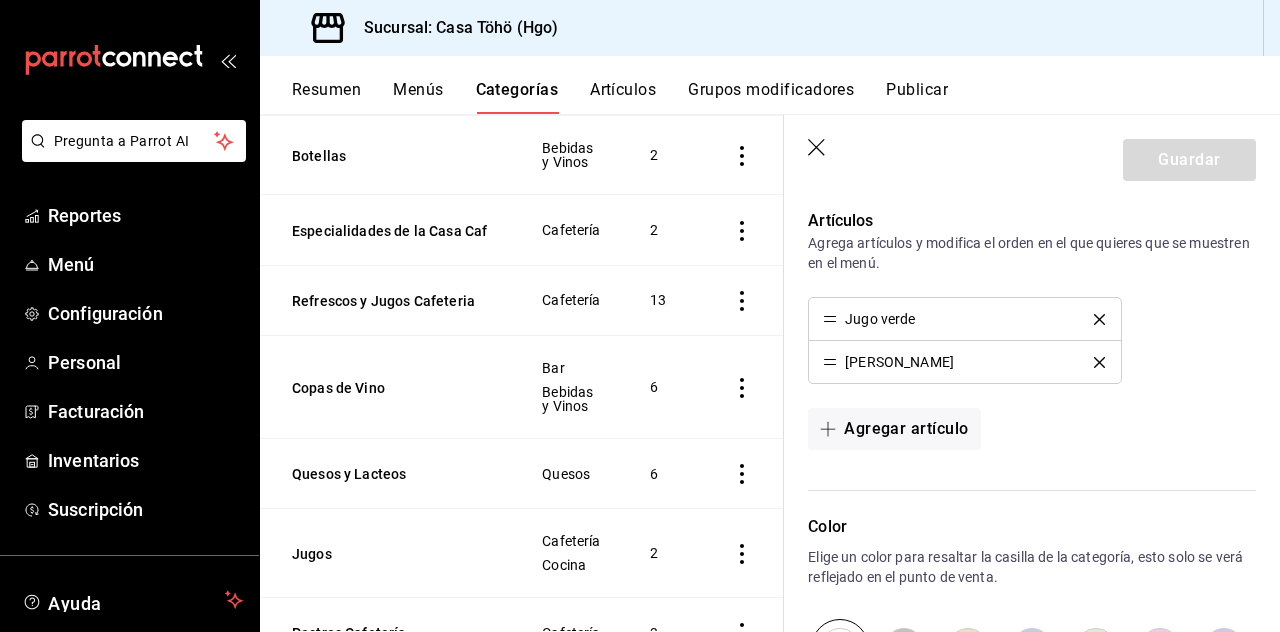 scroll, scrollTop: 626, scrollLeft: 0, axis: vertical 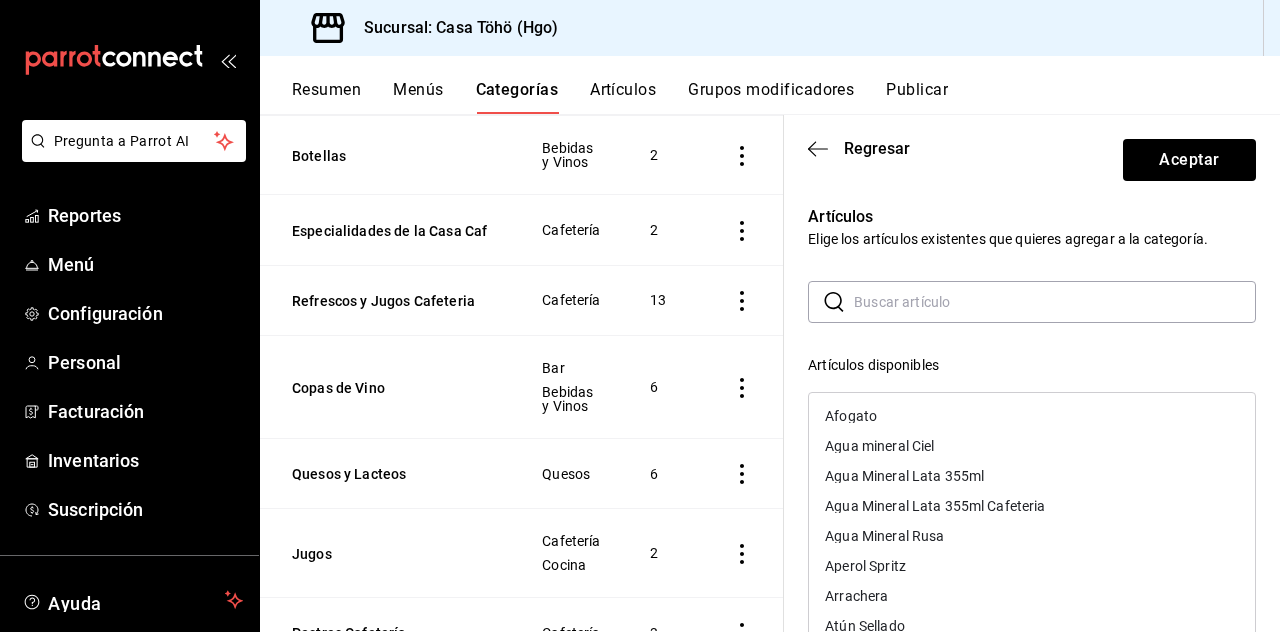 click at bounding box center [1055, 302] 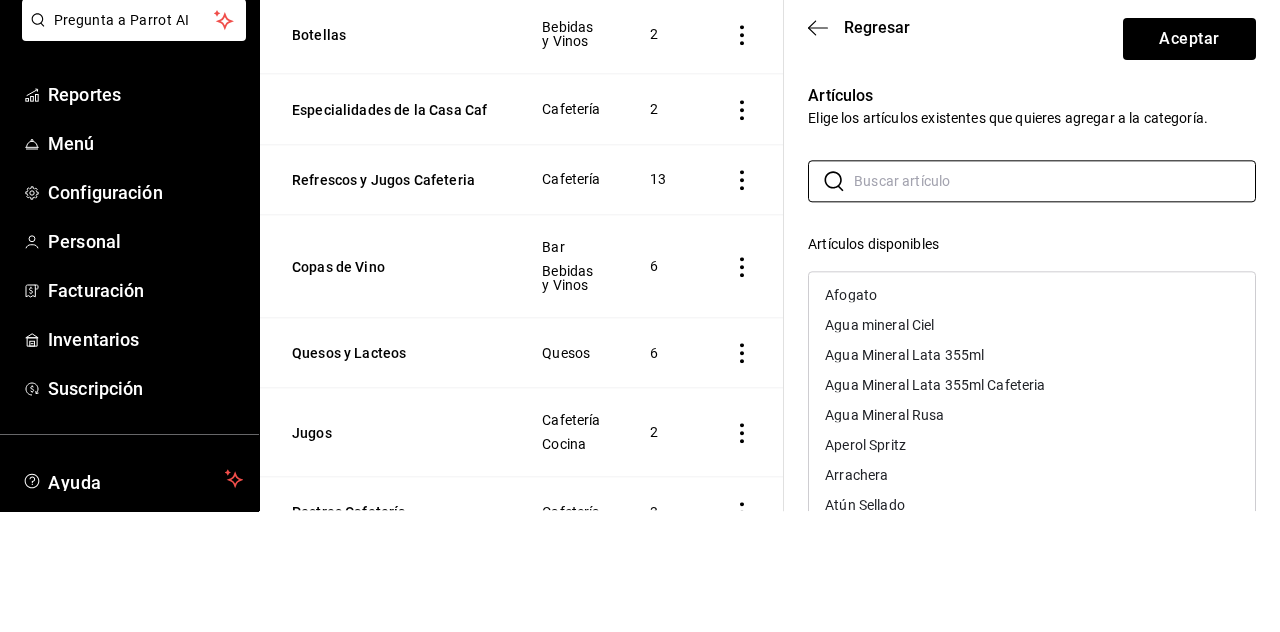 scroll, scrollTop: 96, scrollLeft: 0, axis: vertical 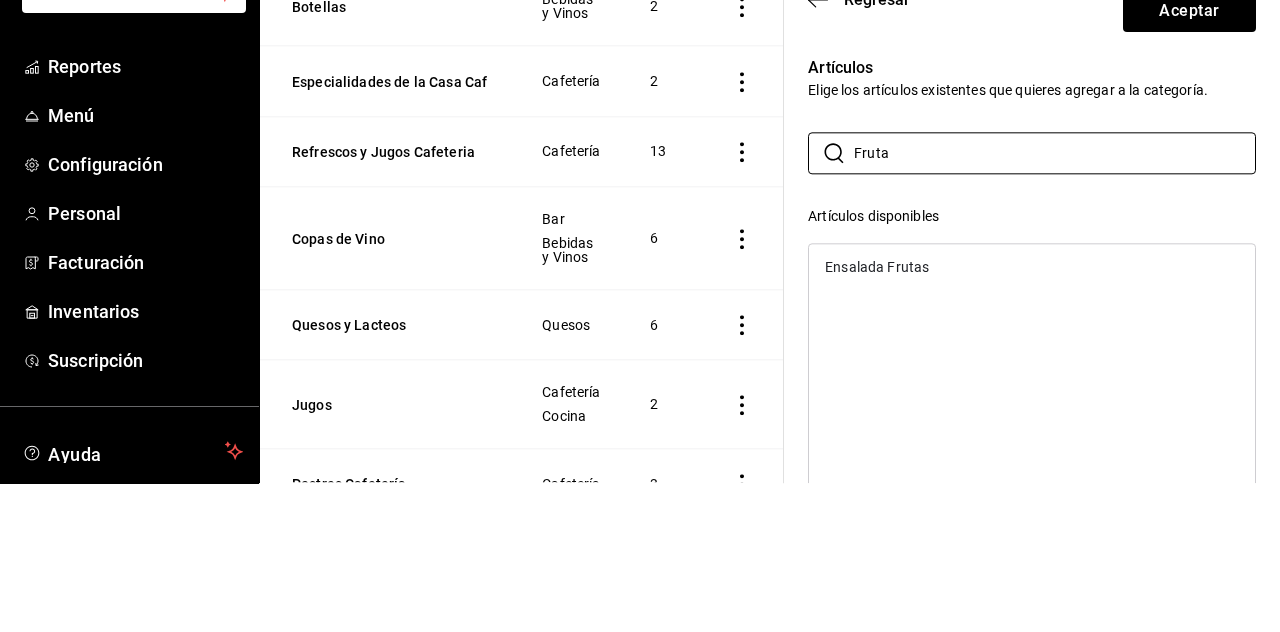 type on "Fruta" 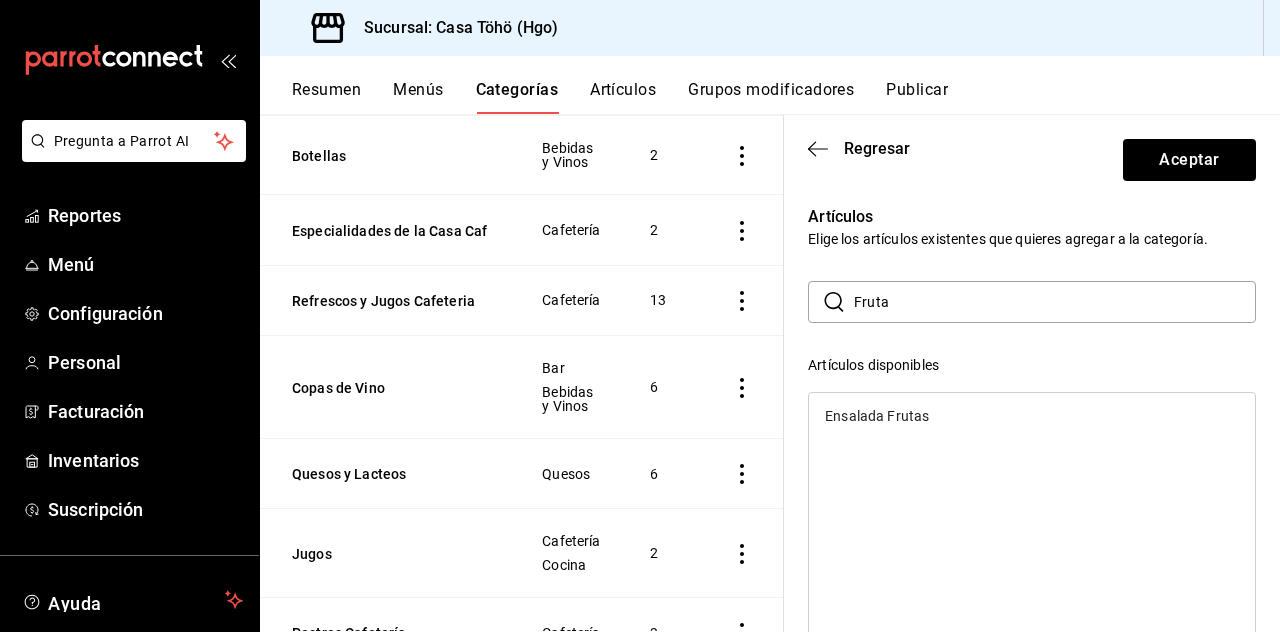 click on "Menú" at bounding box center (145, 264) 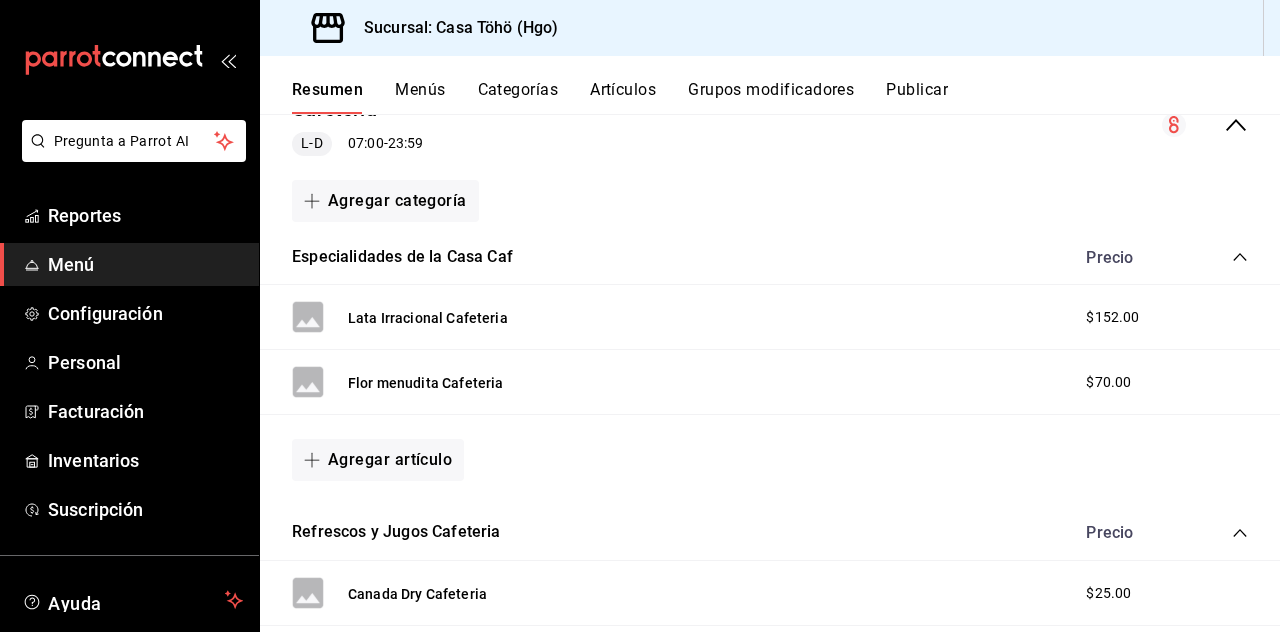 scroll, scrollTop: 230, scrollLeft: 0, axis: vertical 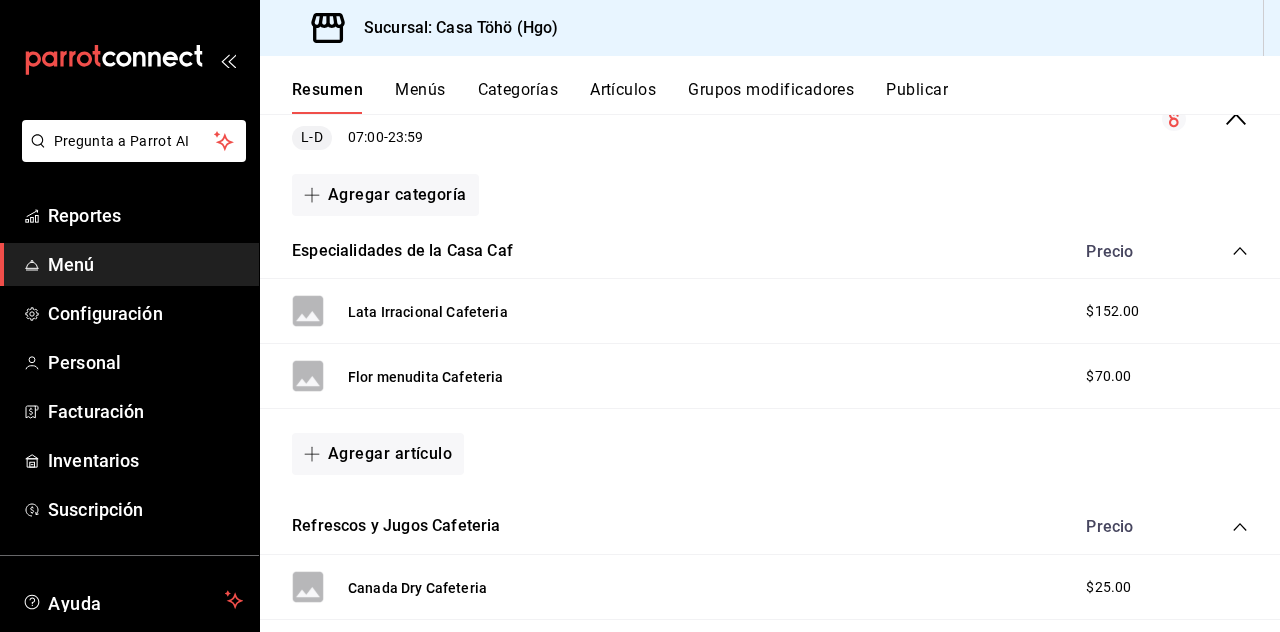 click on "Agregar artículo" at bounding box center [378, 454] 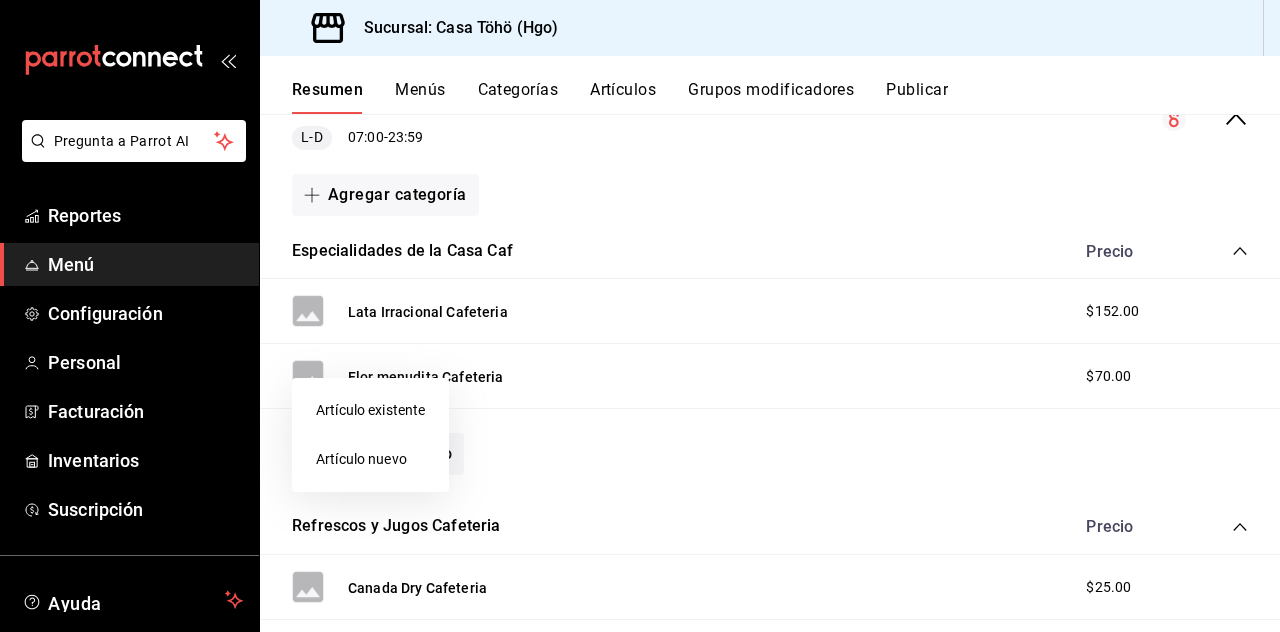 click at bounding box center (640, 316) 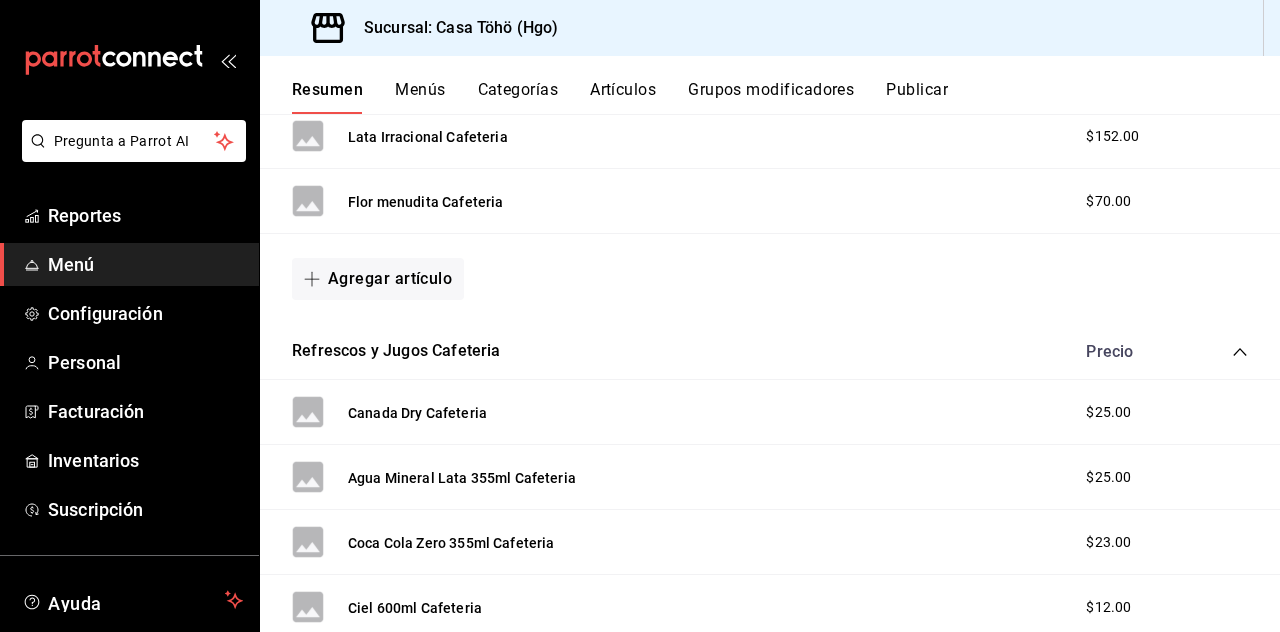 scroll, scrollTop: 0, scrollLeft: 0, axis: both 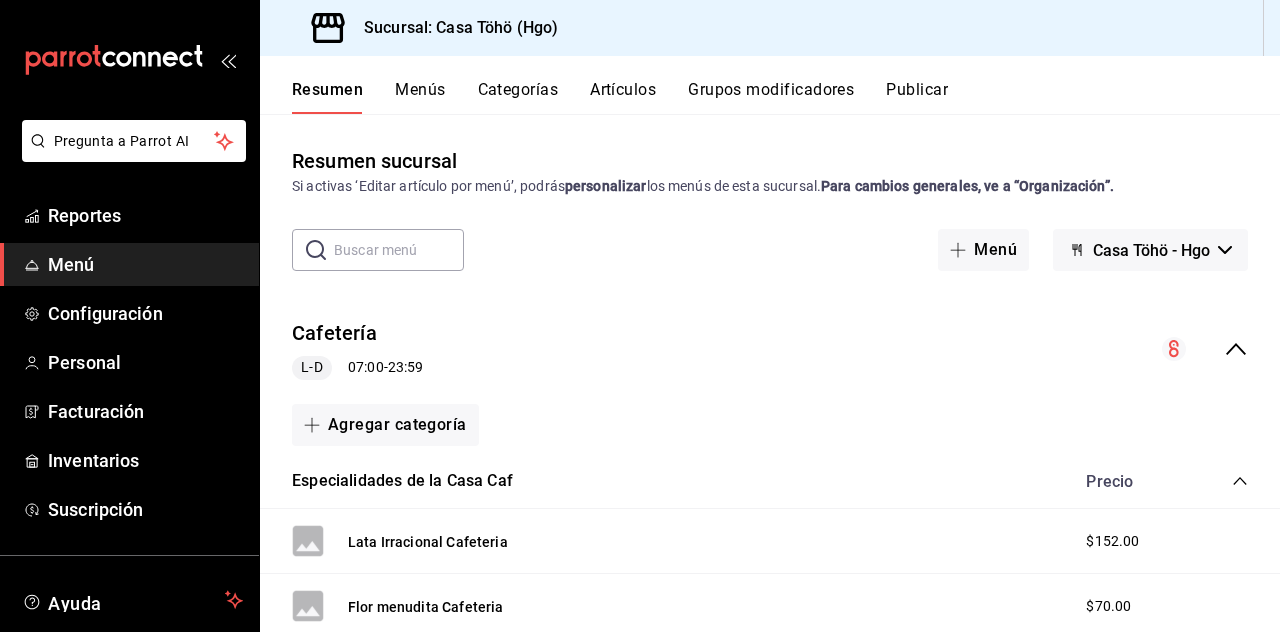 click on "Reportes" at bounding box center [145, 215] 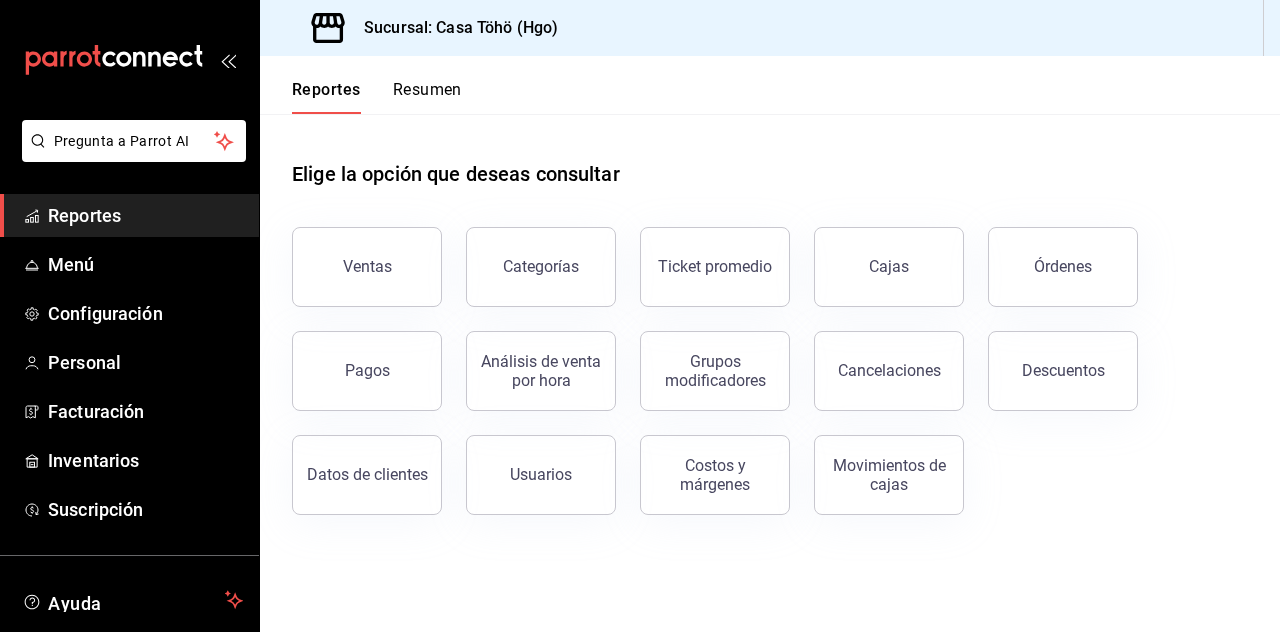 click on "Configuración" at bounding box center [129, 313] 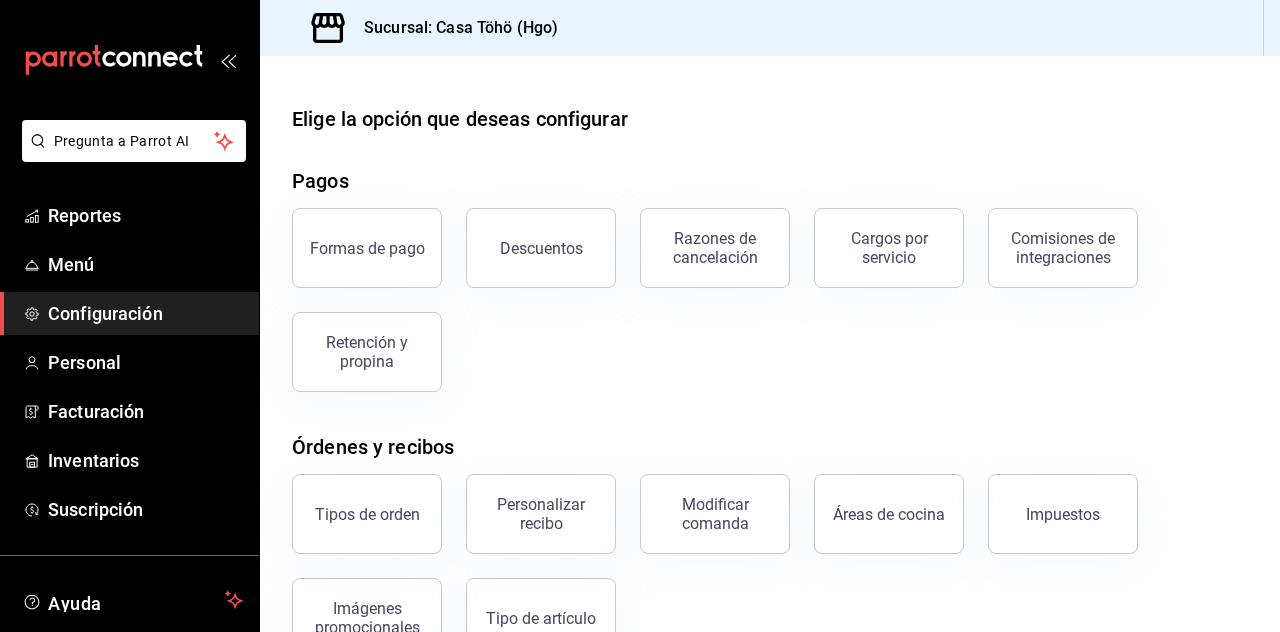 scroll, scrollTop: 4, scrollLeft: 0, axis: vertical 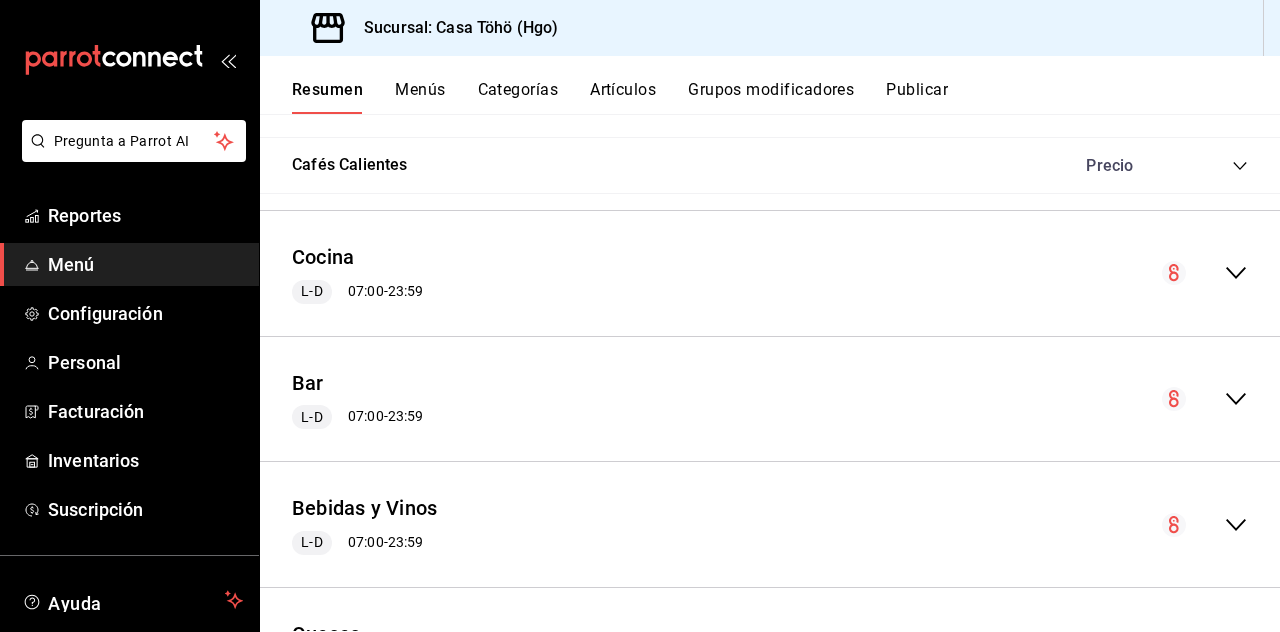click 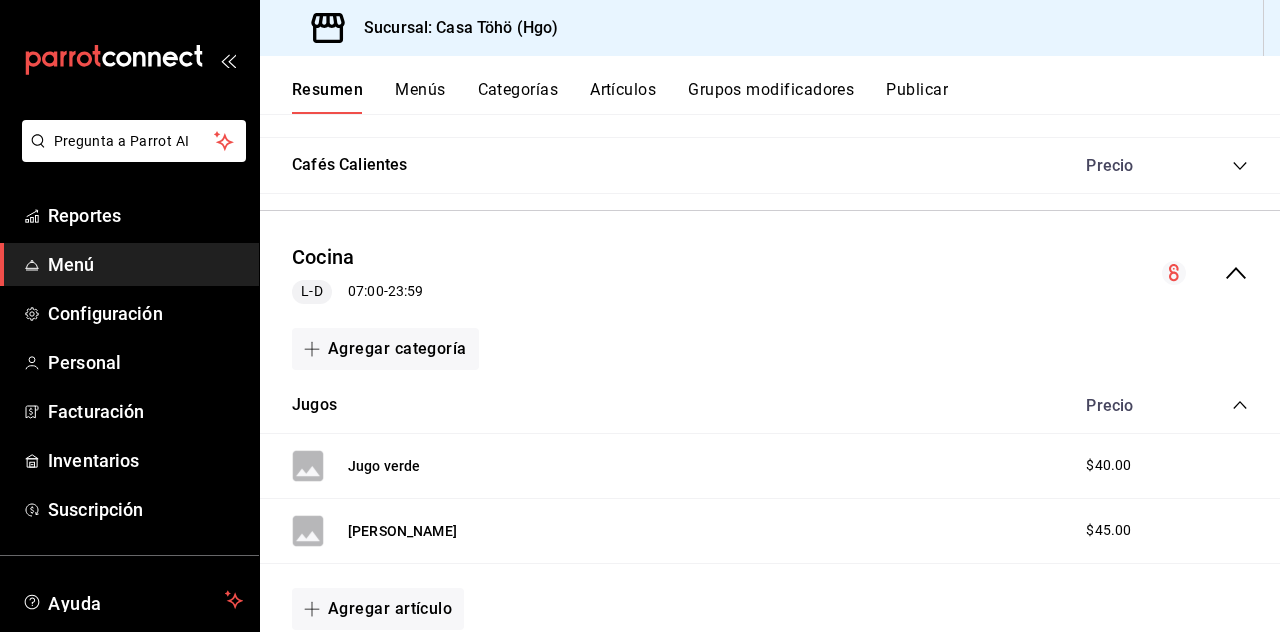 click on "Agregar artículo" at bounding box center [378, 609] 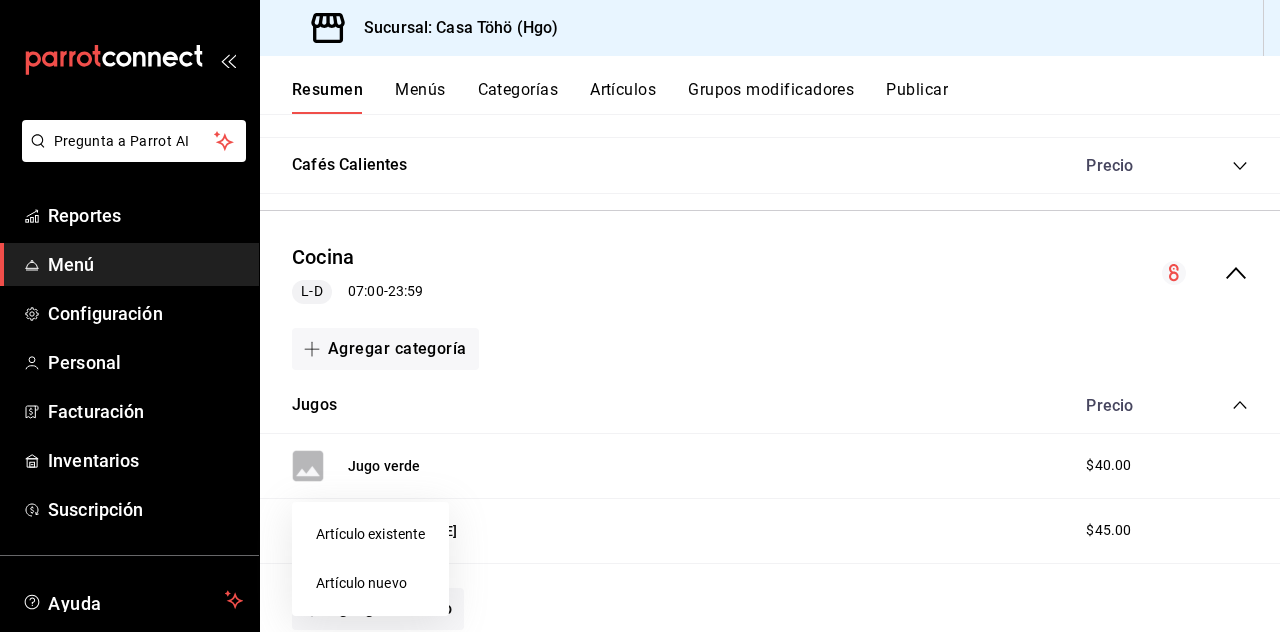 click on "Artículo nuevo" at bounding box center [370, 583] 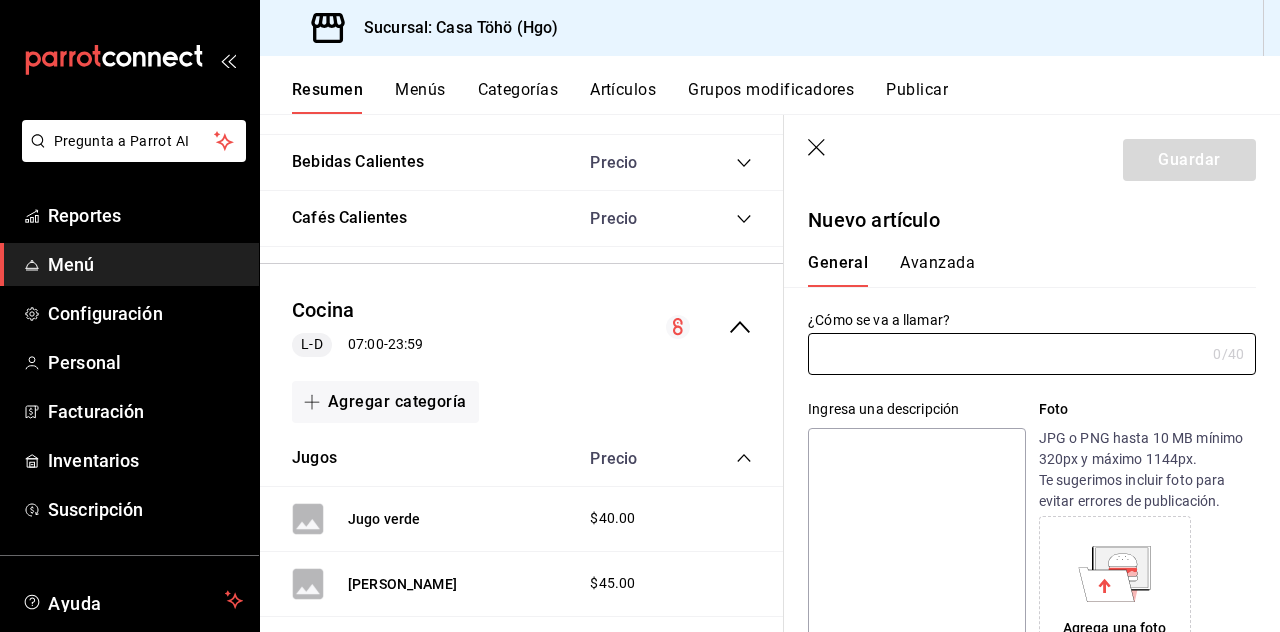 type on "AR-1753019729580" 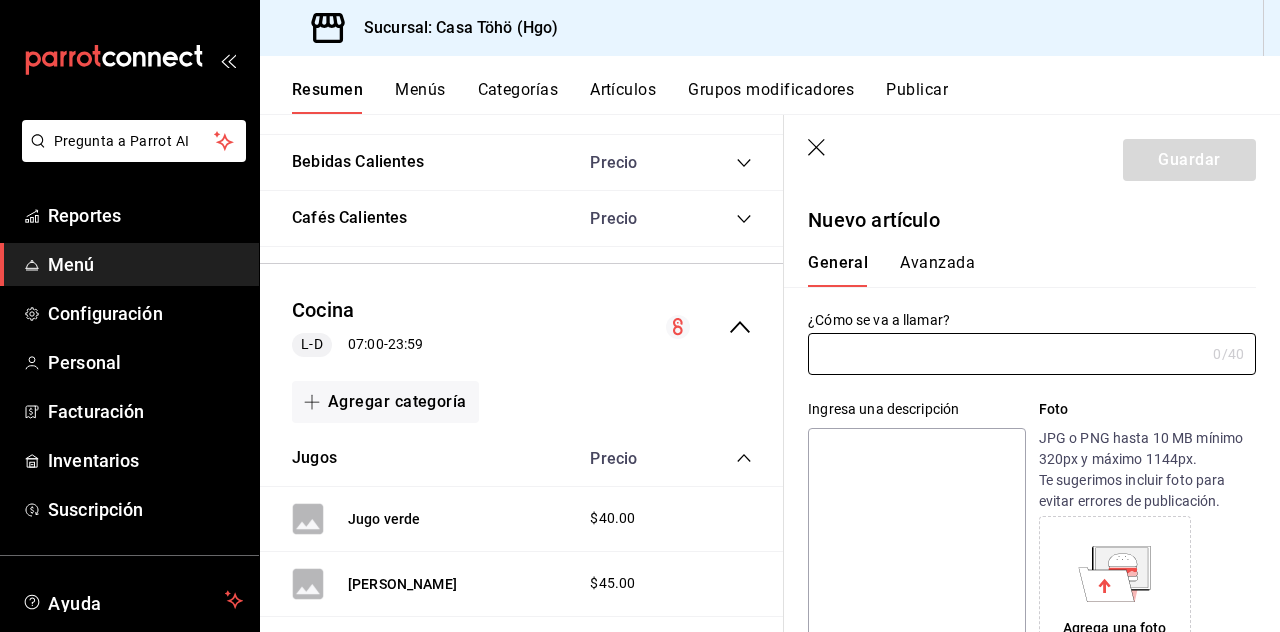 scroll, scrollTop: 95, scrollLeft: 0, axis: vertical 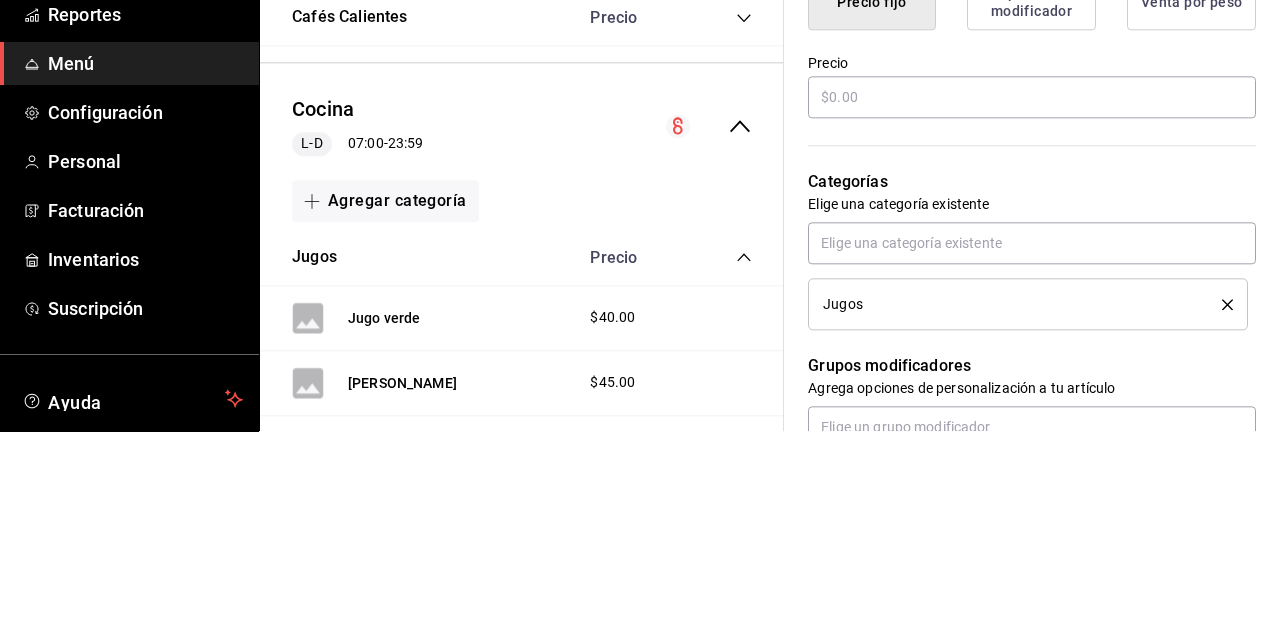 type on "Plato fruta chico" 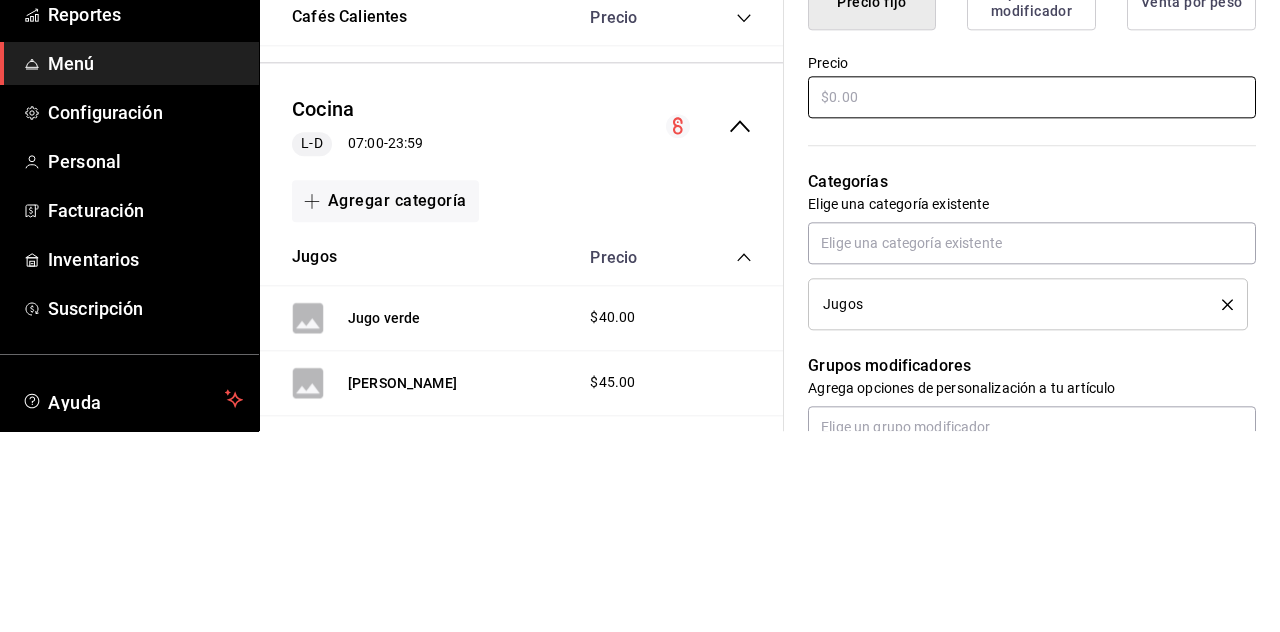 click on "¿Cómo se va a llamar? Plato fruta chico 17 /40 ¿Cómo se va a llamar? Ingresa una descripción x 0 /125 ​ Foto JPG o PNG hasta 10 MB mínimo 320px y máximo 1144px. Te sugerimos incluir foto para evitar errores de publicación. Agrega una foto Tipo de venta Precio fijo Opción de modificador Venta por peso Precio Categorías Elige una categoría existente Jugos Grupos modificadores Agrega opciones de personalización a tu artículo Color Elige un color para resaltar la casilla del artículo, esto solo se verá reflejado en el punto de venta. SKU Asigna un SKU a tu artículo y así agruparlo con otros artículos dentro de tu organización. AR-1753019729580 16 / 20 ​ Asignar SKU" at bounding box center [1020, 410] 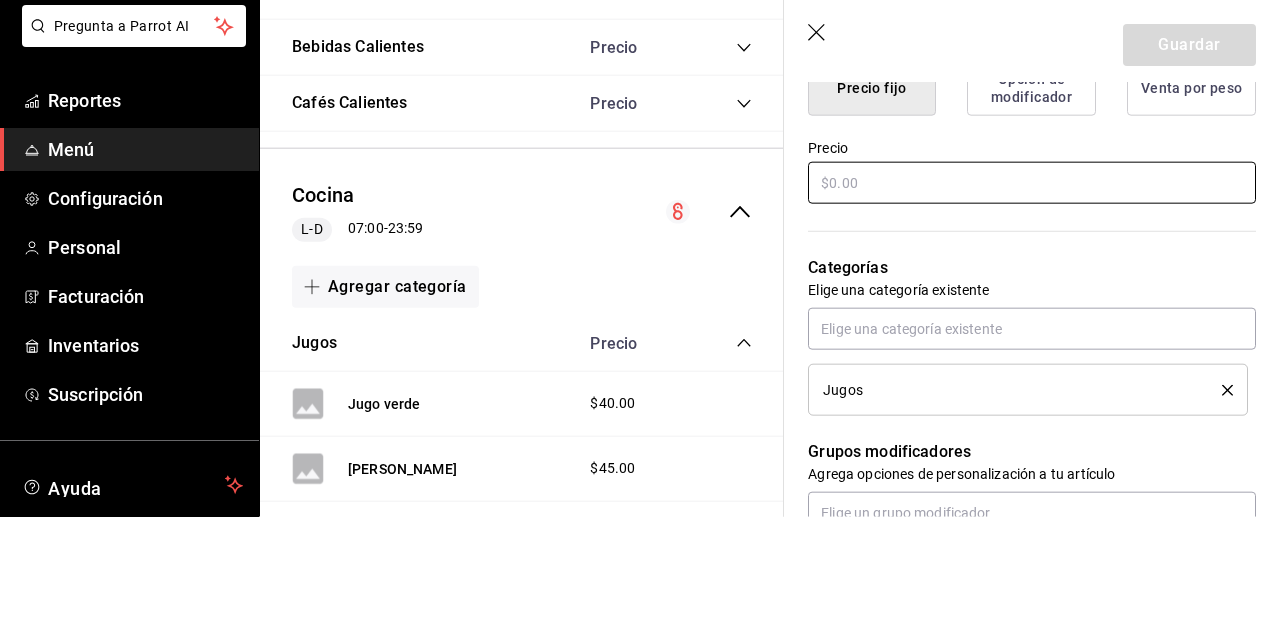scroll, scrollTop: 0, scrollLeft: 0, axis: both 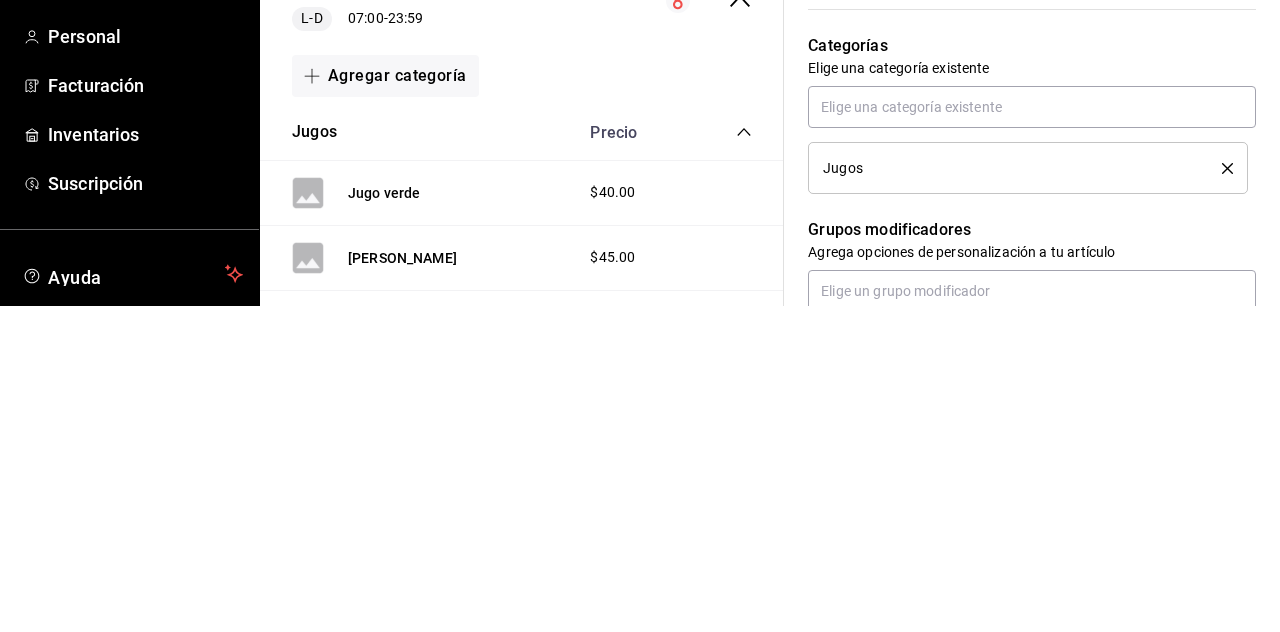 type on "$35.00" 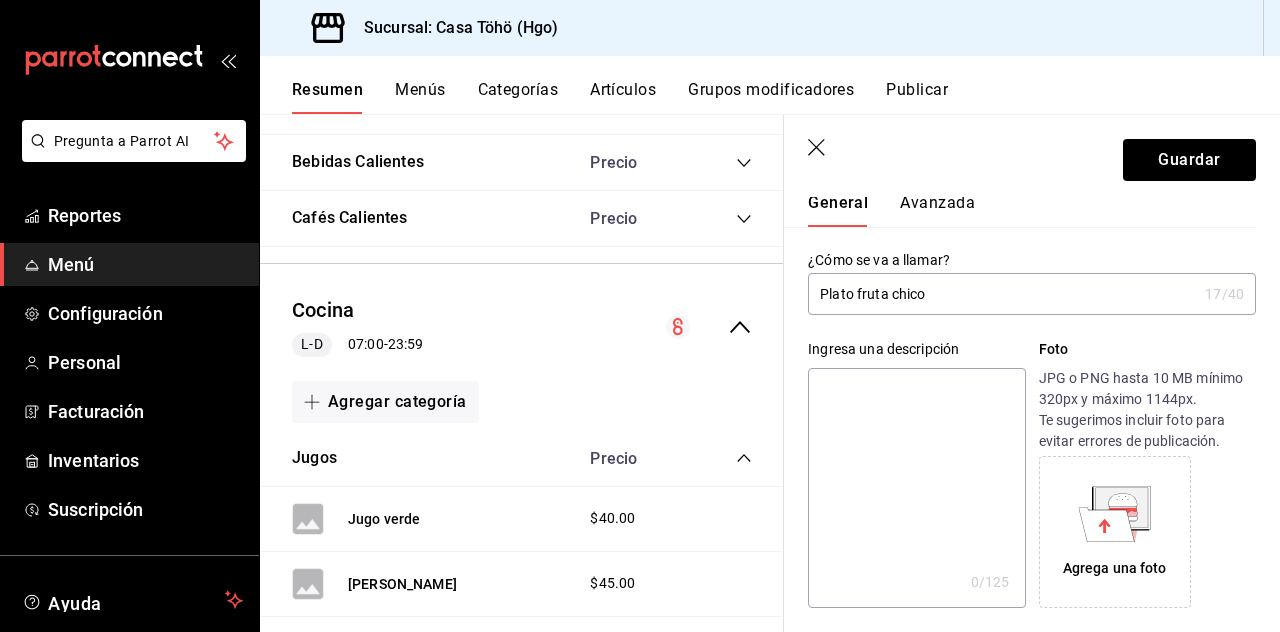 scroll, scrollTop: 59, scrollLeft: 0, axis: vertical 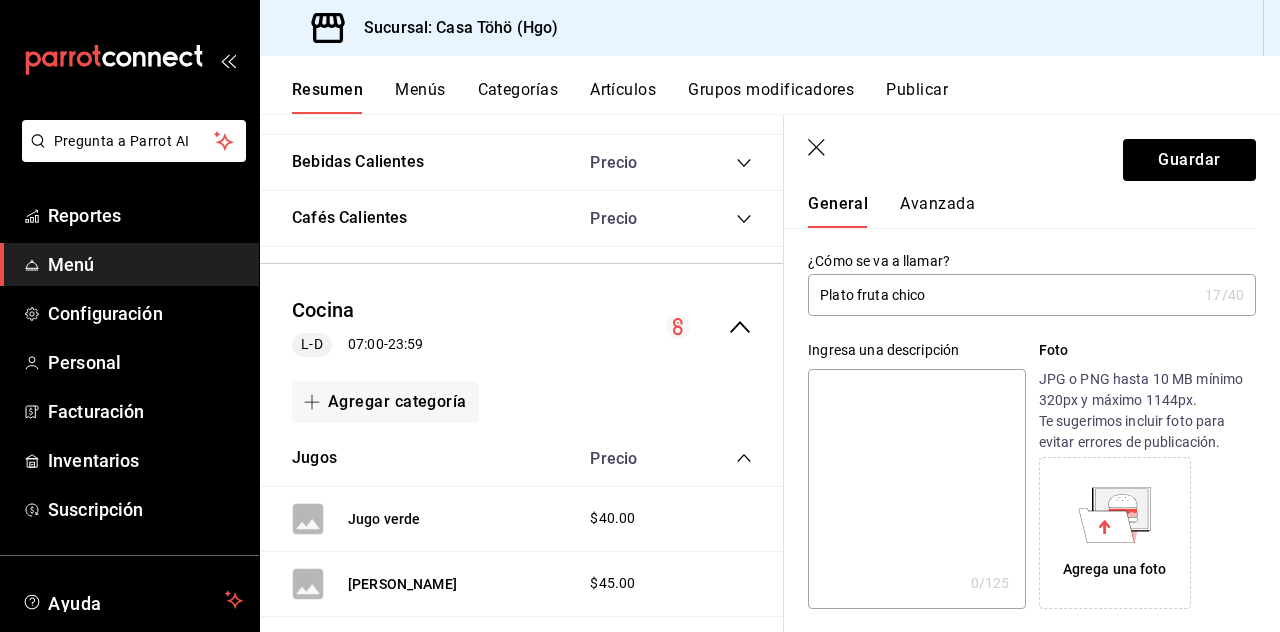 click on "Plato fruta chico" at bounding box center [1002, 295] 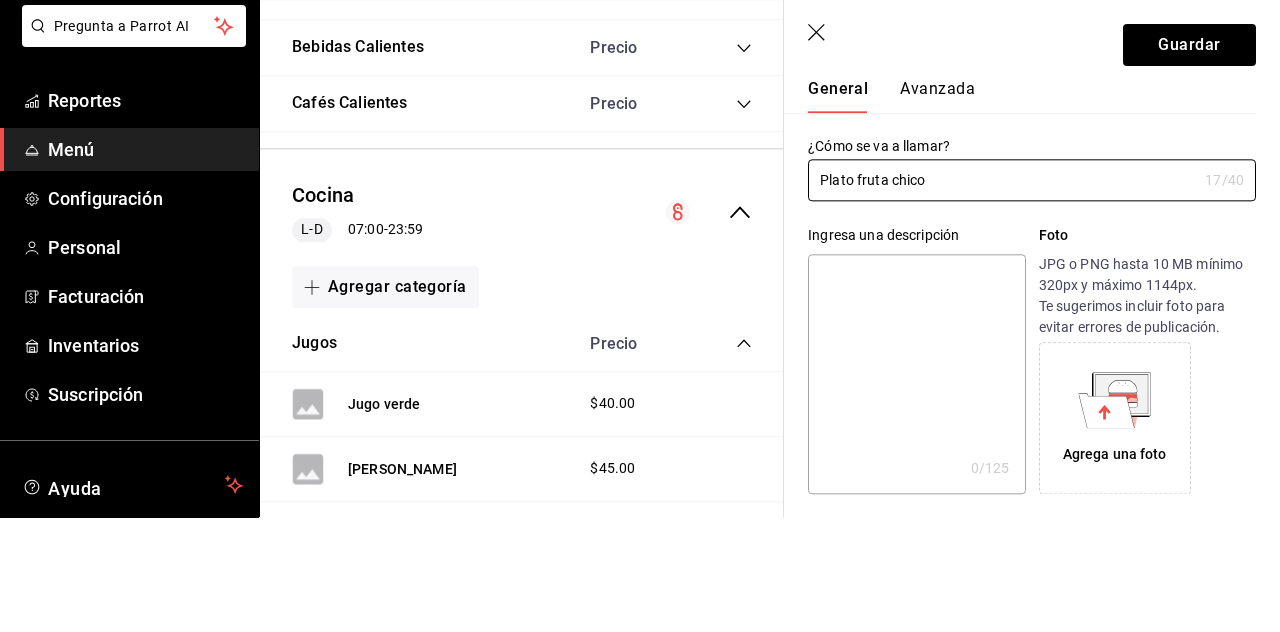 scroll, scrollTop: 96, scrollLeft: 0, axis: vertical 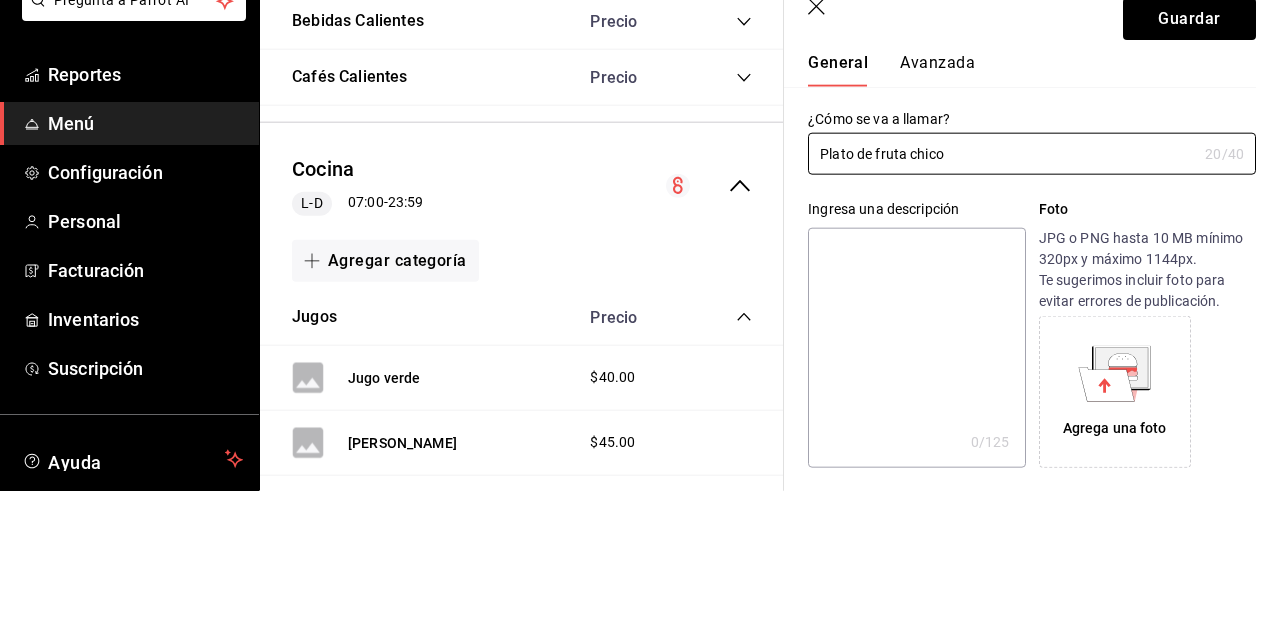 type on "Plato de fruta chico" 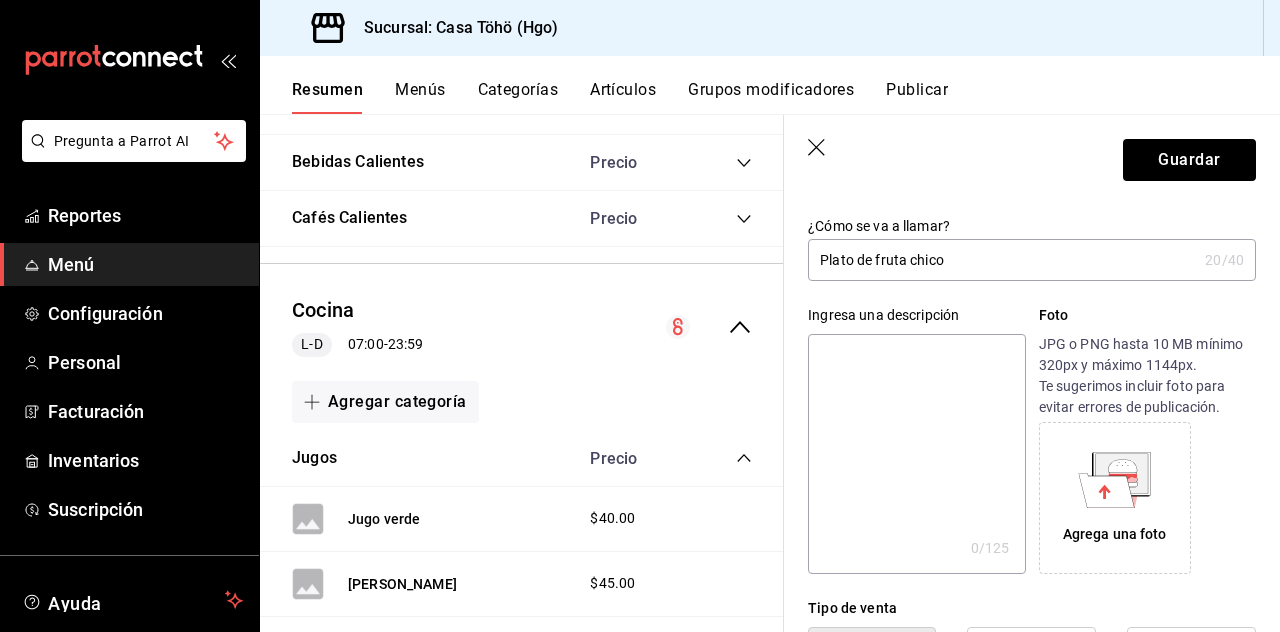 scroll, scrollTop: 0, scrollLeft: 0, axis: both 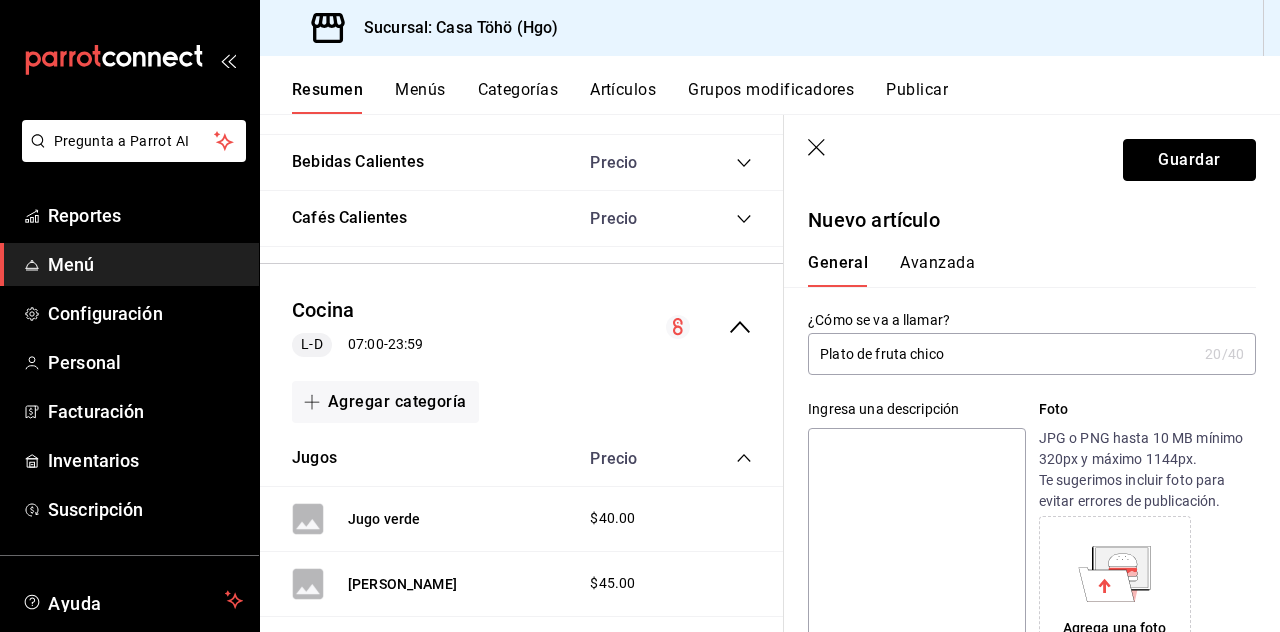 click on "Guardar" at bounding box center (1189, 160) 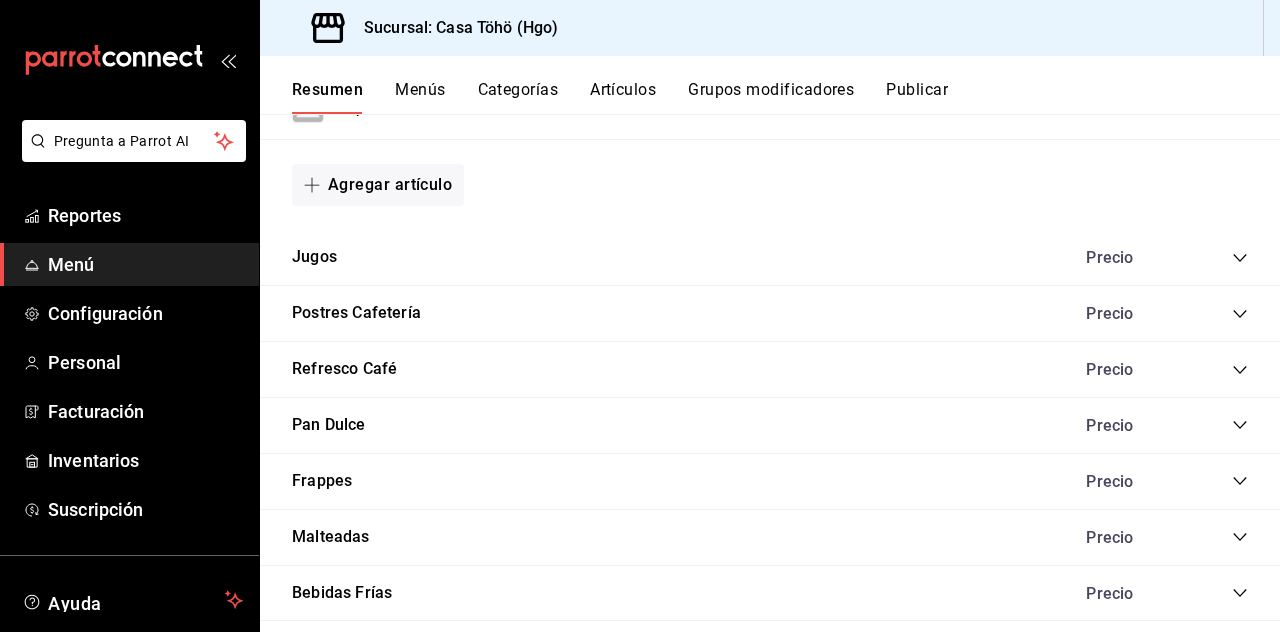 scroll, scrollTop: 1489, scrollLeft: 0, axis: vertical 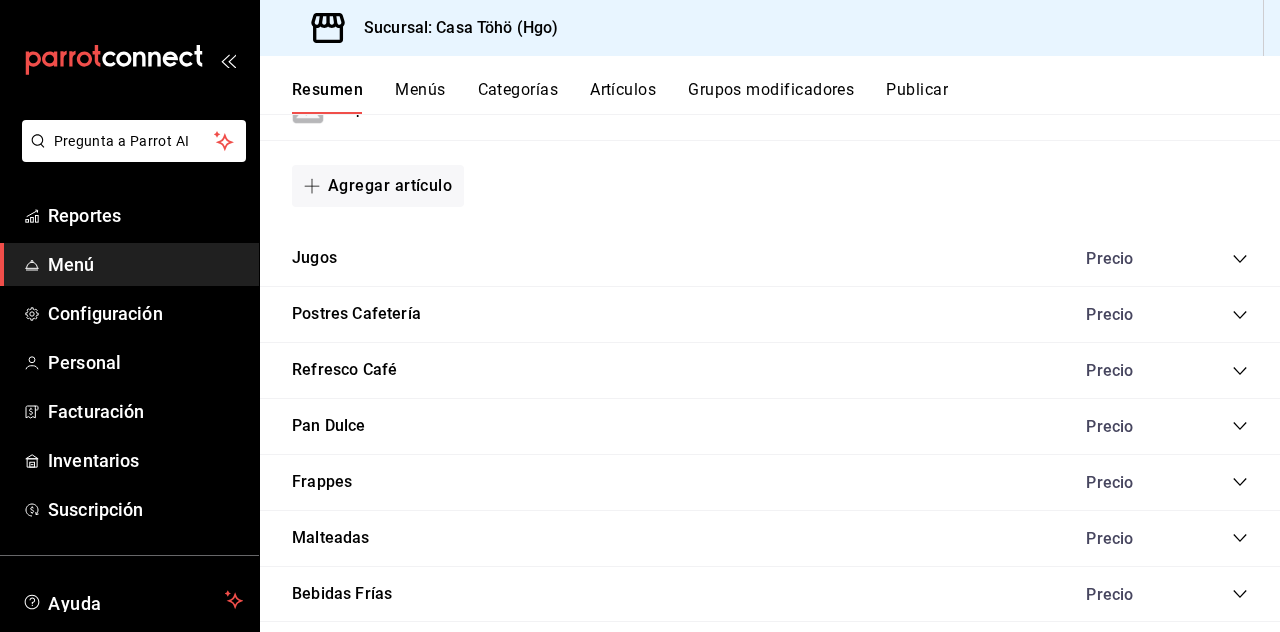 click 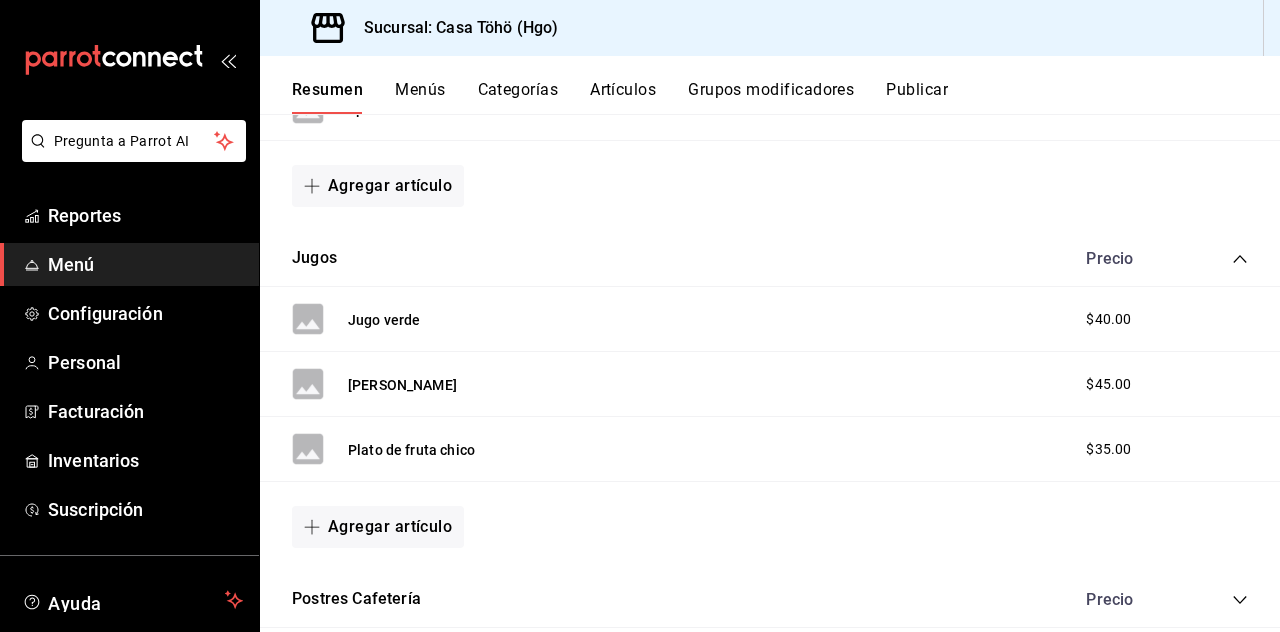 click on "Agregar artículo" at bounding box center [378, 527] 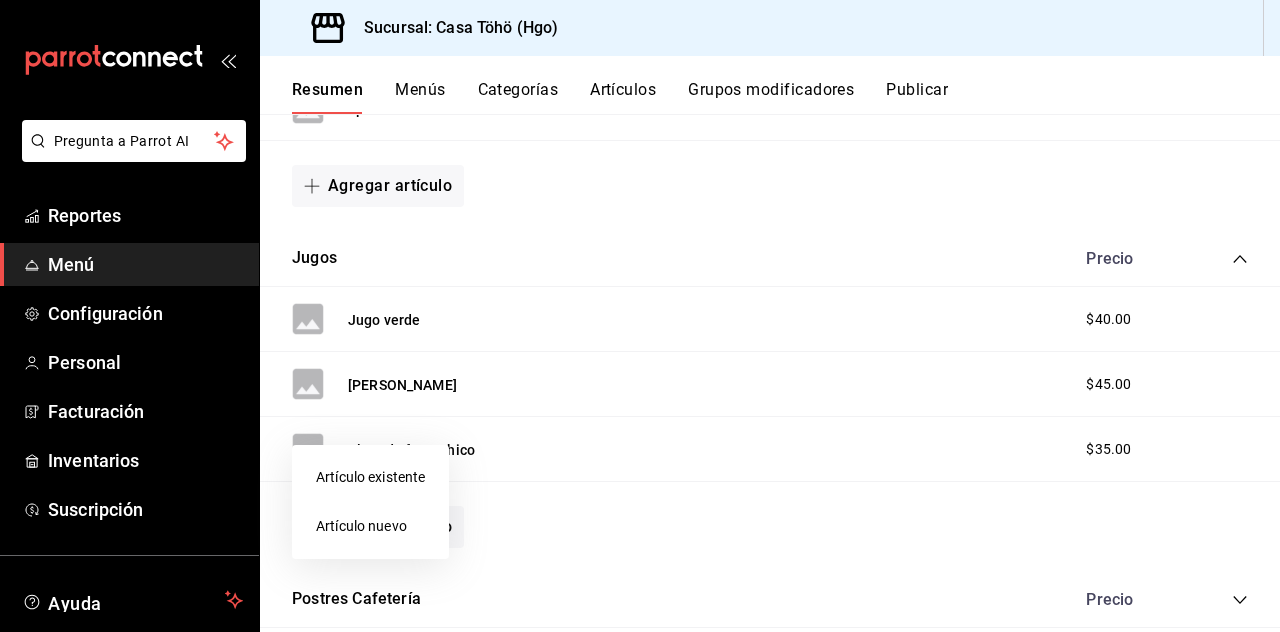 click on "Artículo nuevo" at bounding box center (370, 526) 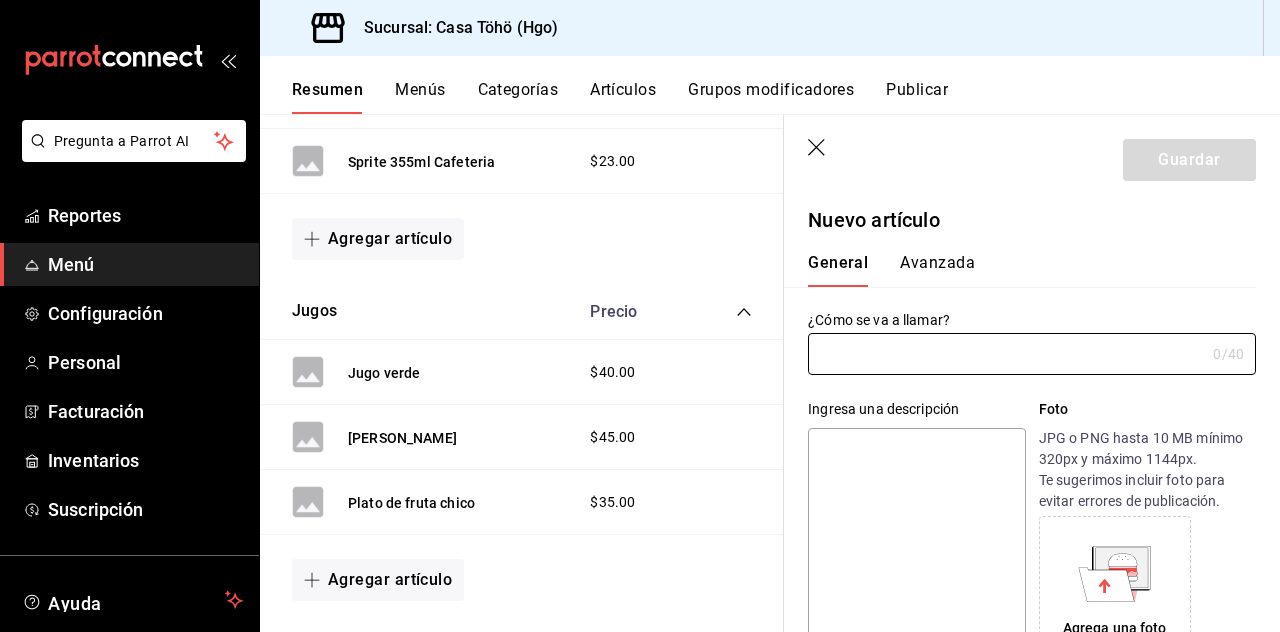 type on "AR-1753019841274" 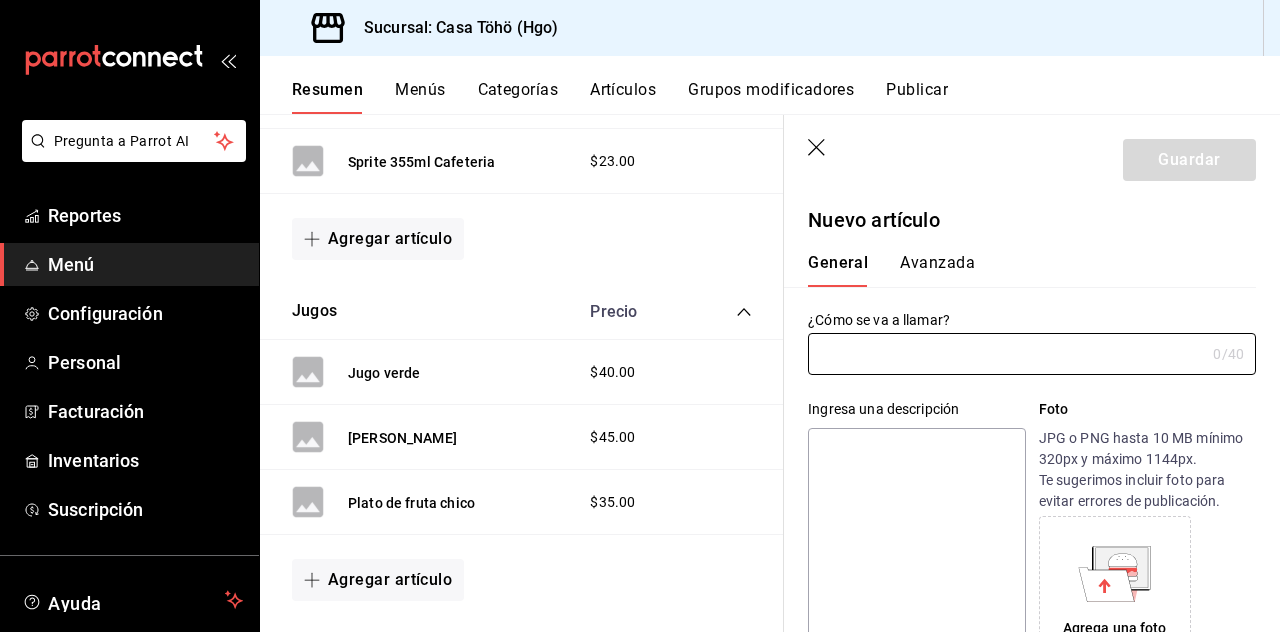 scroll, scrollTop: 95, scrollLeft: 0, axis: vertical 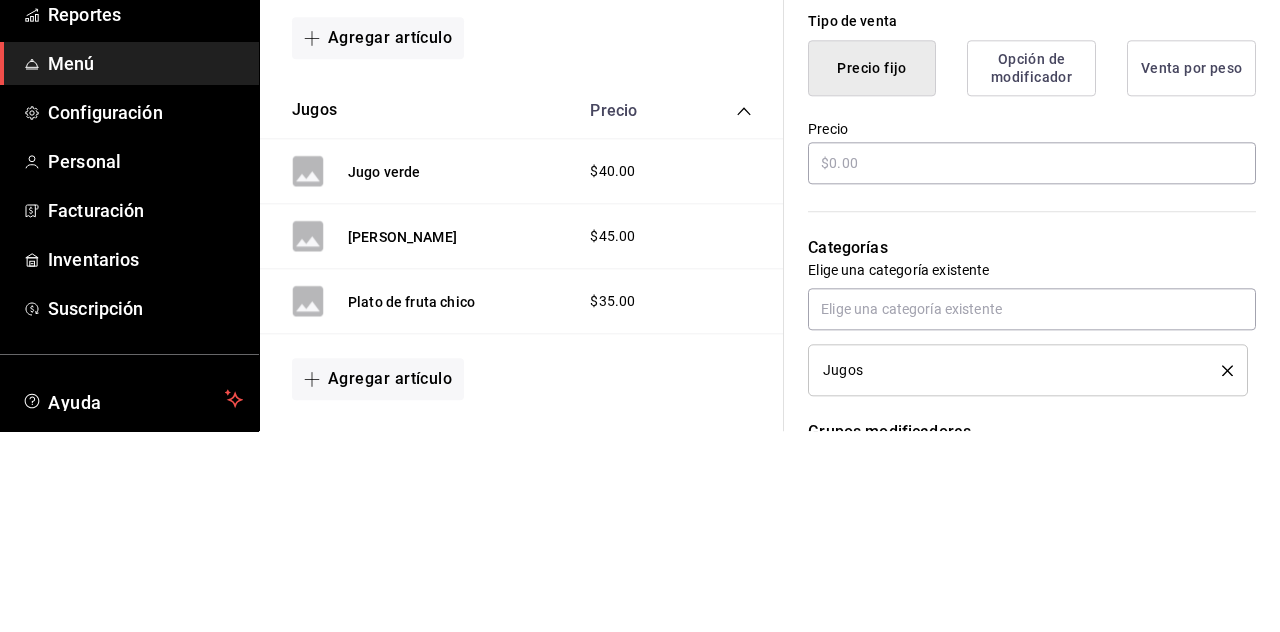 type on "Plato de fruta gde" 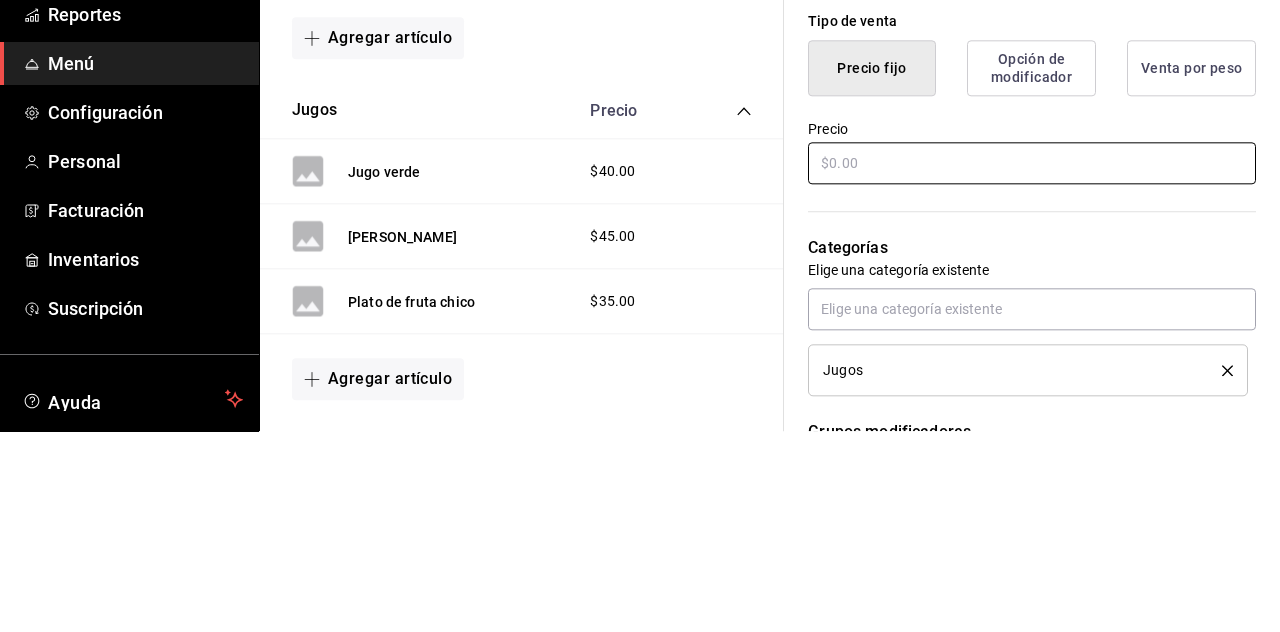 click on "¿Cómo se va a llamar? Plato de fruta gde 18 /40 ¿Cómo se va a llamar? Ingresa una descripción x 0 /125 ​ Foto JPG o PNG hasta 10 MB mínimo 320px y máximo 1144px. Te sugerimos incluir foto para evitar errores de publicación. Agrega una foto Tipo de venta Precio fijo Opción de modificador Venta por peso Precio Categorías Elige una categoría existente Jugos Grupos modificadores Agrega opciones de personalización a tu artículo Color Elige un color para resaltar la casilla del artículo, esto solo se verá reflejado en el punto de venta. SKU Asigna un SKU a tu artículo y así agruparlo con otros artículos dentro de tu organización. AR-1753019841274 16 / 20 ​ Asignar SKU" at bounding box center (1020, 476) 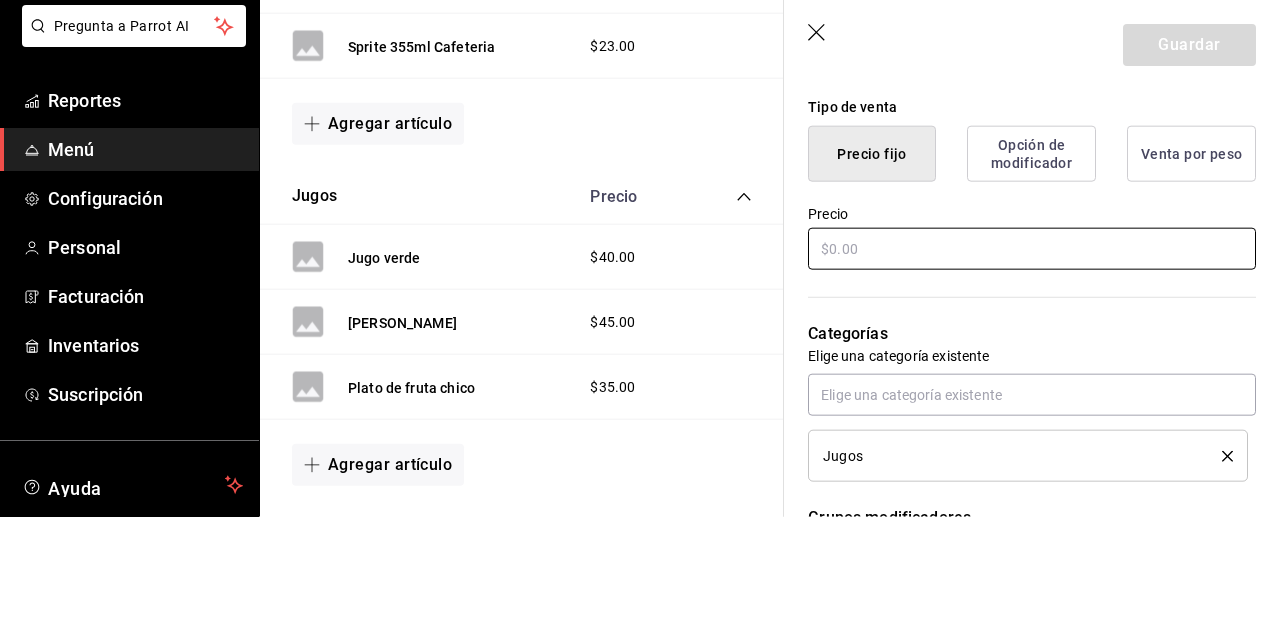 scroll, scrollTop: 96, scrollLeft: 0, axis: vertical 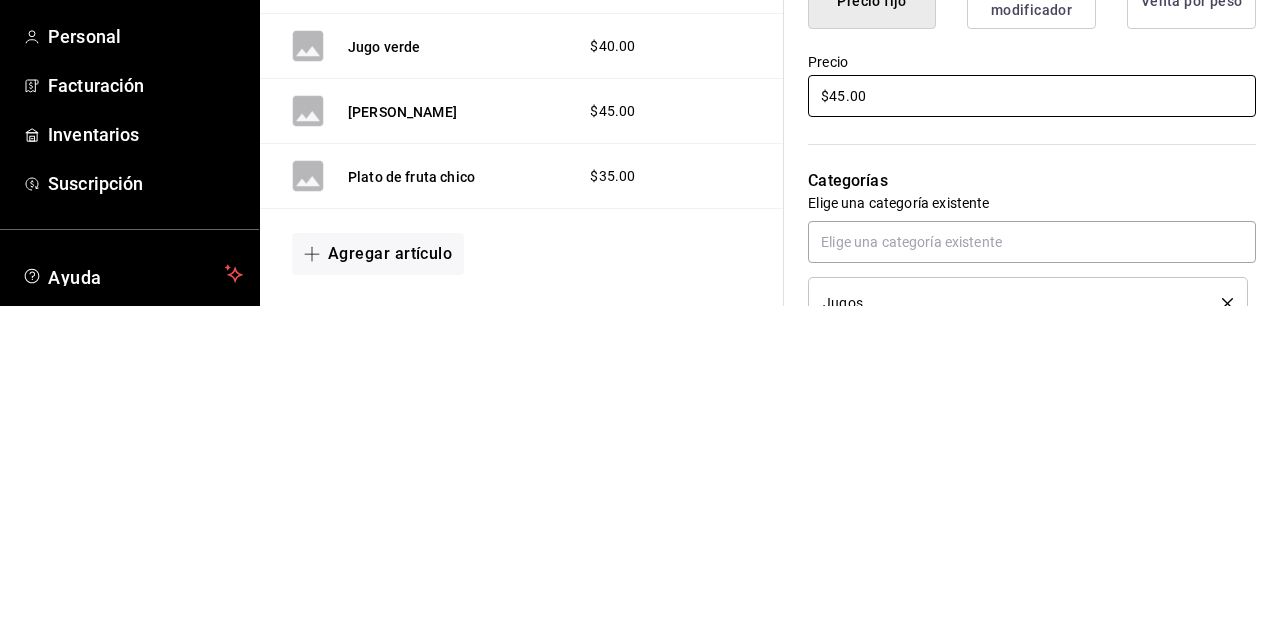type on "$45.00" 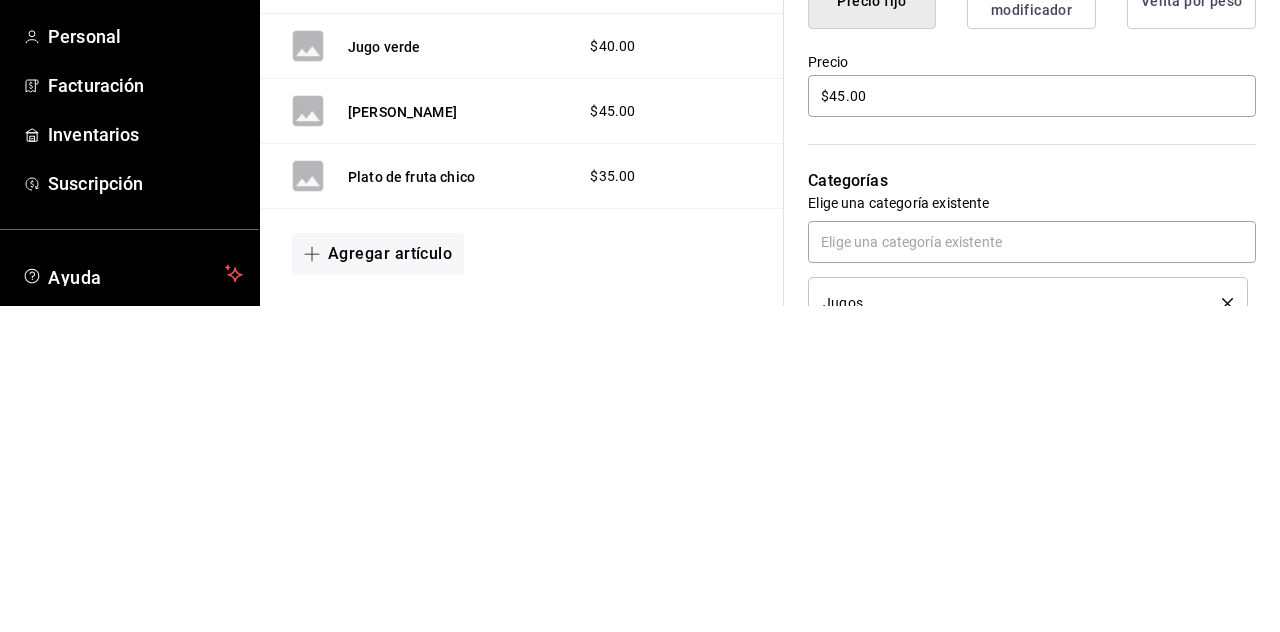 click on "Categorías Elige una categoría existente Jugos" at bounding box center [1020, 550] 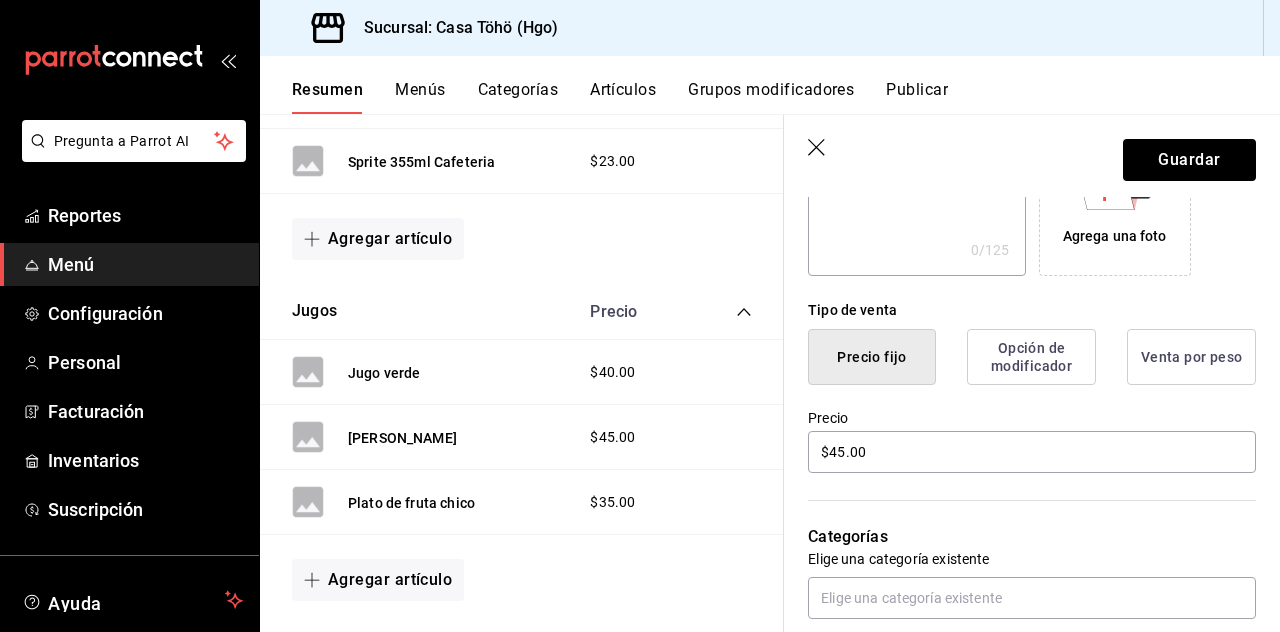 scroll, scrollTop: 376, scrollLeft: 0, axis: vertical 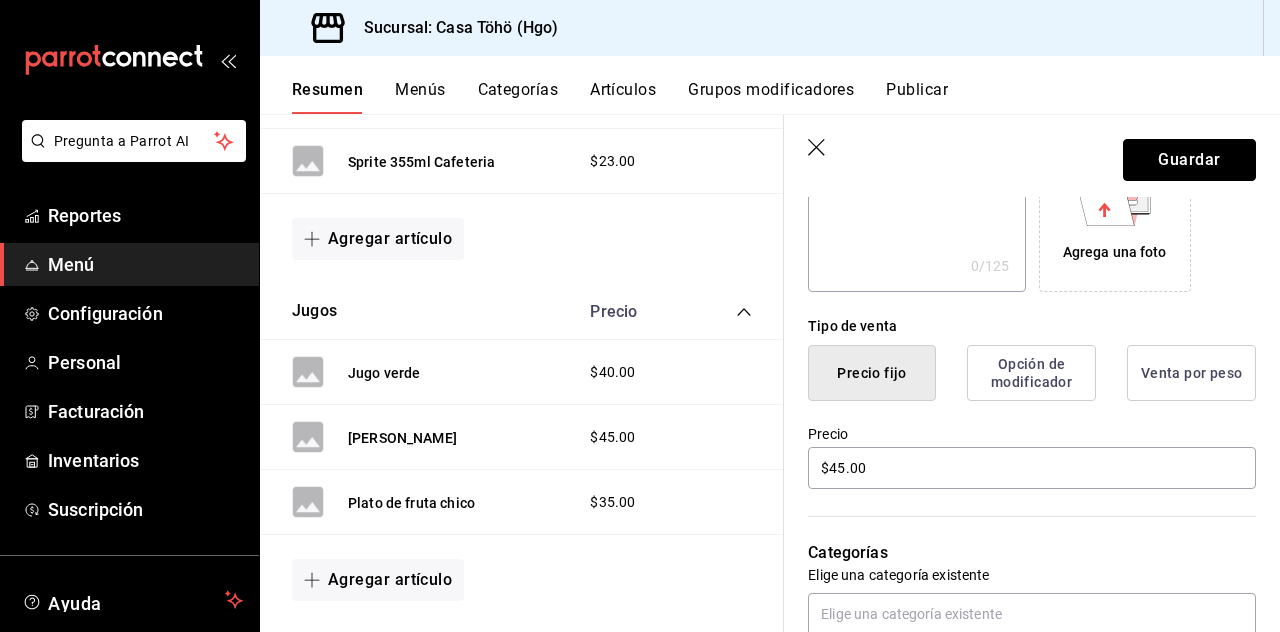 click on "Guardar" at bounding box center [1189, 160] 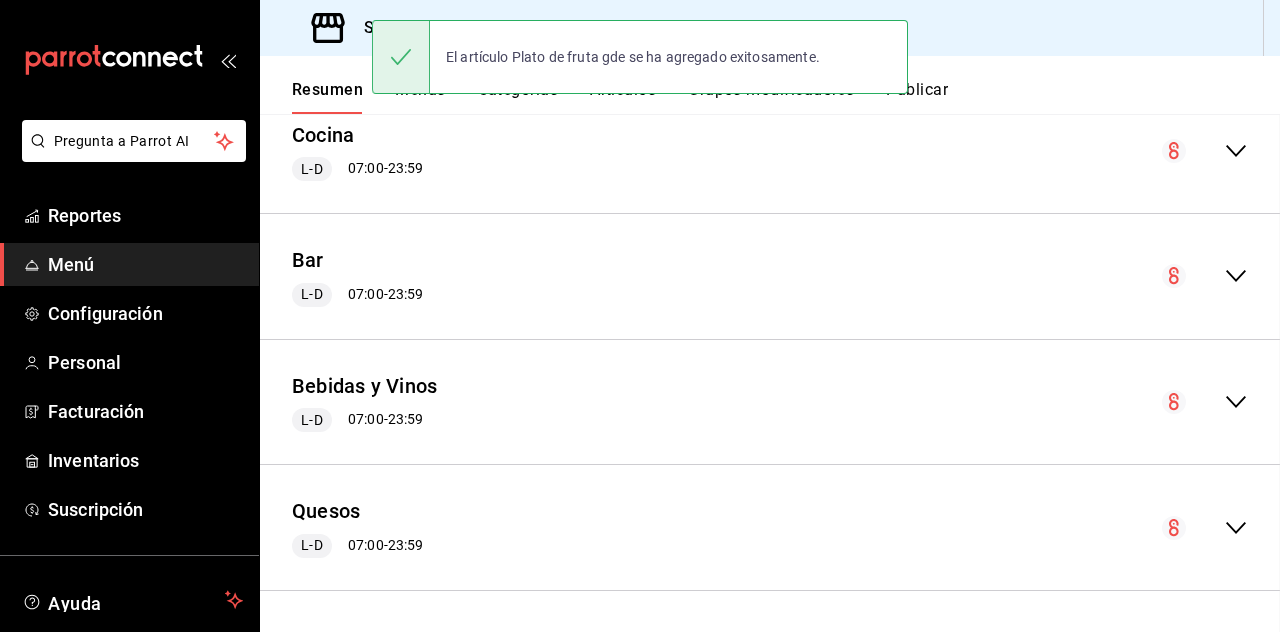 scroll, scrollTop: 0, scrollLeft: 0, axis: both 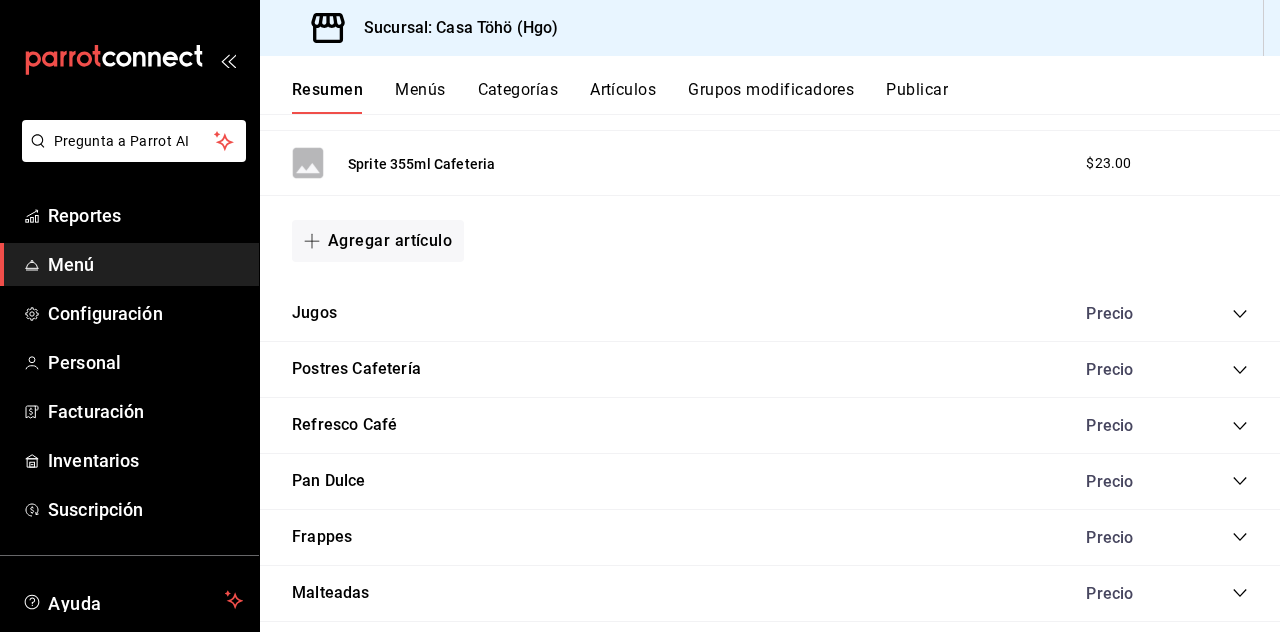 click 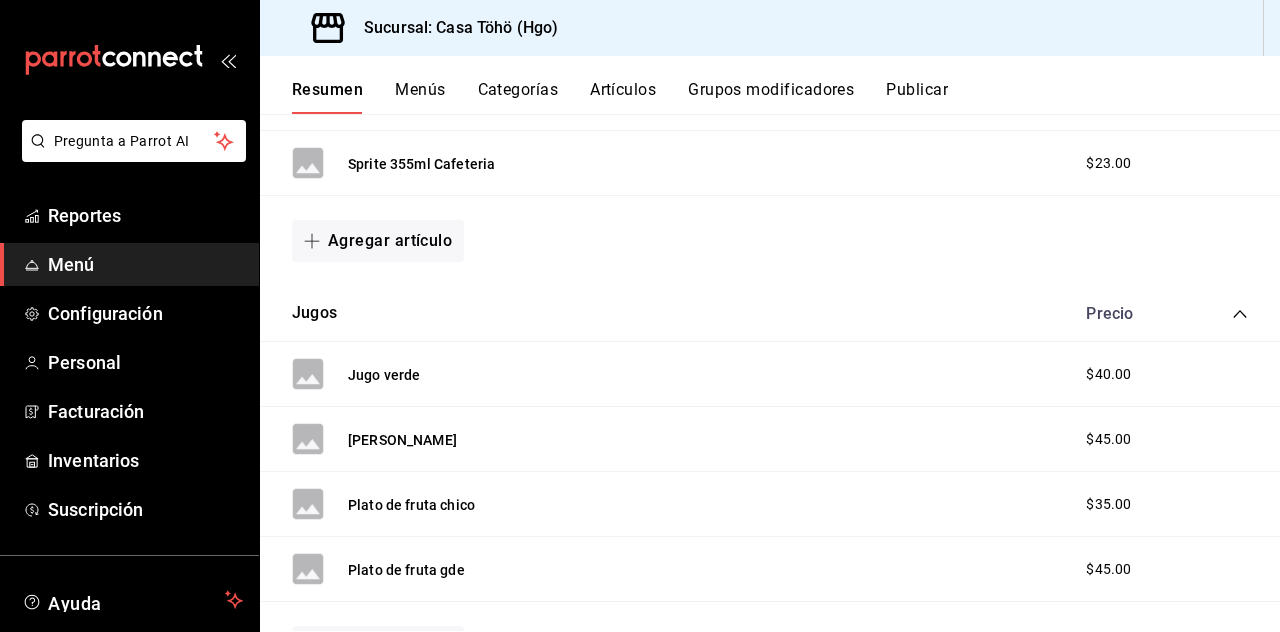 click on "Plato de fruta chico" at bounding box center (411, 505) 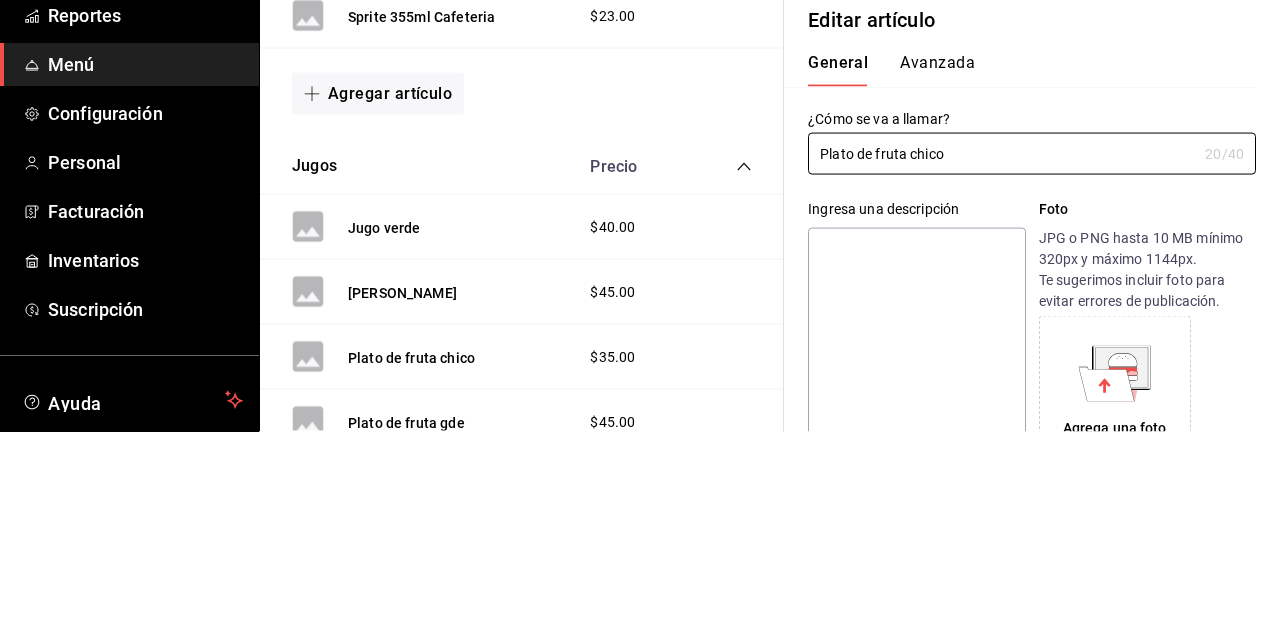 scroll, scrollTop: 95, scrollLeft: 0, axis: vertical 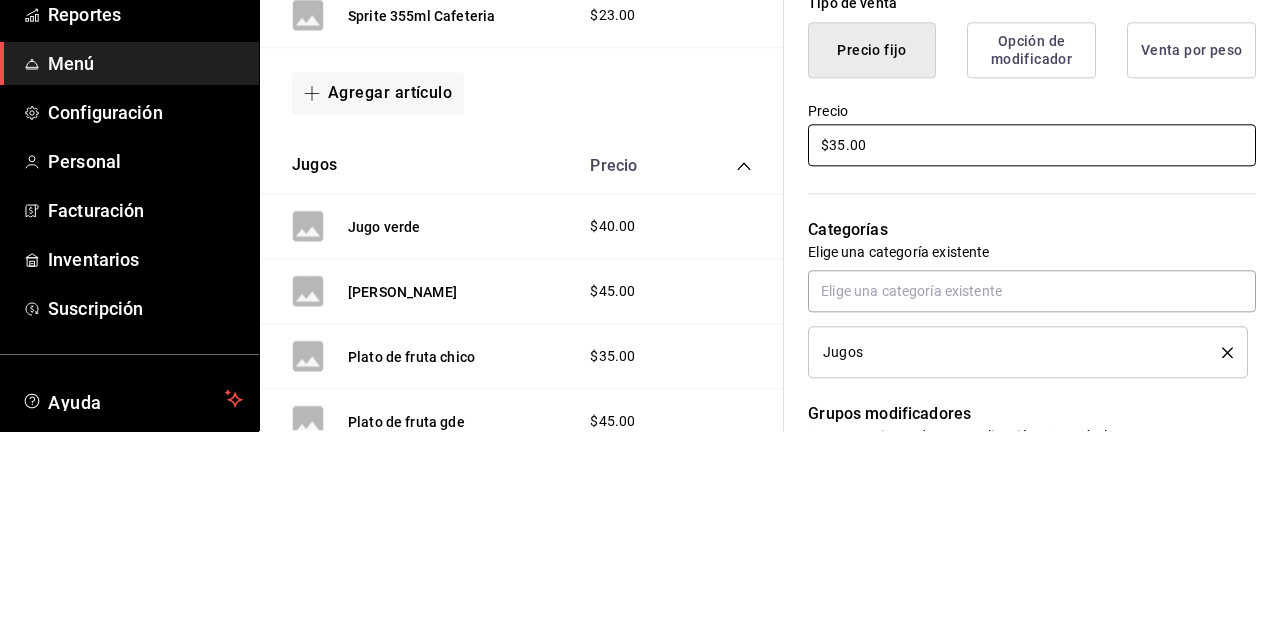 click on "$35.00" at bounding box center [1032, 346] 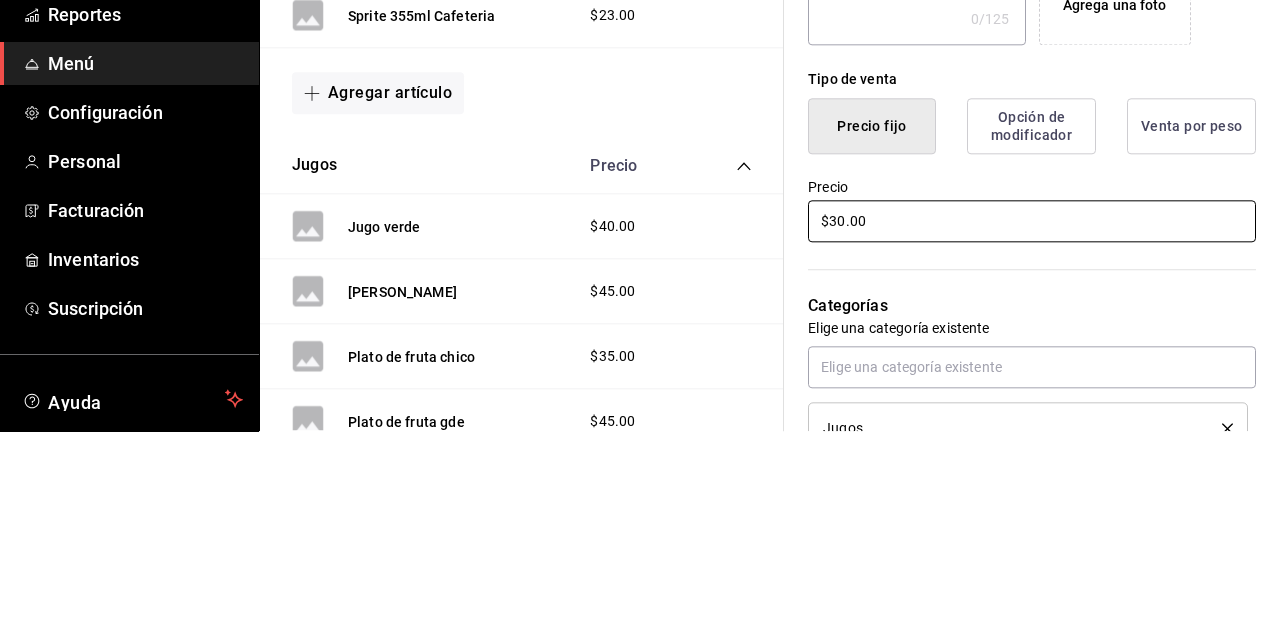type on "$30.00" 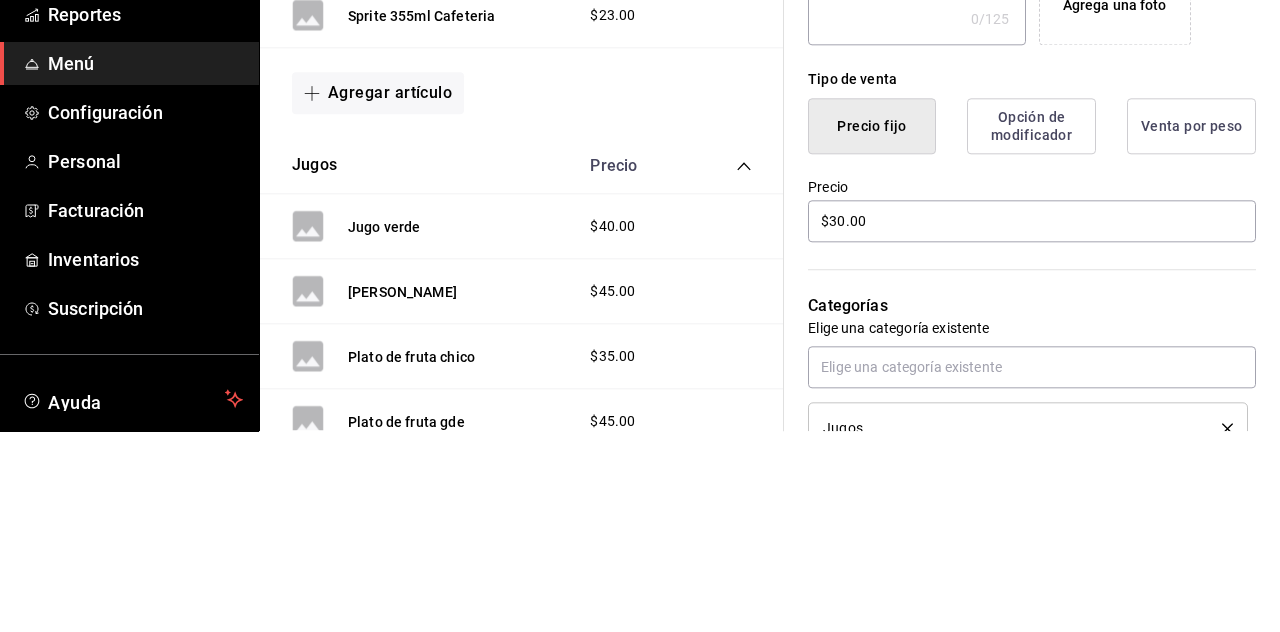 click on "Precio $30.00" at bounding box center (1020, 400) 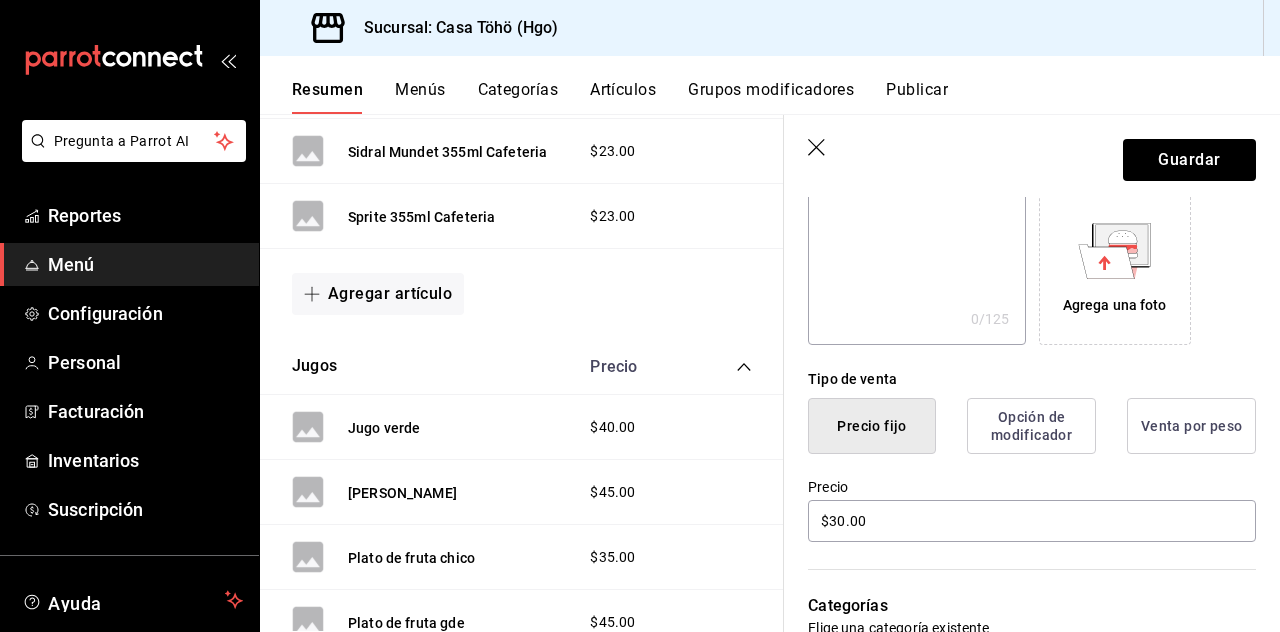 scroll, scrollTop: 305, scrollLeft: 0, axis: vertical 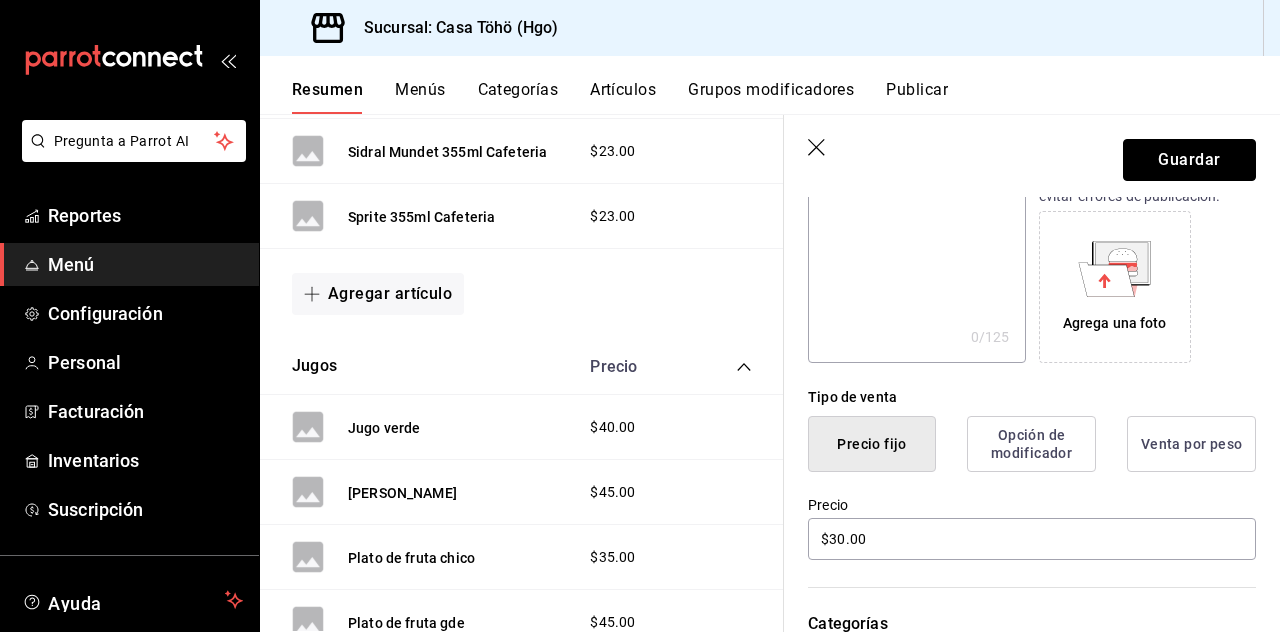 click on "Guardar" at bounding box center (1189, 160) 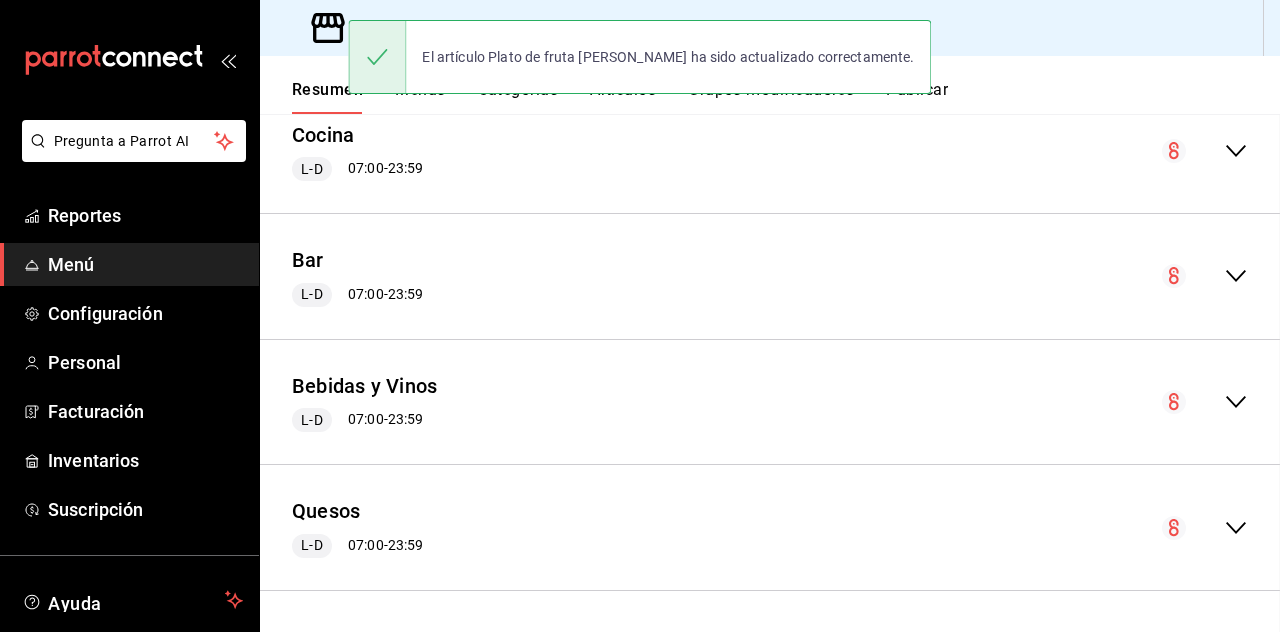 scroll, scrollTop: 0, scrollLeft: 0, axis: both 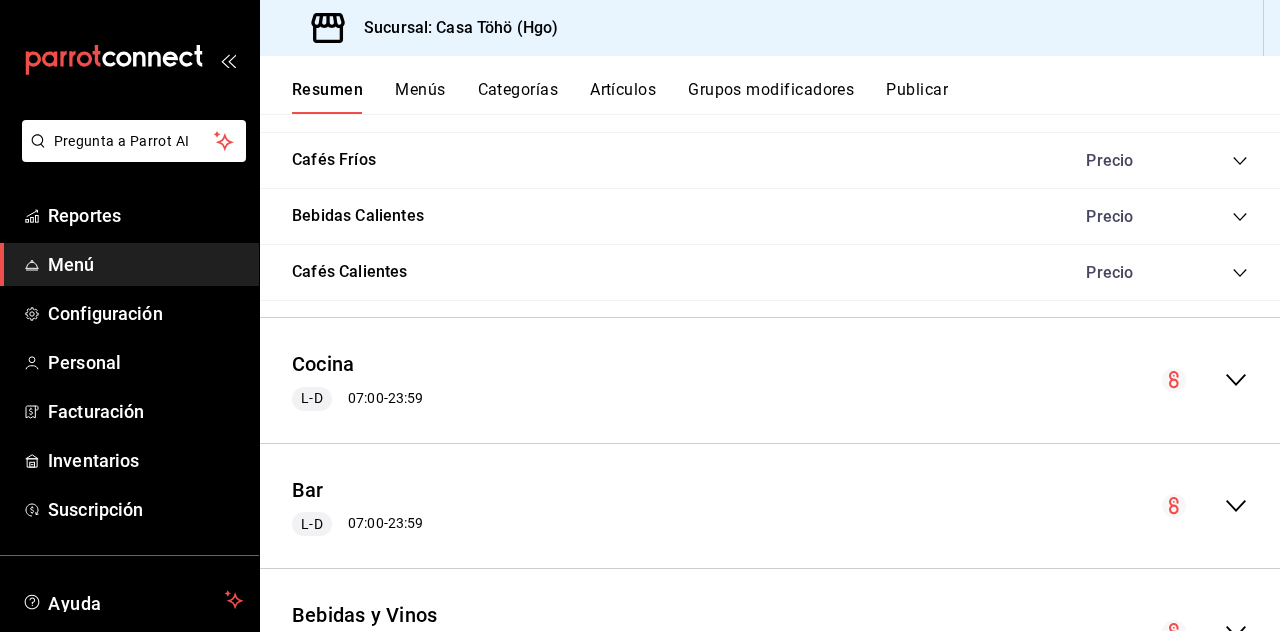 click on "Cocina L-D 07:00  -  23:59" at bounding box center (770, 380) 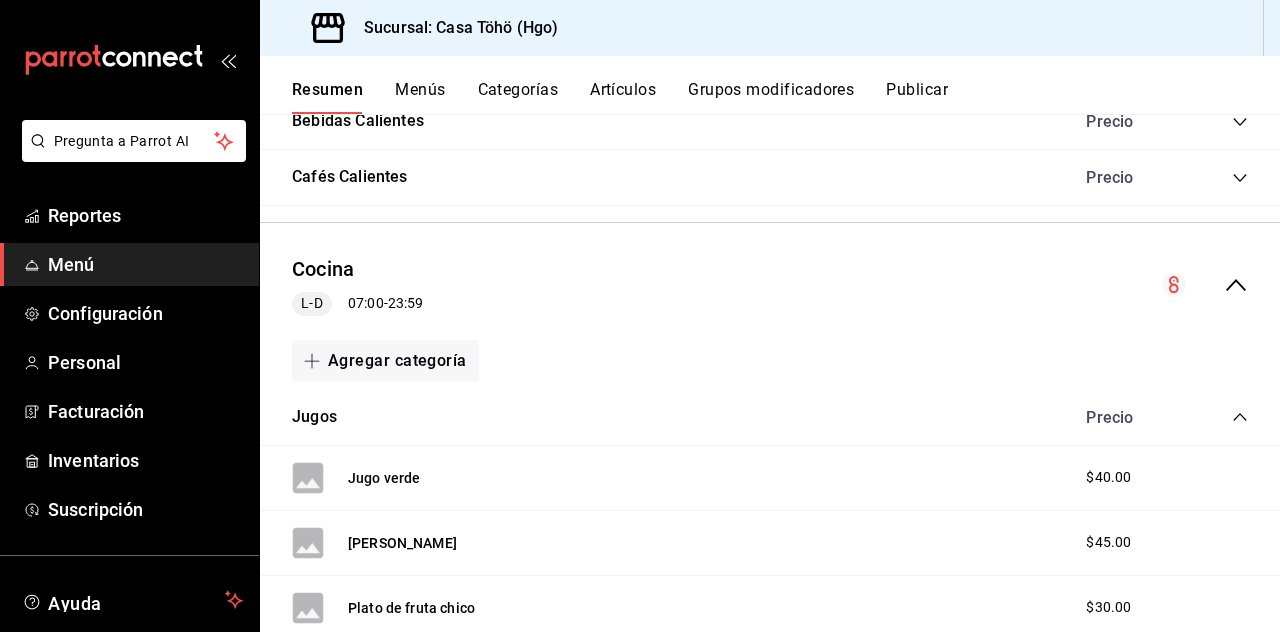 scroll, scrollTop: 2141, scrollLeft: 0, axis: vertical 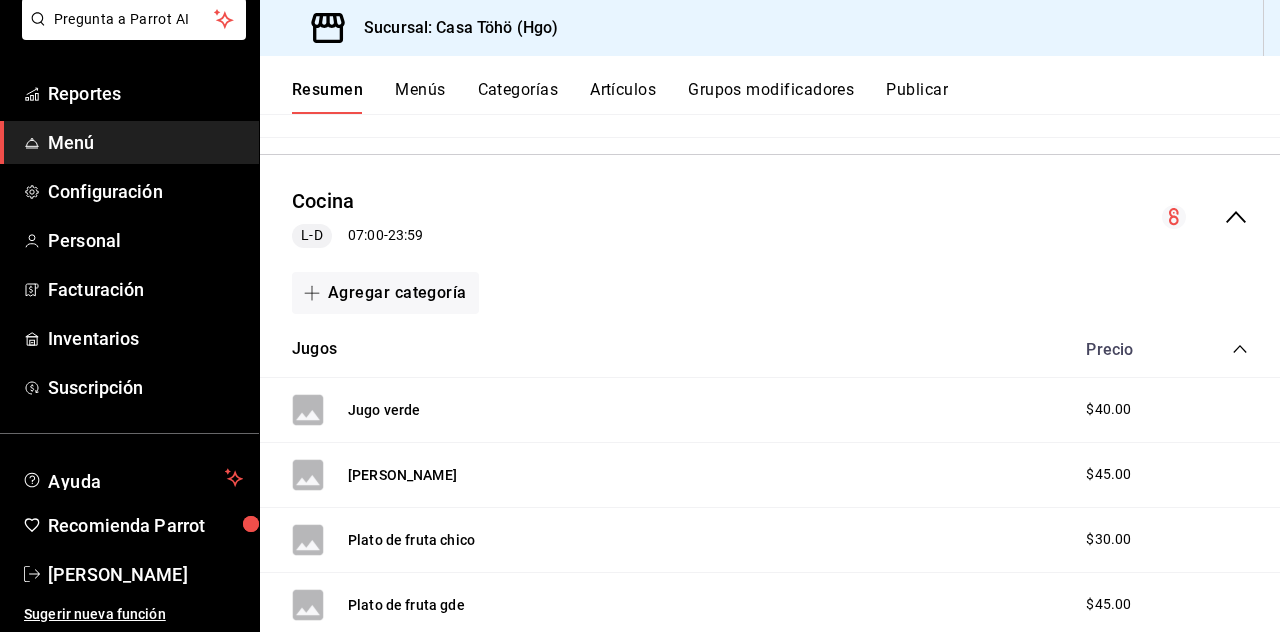 click on "Andrés Am" at bounding box center [145, 574] 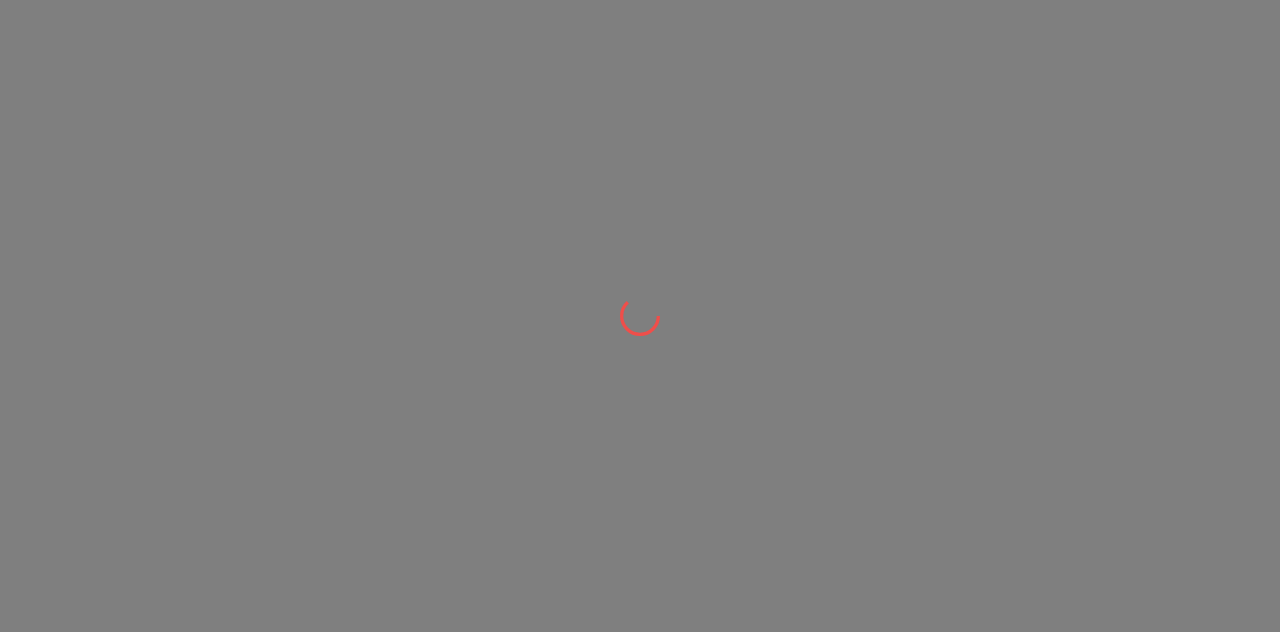 scroll, scrollTop: 0, scrollLeft: 0, axis: both 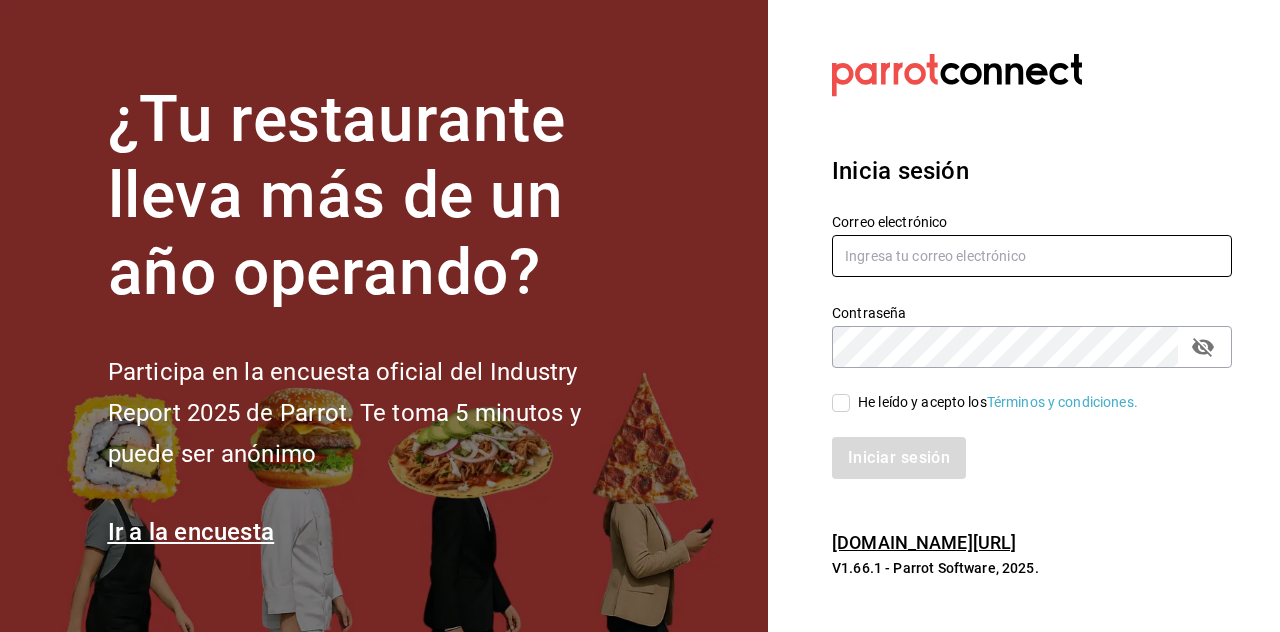 click at bounding box center (1032, 256) 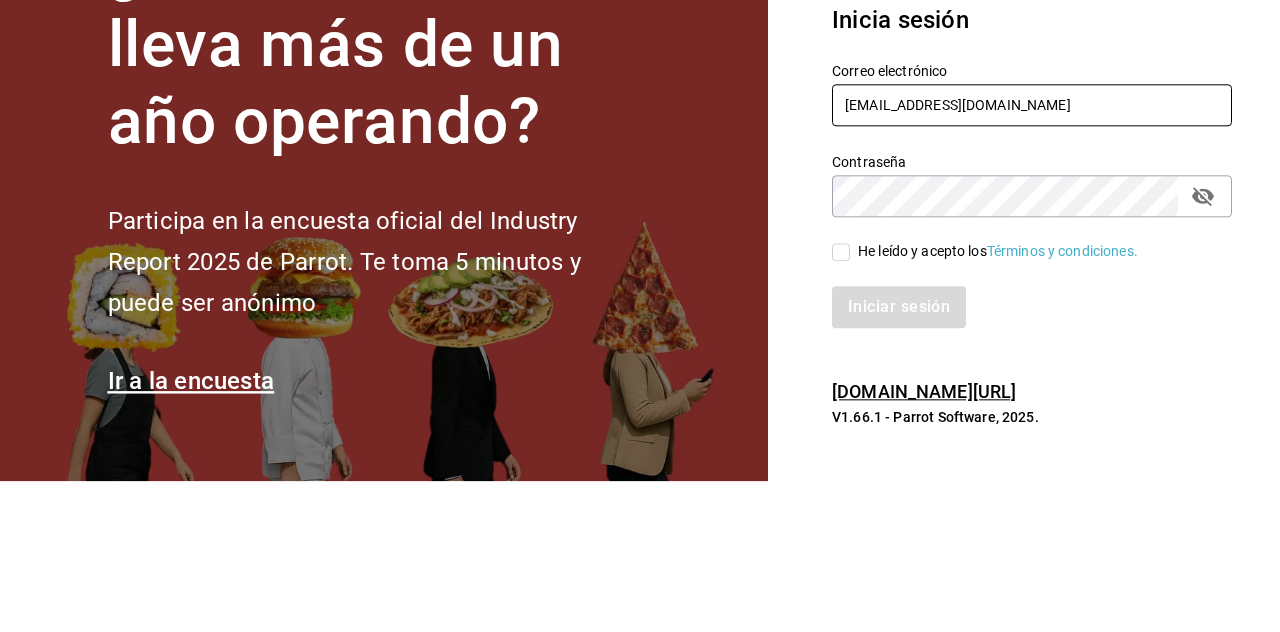 type on "administrador@correo.com" 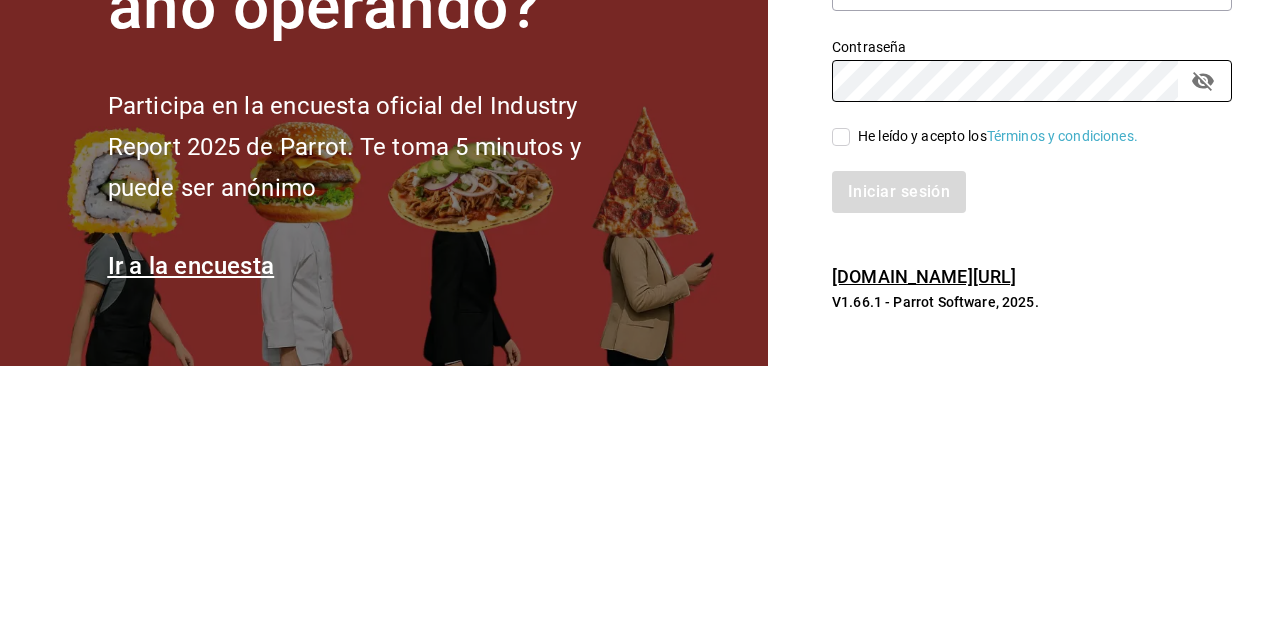 click on "He leído y acepto los  Términos y condiciones." at bounding box center (998, 402) 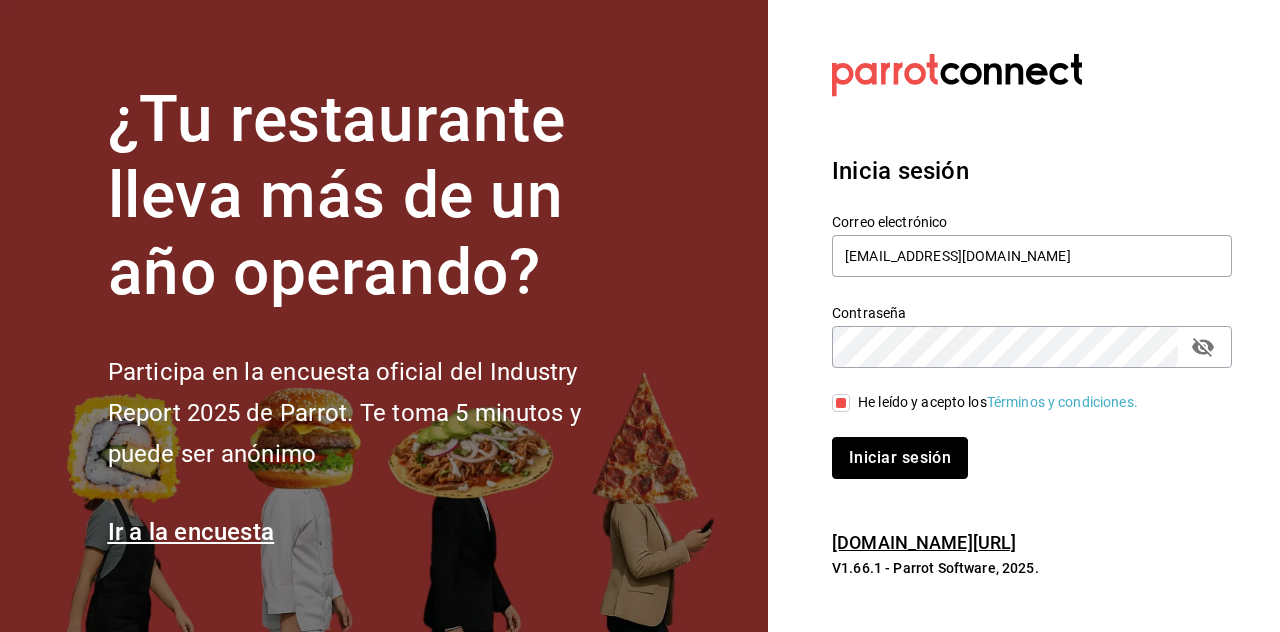 click on "Iniciar sesión" at bounding box center [900, 458] 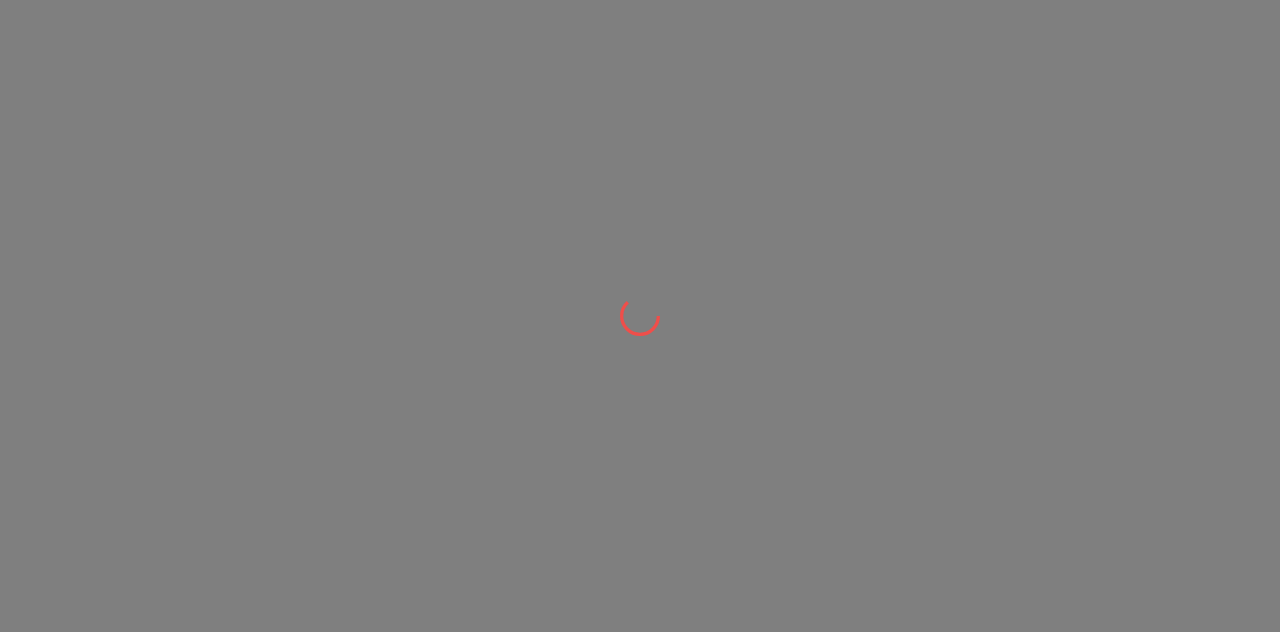 scroll, scrollTop: 0, scrollLeft: 0, axis: both 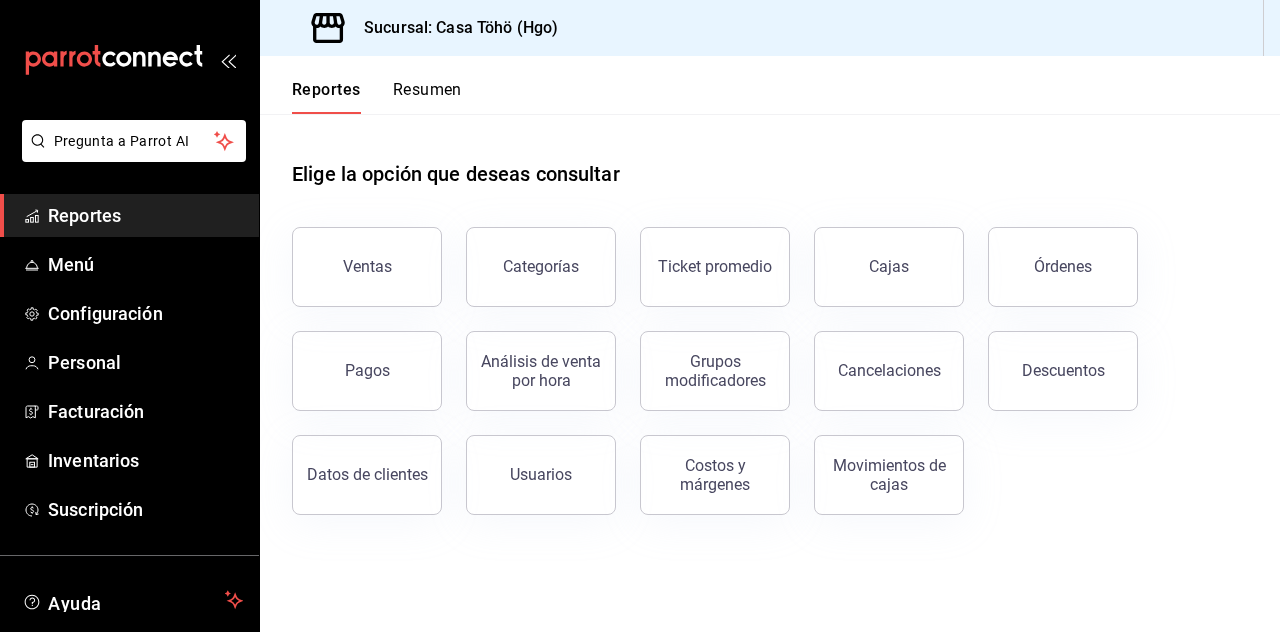 click on "Menú" at bounding box center (145, 264) 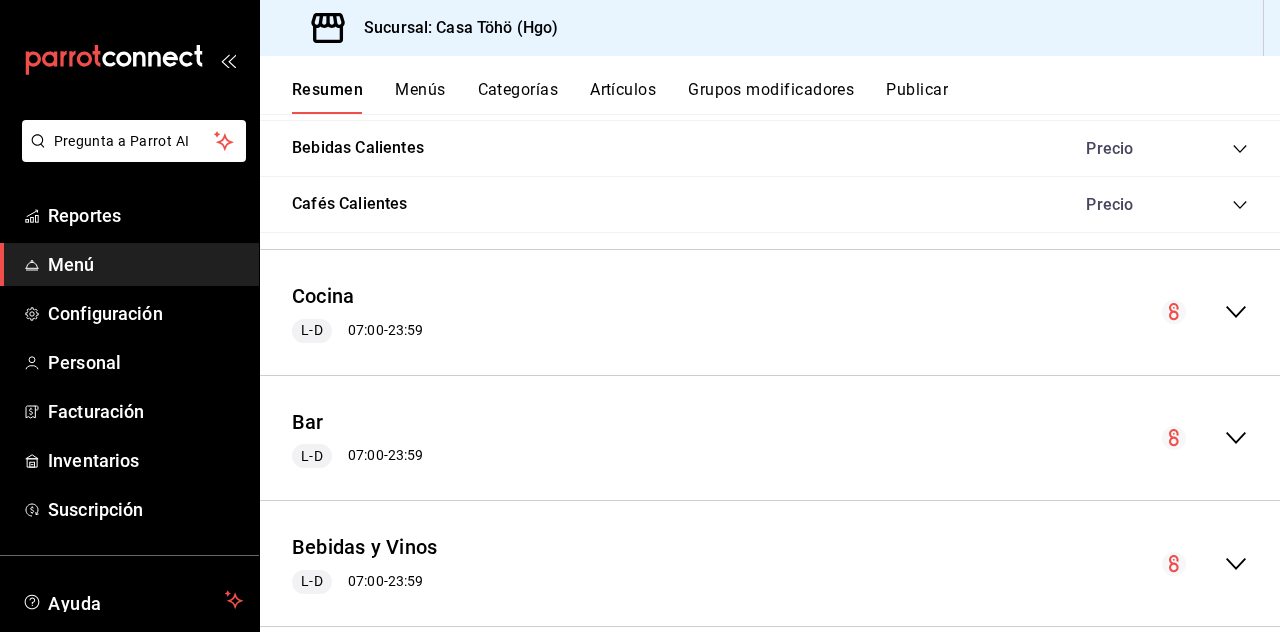 scroll, scrollTop: 2100, scrollLeft: 0, axis: vertical 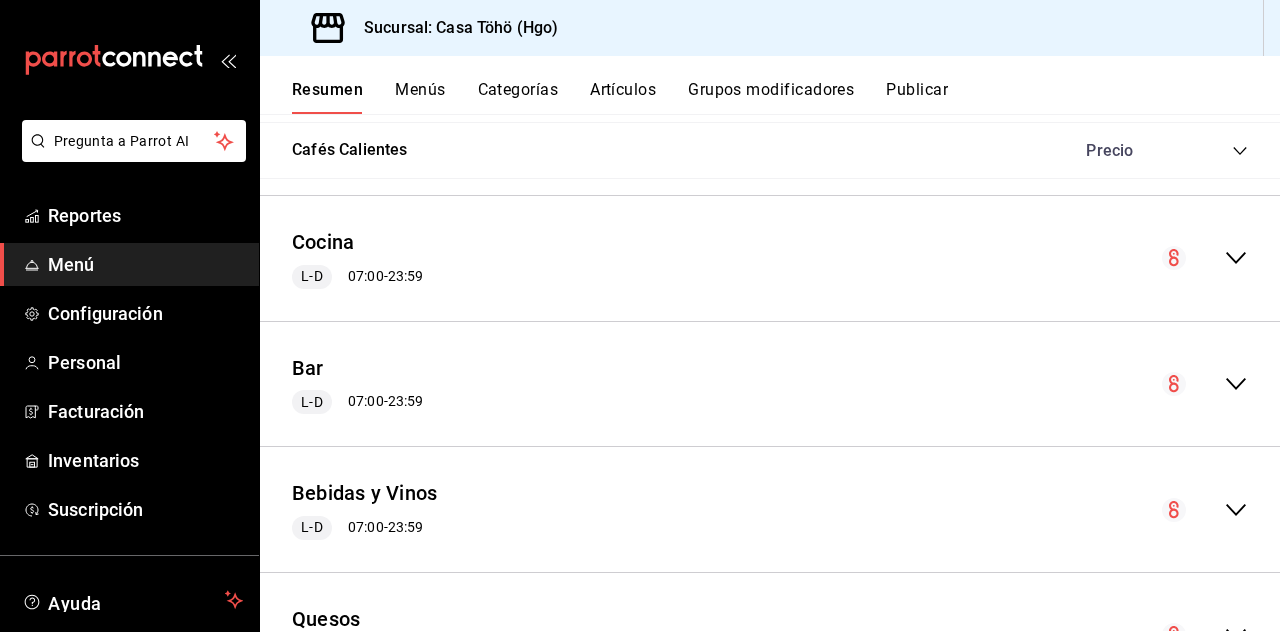 click 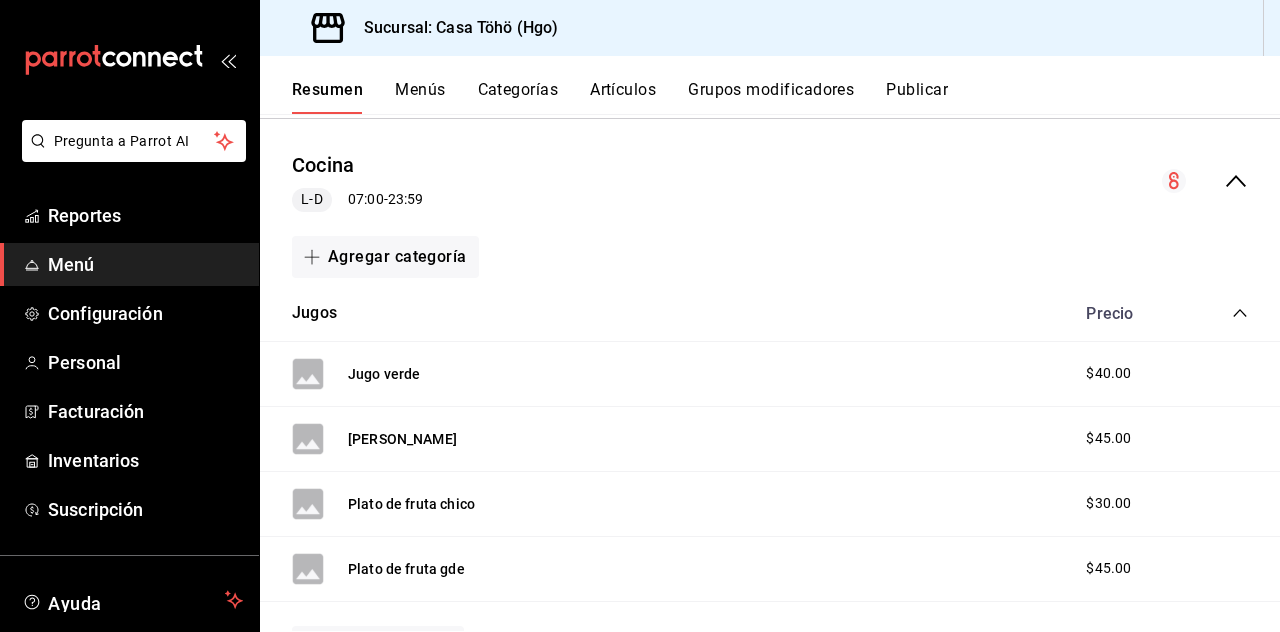 scroll, scrollTop: 2184, scrollLeft: 0, axis: vertical 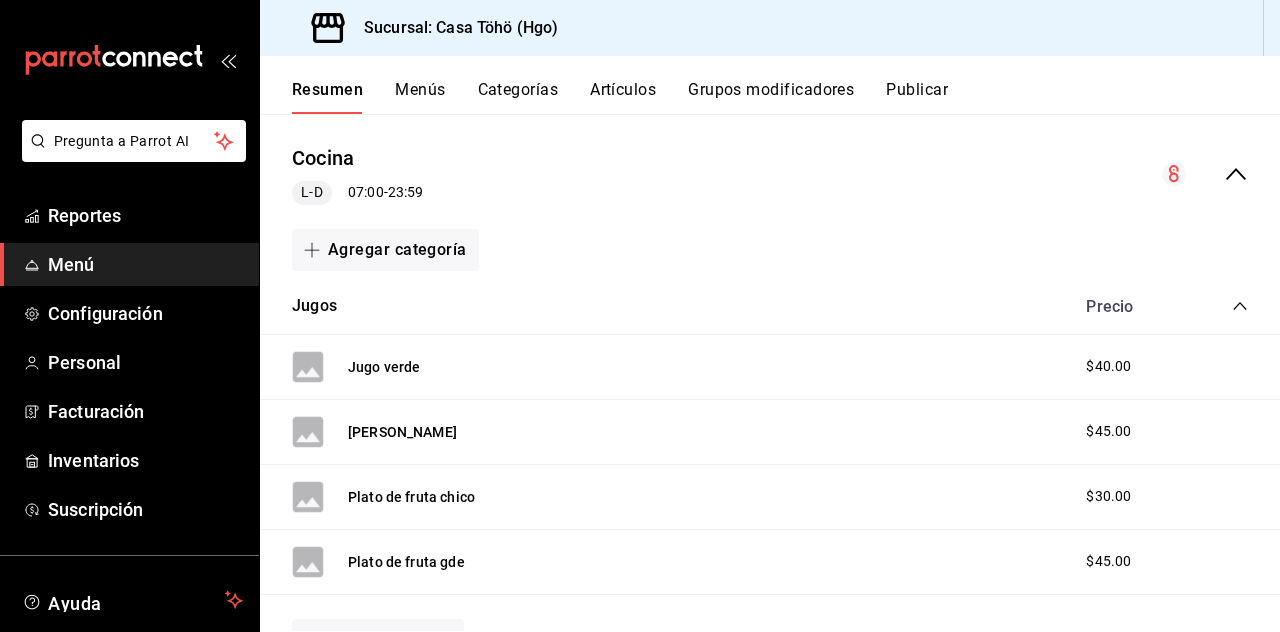 click on "Plato de fruta chico $30.00" at bounding box center [770, 497] 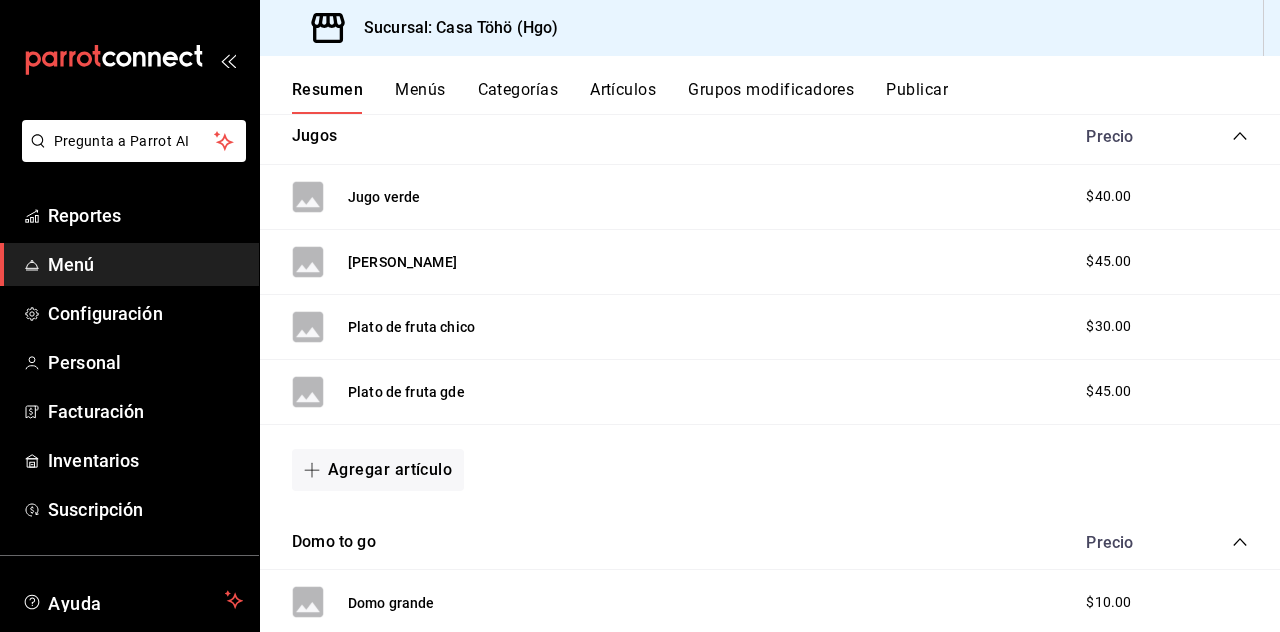 scroll, scrollTop: 2358, scrollLeft: 0, axis: vertical 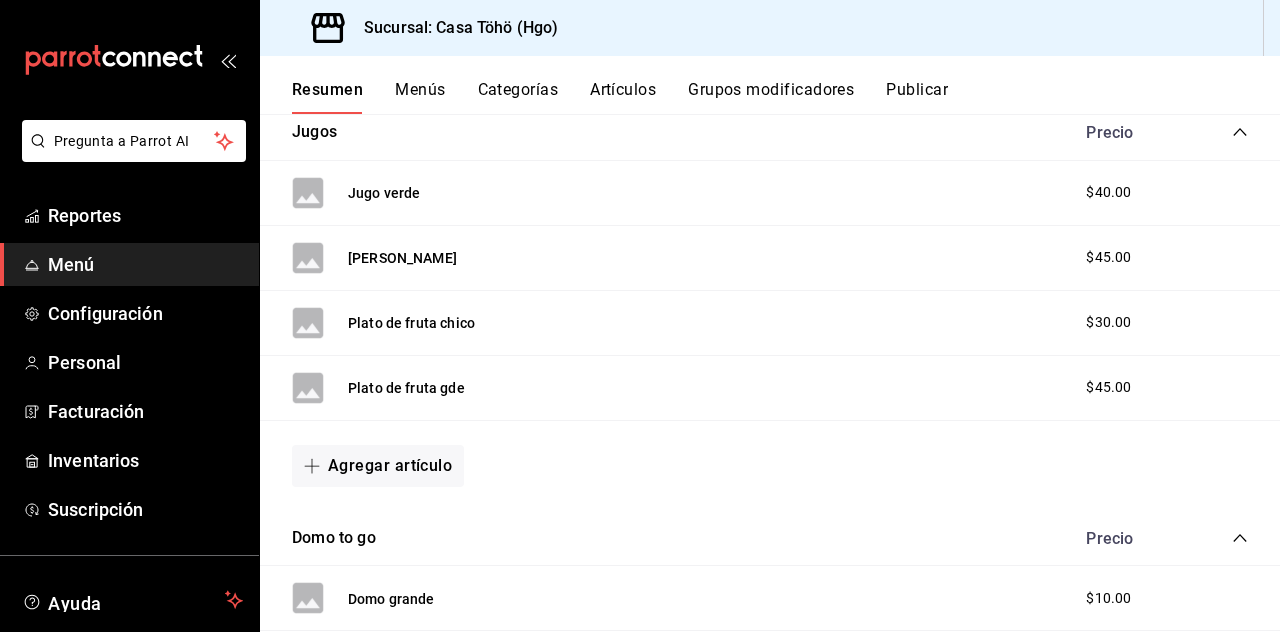 click on "Plato de fruta chico" at bounding box center (411, 323) 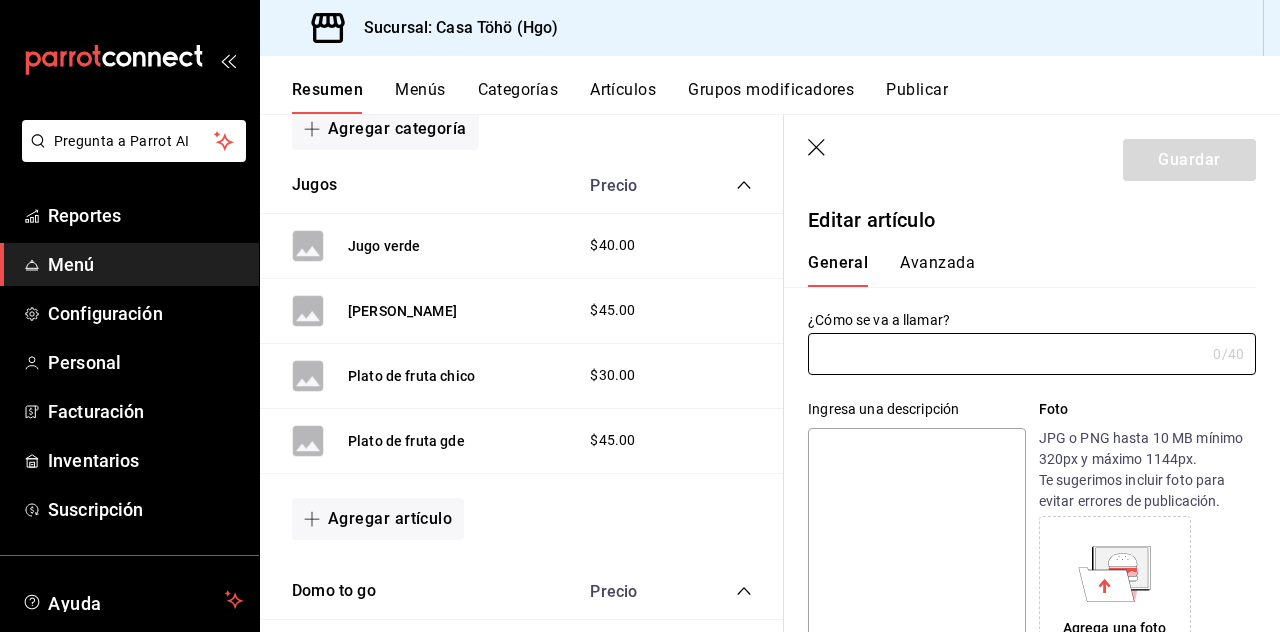 type on "Plato de fruta chico" 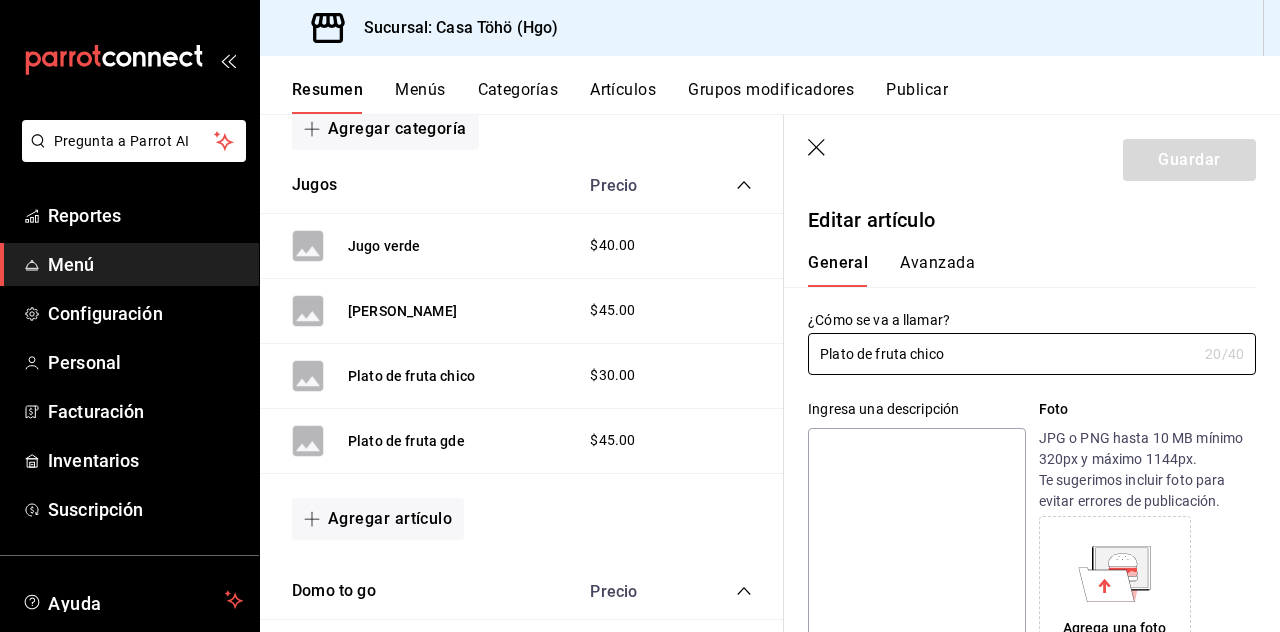 type on "$30.00" 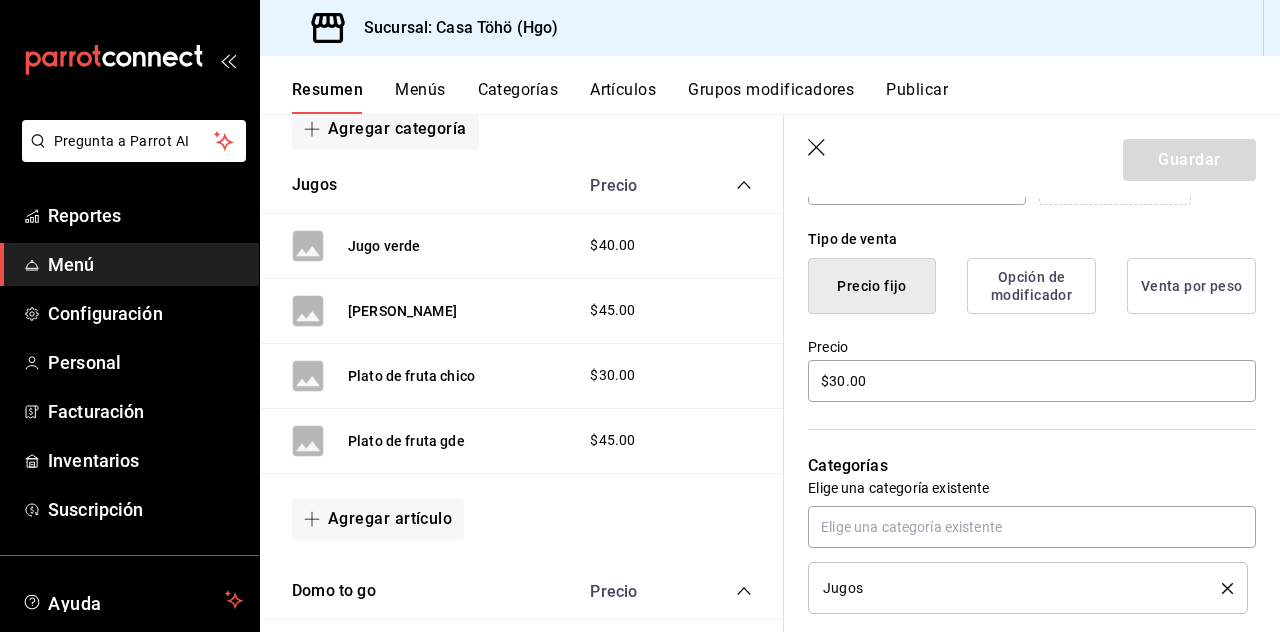 scroll, scrollTop: 0, scrollLeft: 0, axis: both 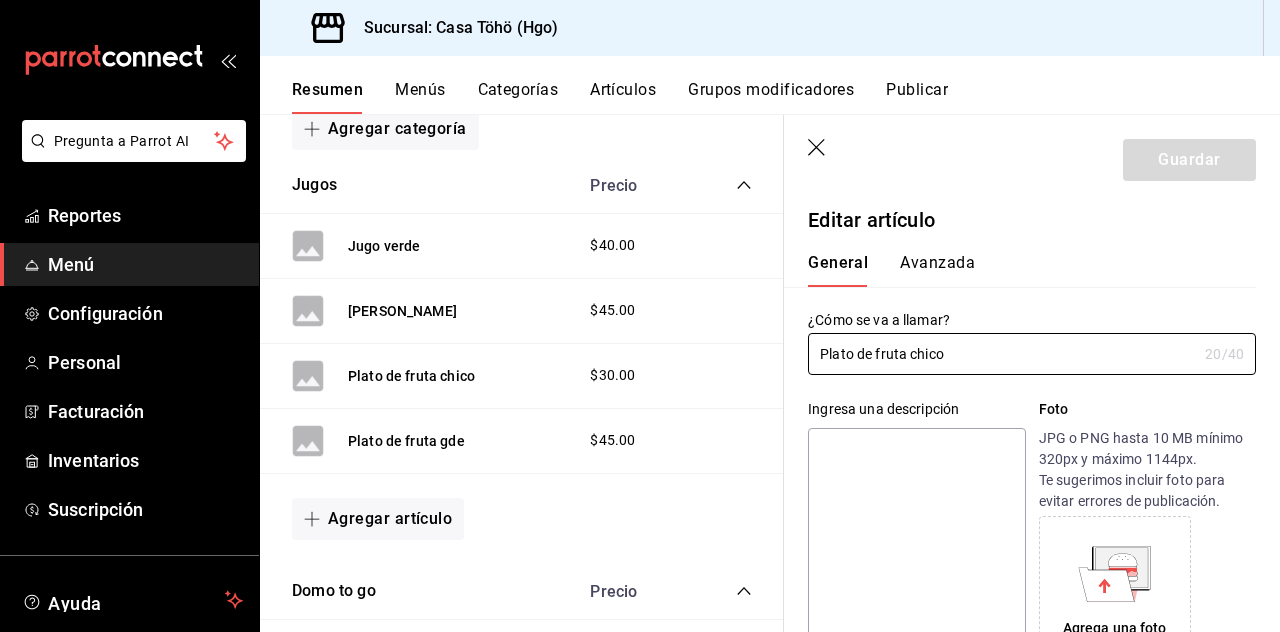 click on "Avanzada" at bounding box center (937, 270) 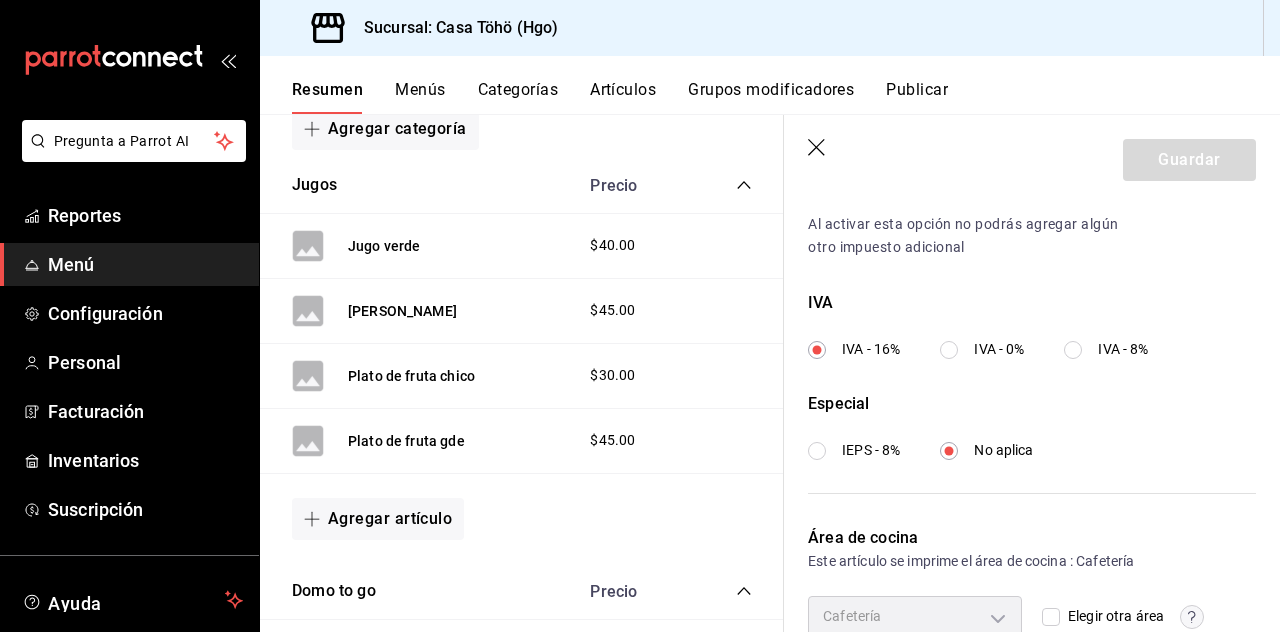 scroll, scrollTop: 682, scrollLeft: 0, axis: vertical 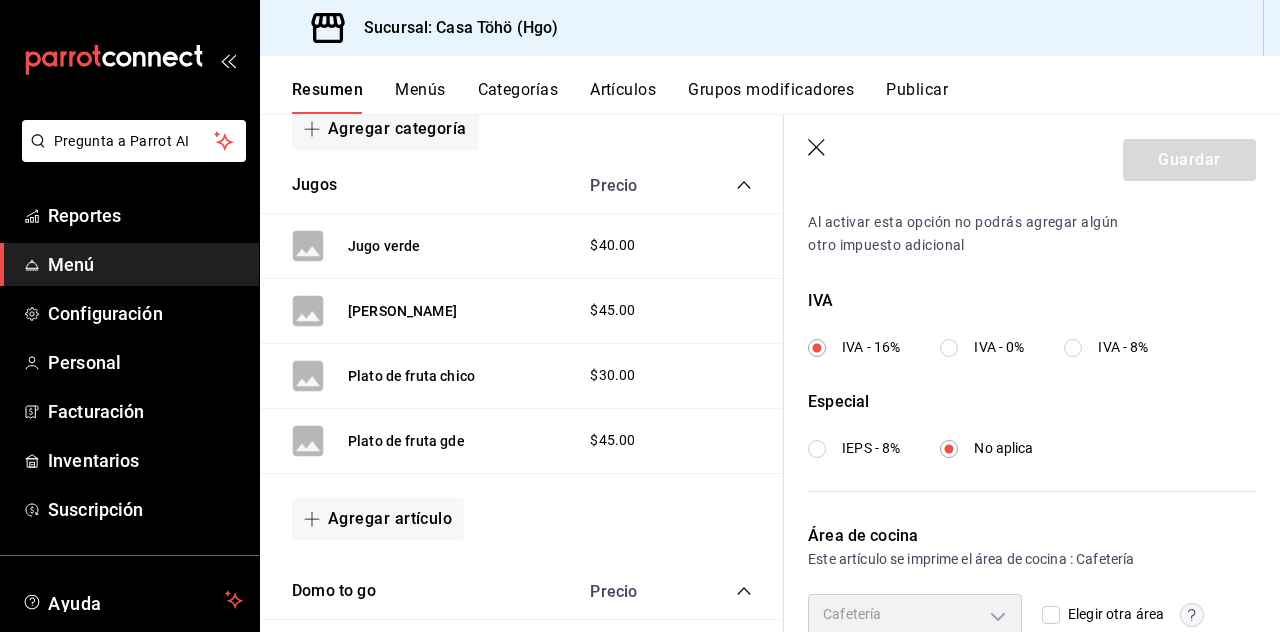 click on "Elegir otra área" at bounding box center [1051, 615] 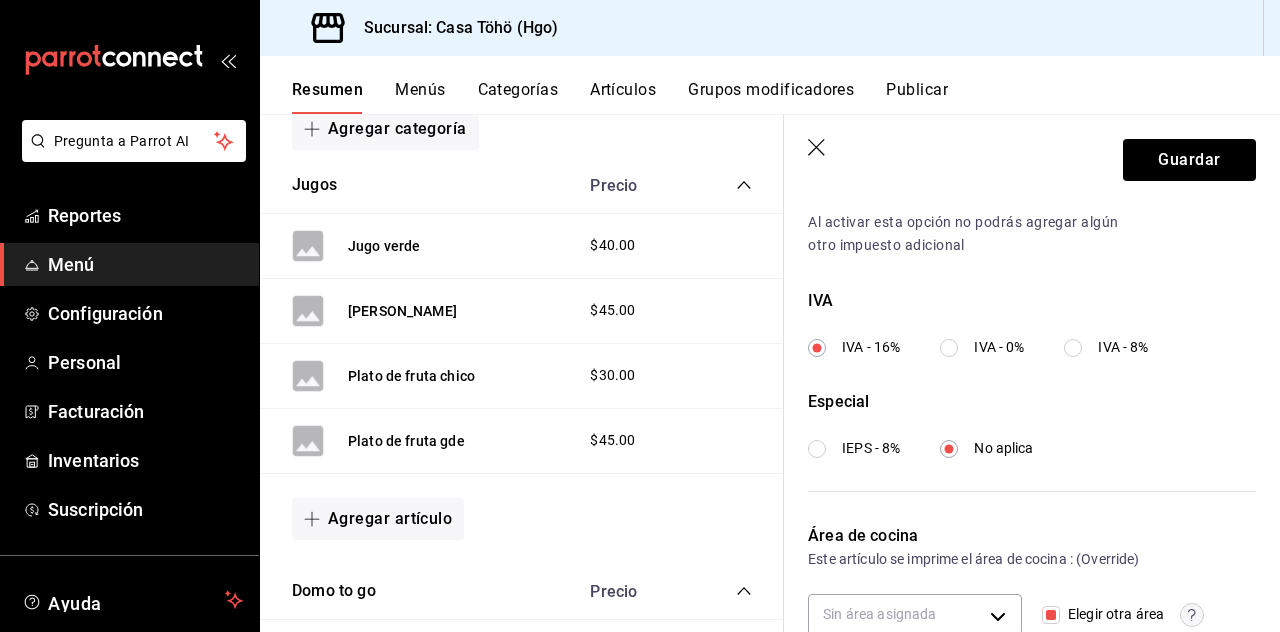 click on "Pregunta a Parrot AI Reportes   Menú   Configuración   Personal   Facturación   Inventarios   Suscripción   Ayuda Recomienda Parrot   Andrés Am   Sugerir nueva función   Sucursal: Casa Töhö (Hgo) Resumen Menús Categorías Artículos Grupos modificadores Publicar Resumen sucursal Si activas ‘Editar artículo por menú’, podrás  personalizar  los menús de esta sucursal.  Para cambios generales, ve a “Organización”. ​ ​ Casa Töhö - Hgo Cafetería L-D 07:00  -  23:59 Agregar categoría Especialidades de la Casa Caf Precio Lata Irracional Cafeteria $152.00 Flor menudita Cafeteria $70.00 Agregar artículo Refrescos y Jugos Cafeteria Precio Canada Dry Cafeteria $25.00 Agua Mineral Lata 355ml Cafeteria $25.00 Coca Cola Zero 355ml Cafeteria $23.00 Ciel 600ml Cafeteria $12.00 Coca Cola Original 355 Cafeteria $23.00 Electrolit Fresa Kiwi Cafeteria $23.00 Electrolit Mora Azul Cafeteria $23.00 Fanta 355ml Cafetería $23.00 Fresca 355ml Cafeteria $23.00 Jugo de Mango del Valle Cafeteria $21.00 L-D" at bounding box center (640, 316) 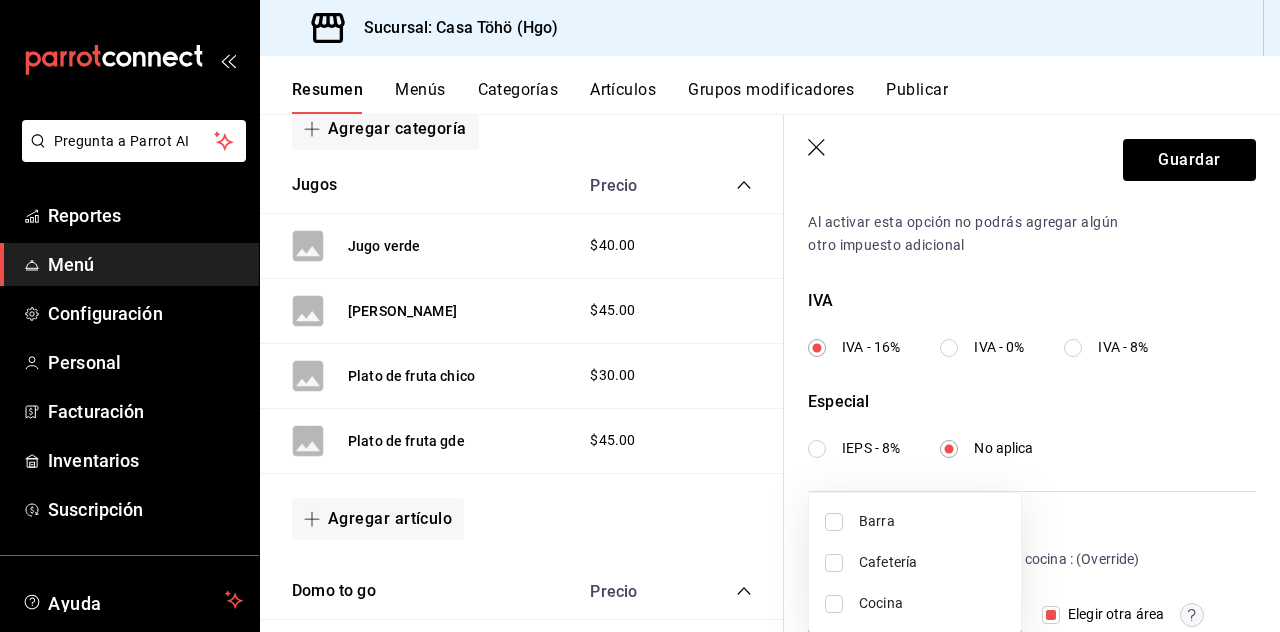 click on "Cocina" at bounding box center [932, 603] 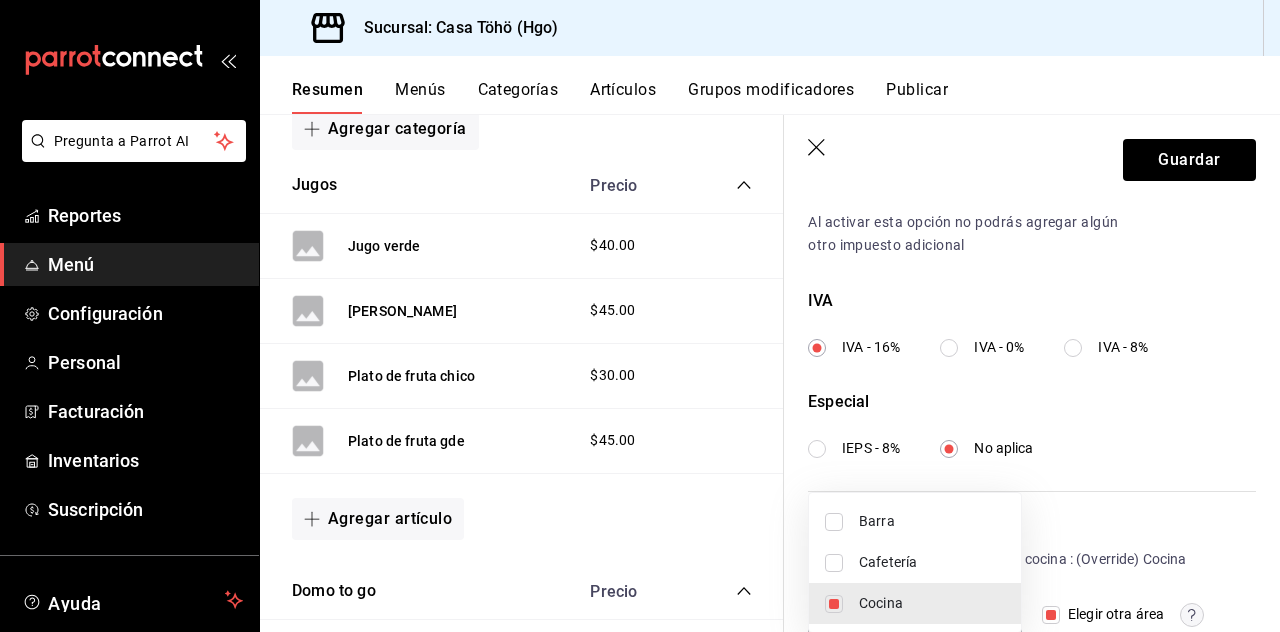 click at bounding box center [640, 316] 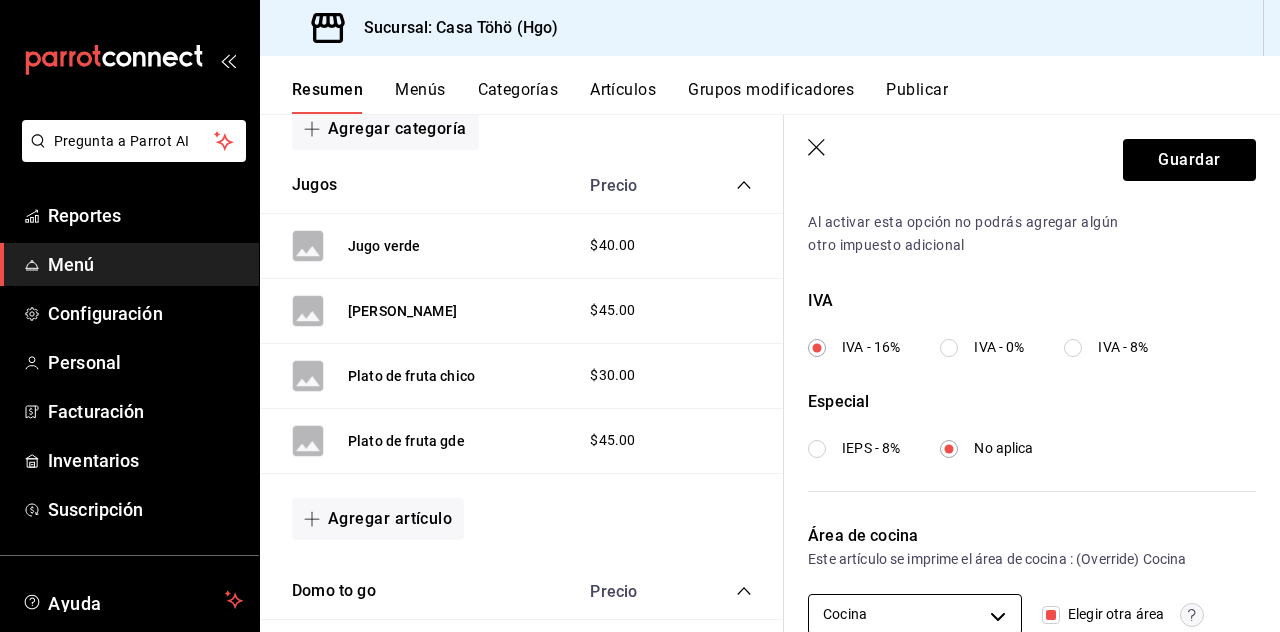 scroll, scrollTop: 96, scrollLeft: 0, axis: vertical 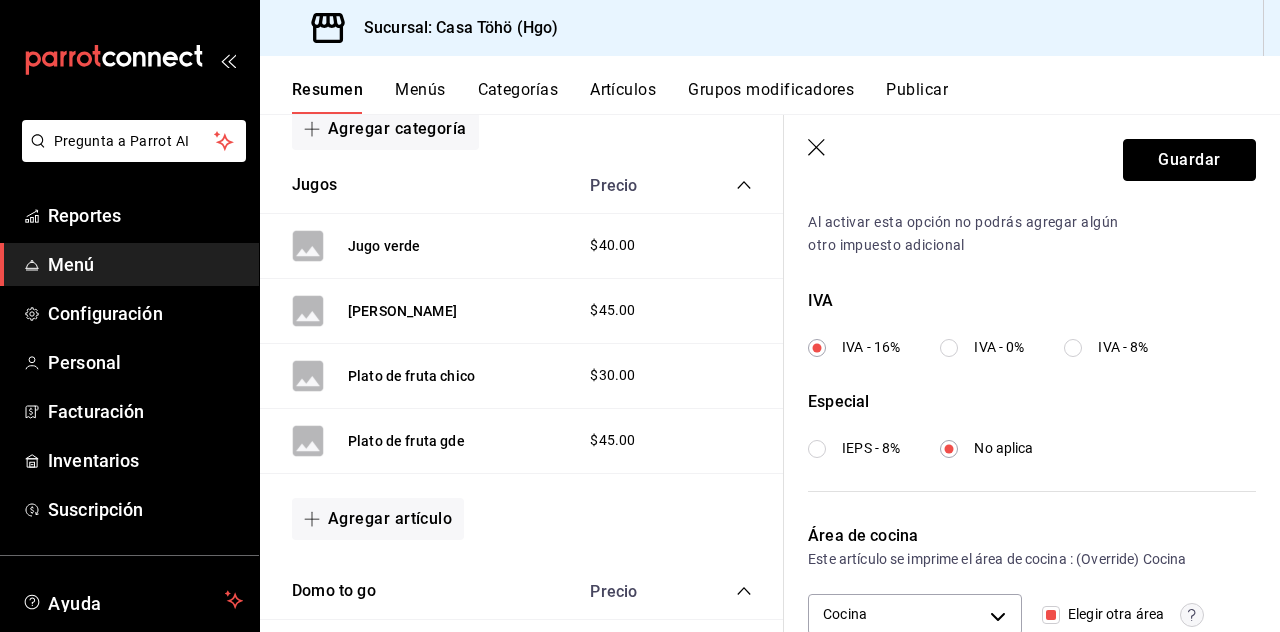 click on "Guardar" at bounding box center [1189, 160] 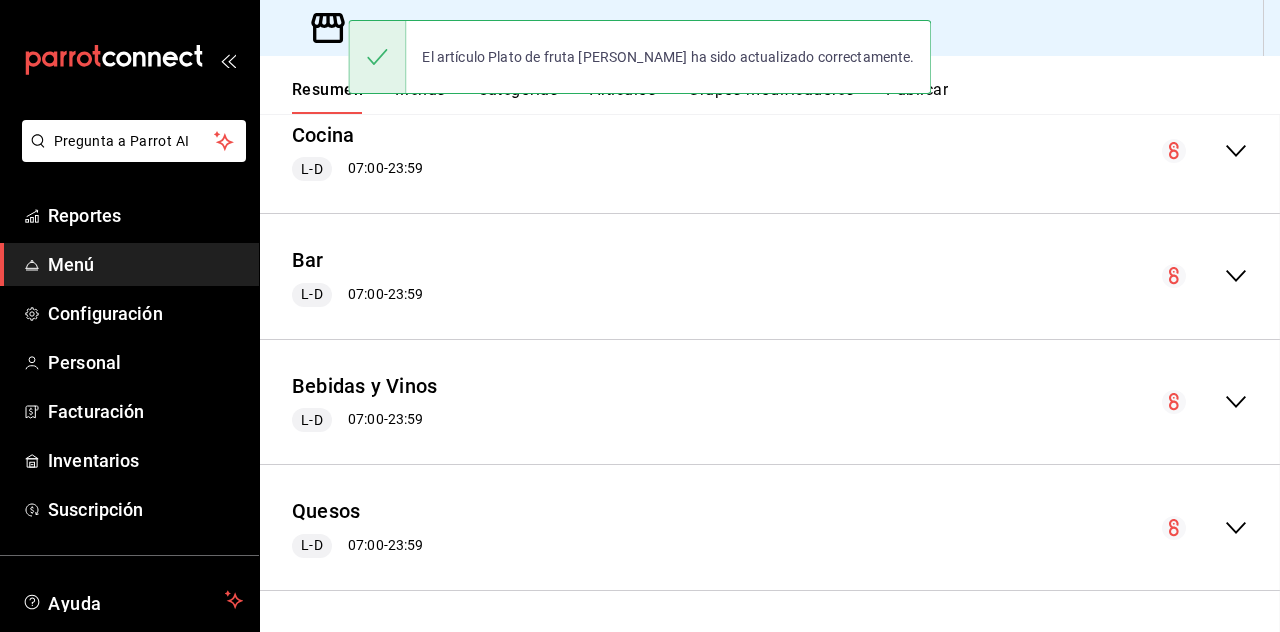 scroll, scrollTop: 0, scrollLeft: 0, axis: both 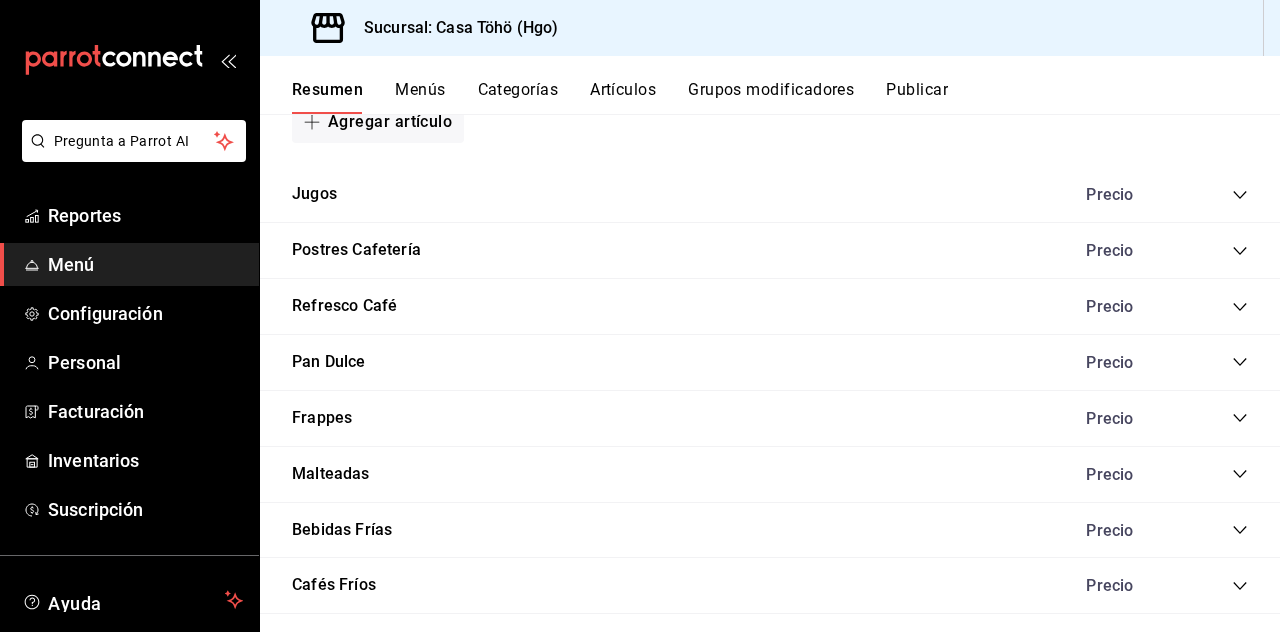 click 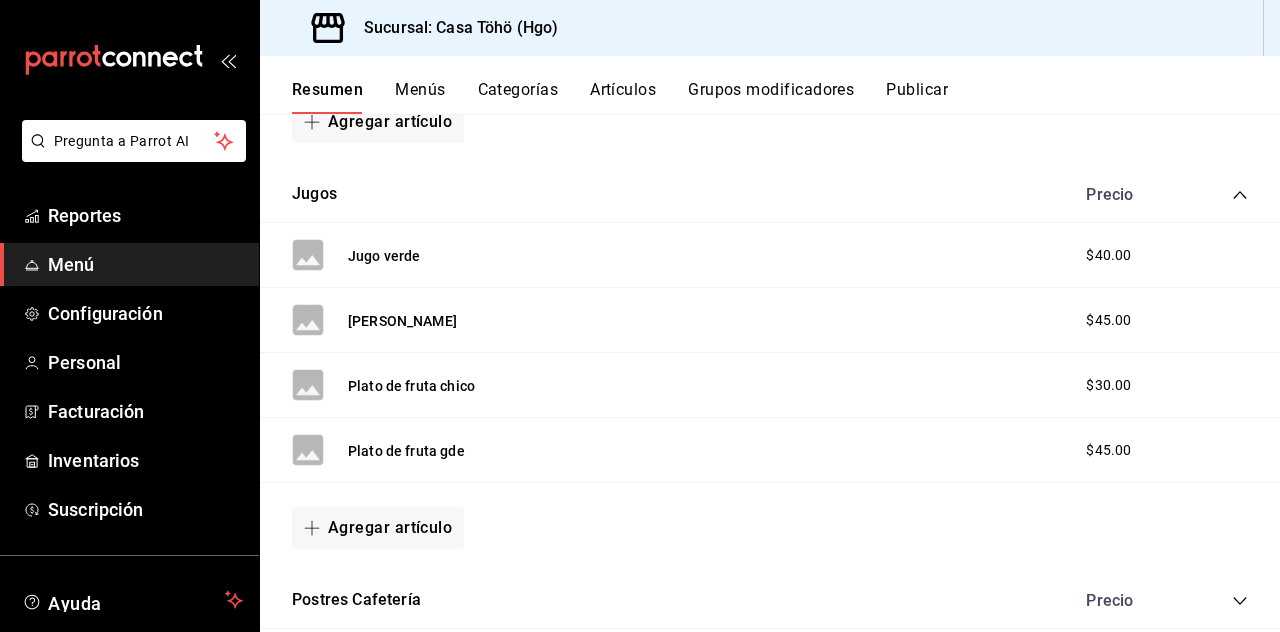 click on "Plato de fruta gde $45.00" at bounding box center (770, 450) 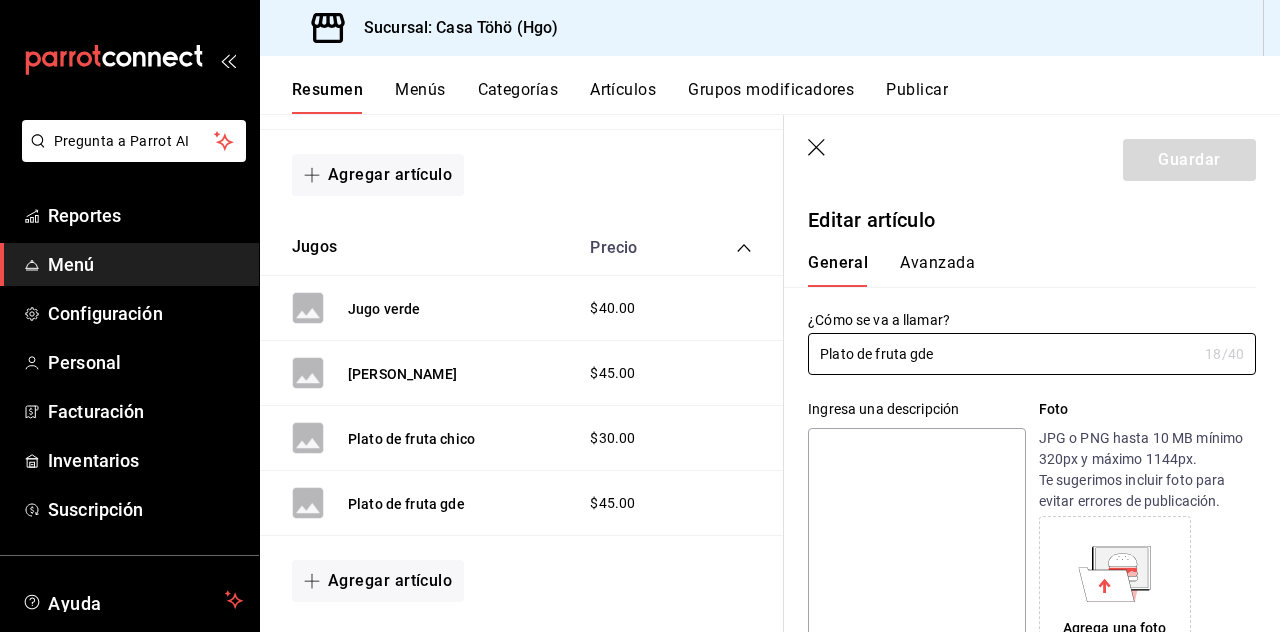 type on "$45.00" 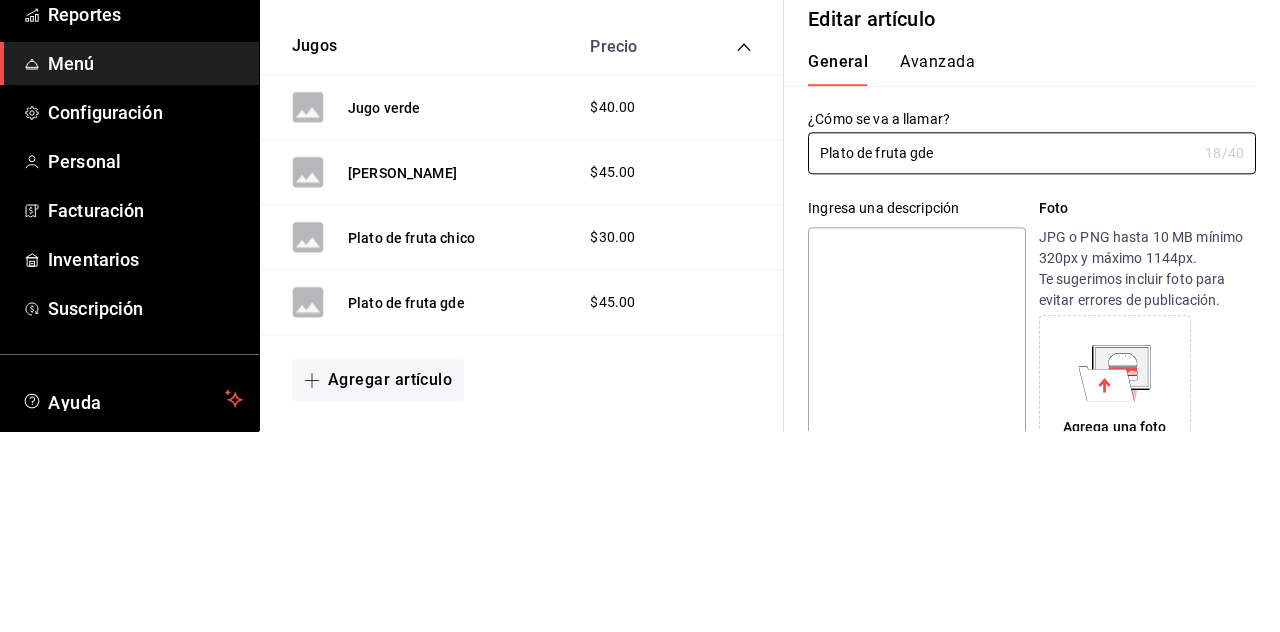 click on "Avanzada" at bounding box center [937, 270] 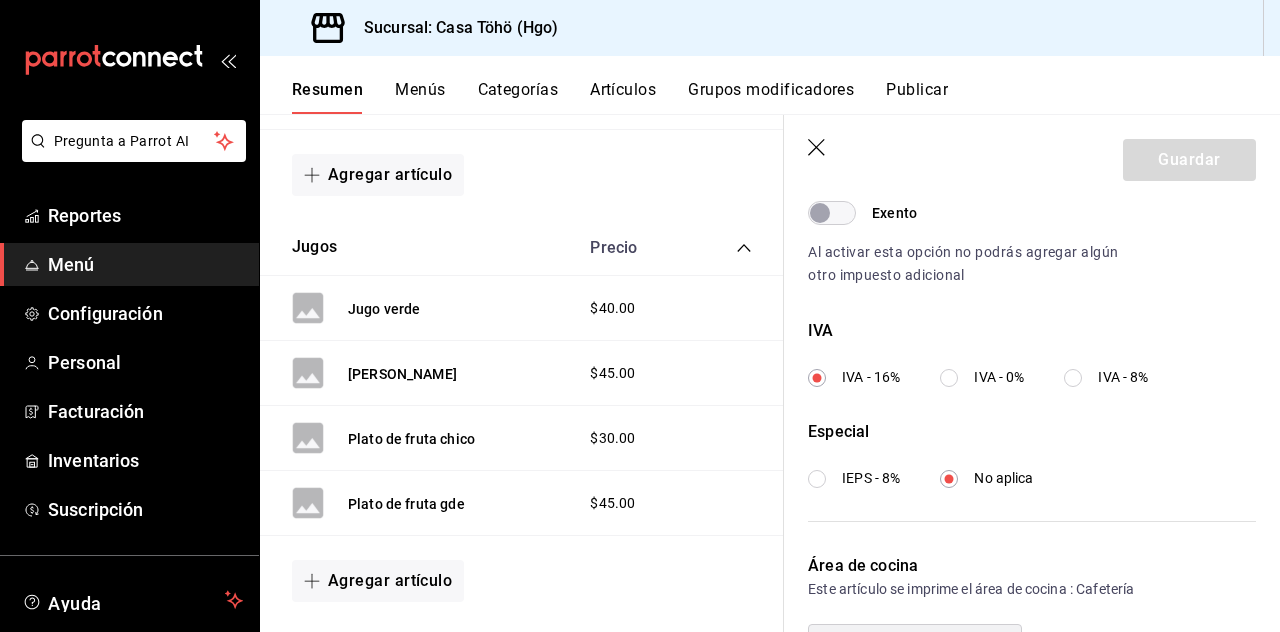 scroll, scrollTop: 682, scrollLeft: 0, axis: vertical 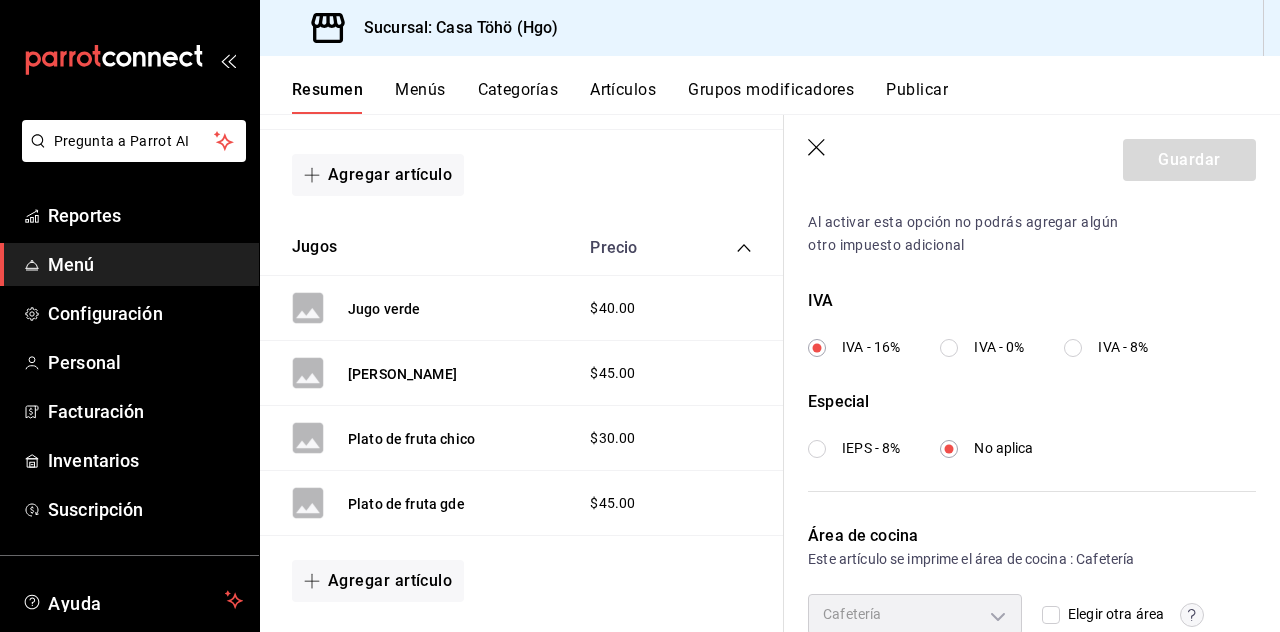 click on "Elegir otra área" at bounding box center (1051, 615) 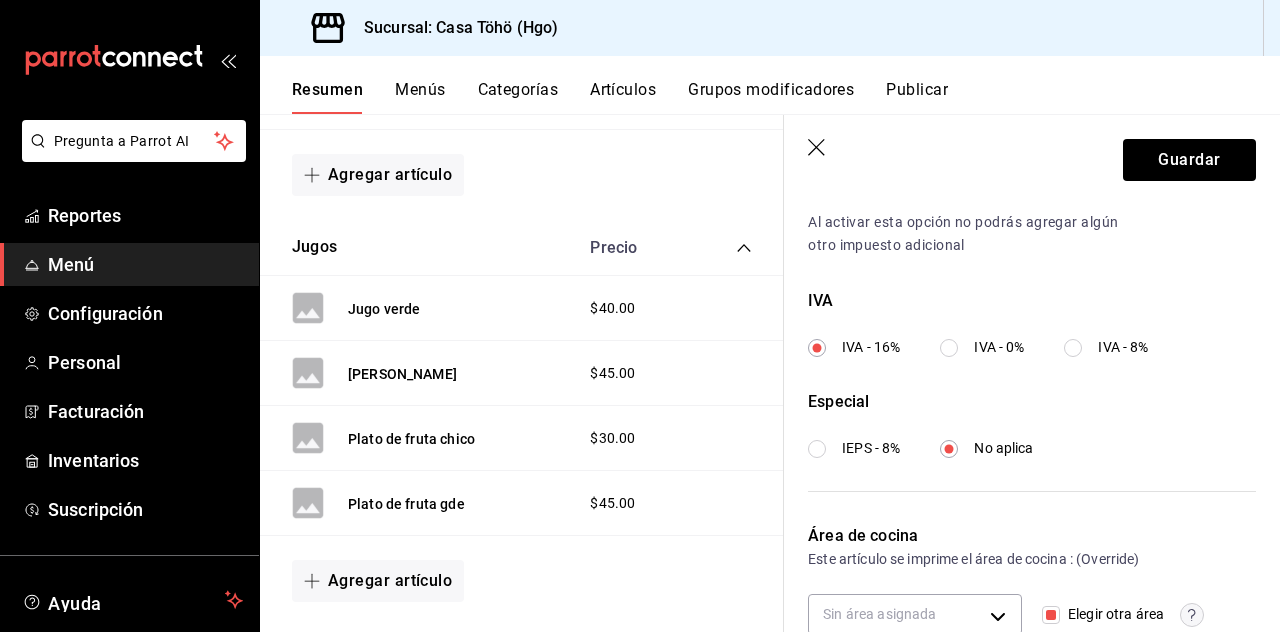 click on "Pregunta a Parrot AI Reportes   Menú   Configuración   Personal   Facturación   Inventarios   Suscripción   Ayuda Recomienda Parrot   Andrés Am   Sugerir nueva función   Sucursal: Casa Töhö (Hgo) Resumen Menús Categorías Artículos Grupos modificadores Publicar Resumen sucursal Si activas ‘Editar artículo por menú’, podrás  personalizar  los menús de esta sucursal.  Para cambios generales, ve a “Organización”. ​ ​ Casa Töhö - Hgo Cafetería L-D 07:00  -  23:59 Agregar categoría Especialidades de la Casa Caf Precio Lata Irracional Cafeteria $152.00 Flor menudita Cafeteria $70.00 Agregar artículo Refrescos y Jugos Cafeteria Precio Canada Dry Cafeteria $25.00 Agua Mineral Lata 355ml Cafeteria $25.00 Coca Cola Zero 355ml Cafeteria $23.00 Ciel 600ml Cafeteria $12.00 Coca Cola Original 355 Cafeteria $23.00 Electrolit Fresa Kiwi Cafeteria $23.00 Electrolit Mora Azul Cafeteria $23.00 Fanta 355ml Cafetería $23.00 Fresca 355ml Cafeteria $23.00 Jugo de Mango del Valle Cafeteria $21.00 L-D" at bounding box center (640, 316) 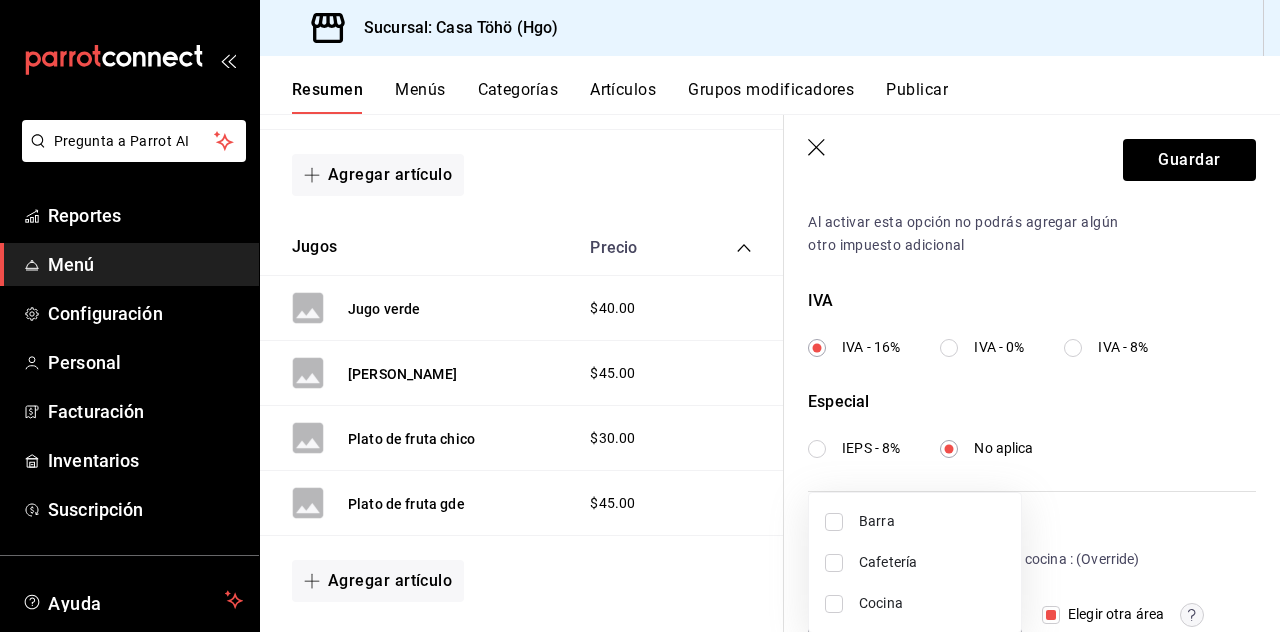 click on "Cocina" at bounding box center [932, 603] 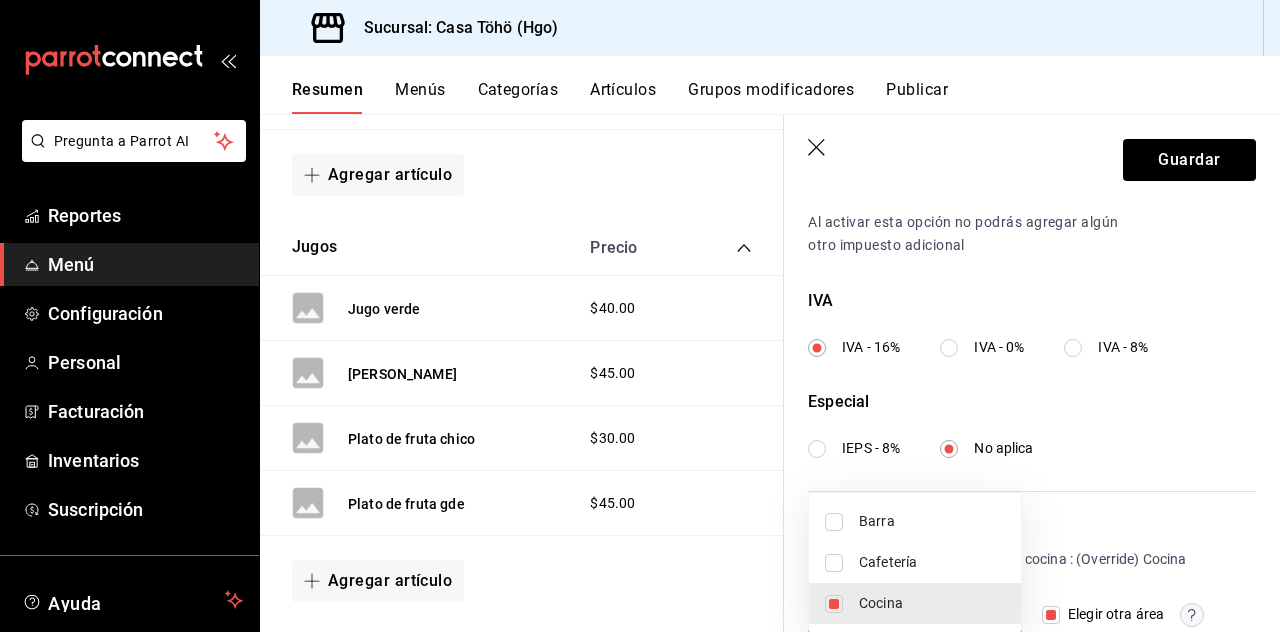 type on "415f5e92-90db-4b0d-b133-ff95fd49345a" 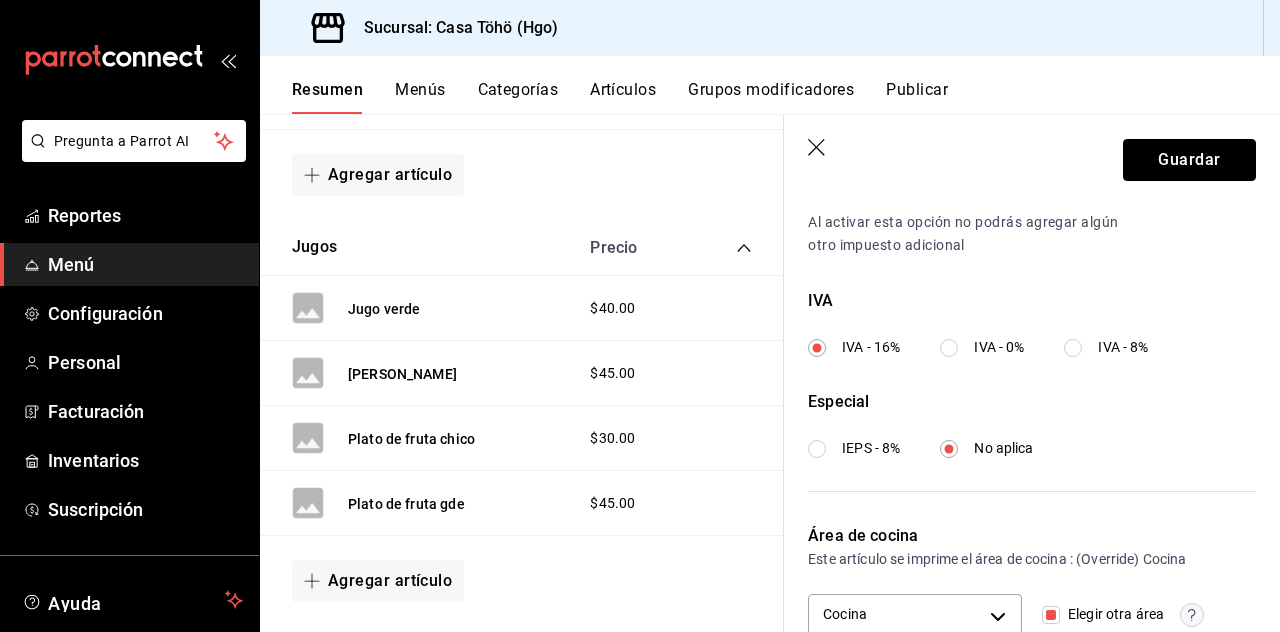 click on "Guardar" at bounding box center [1189, 160] 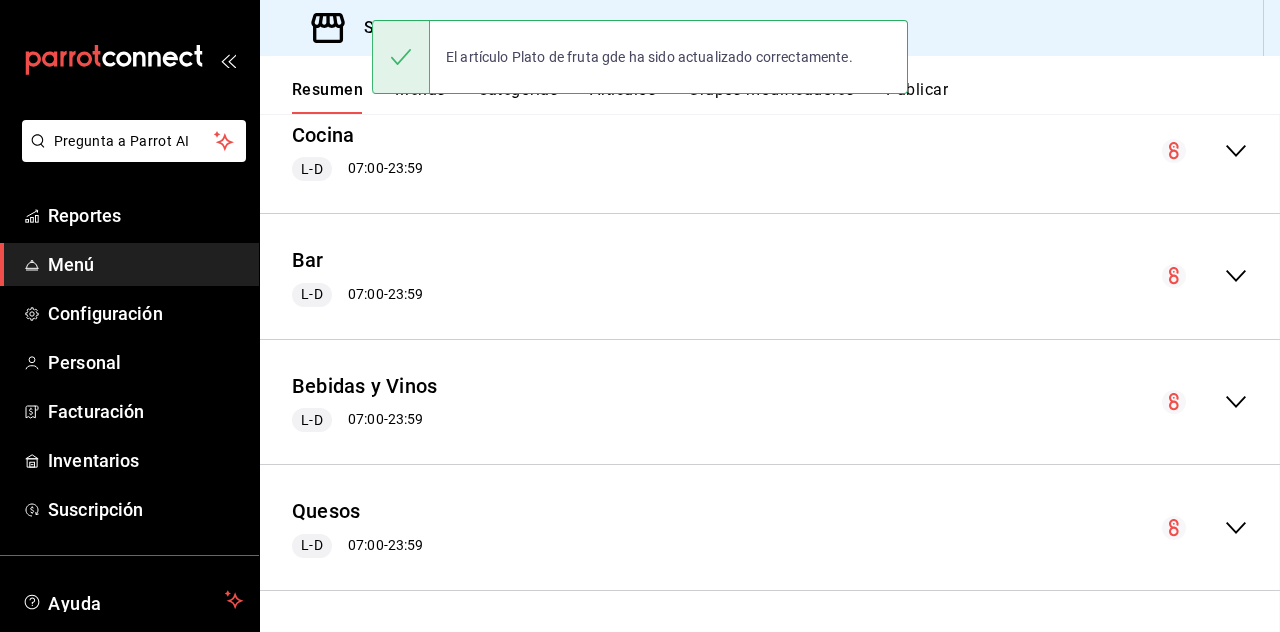 scroll, scrollTop: 0, scrollLeft: 0, axis: both 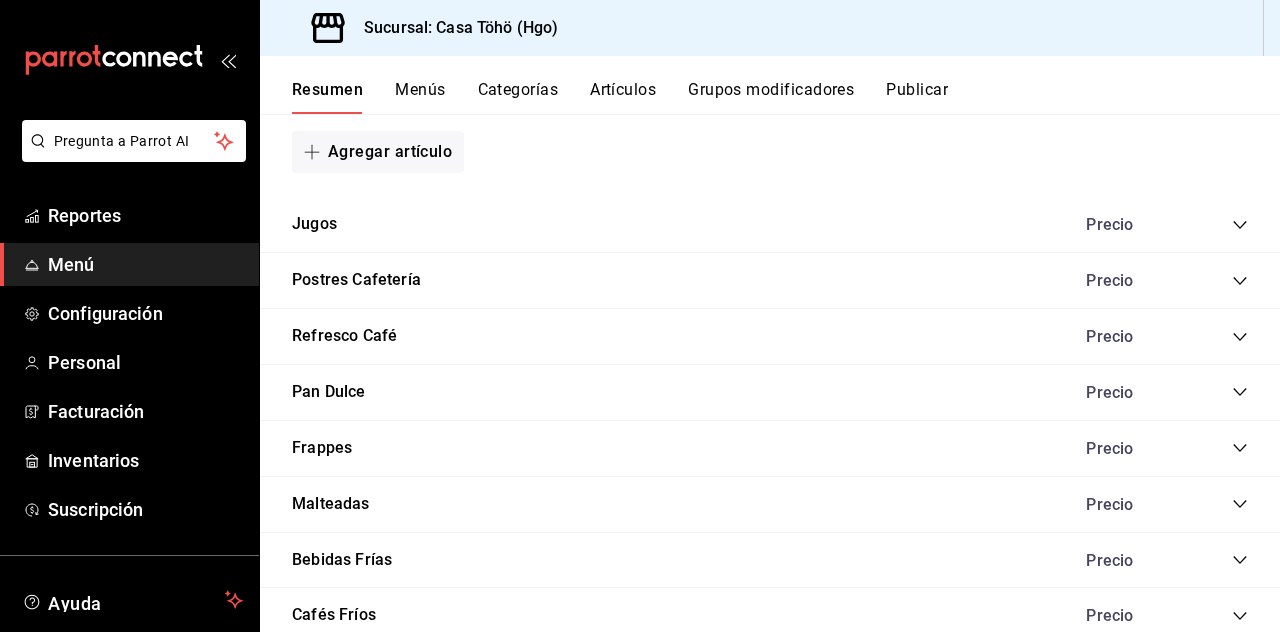 click 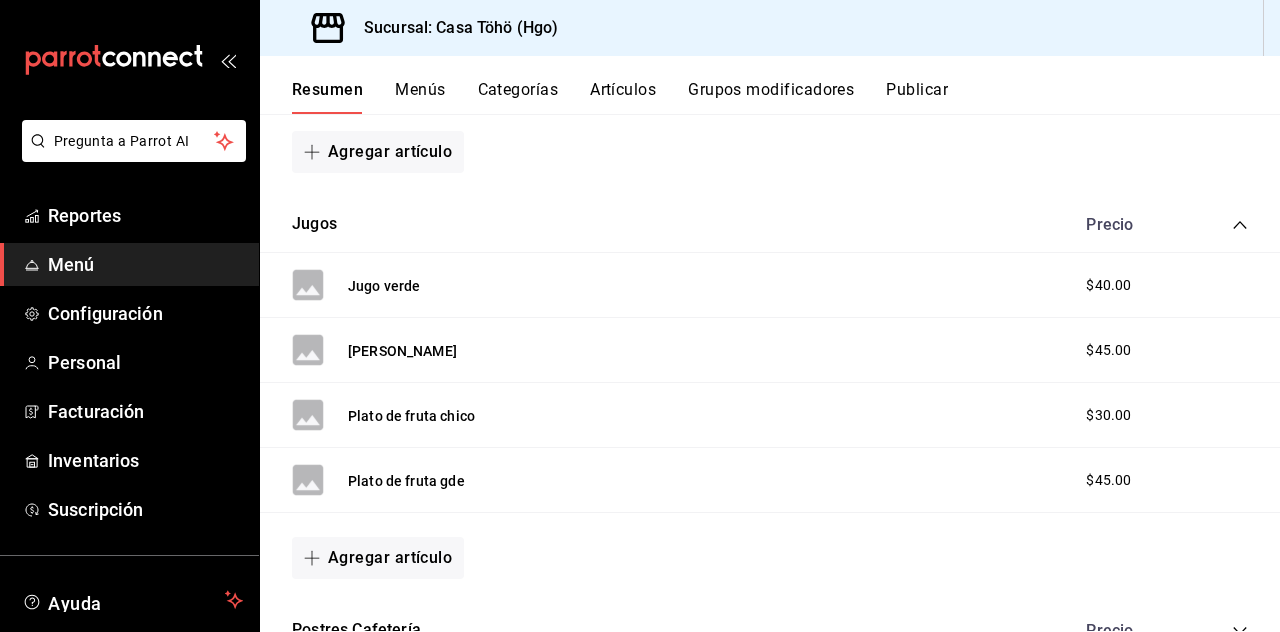 click on "Categorías" at bounding box center [518, 97] 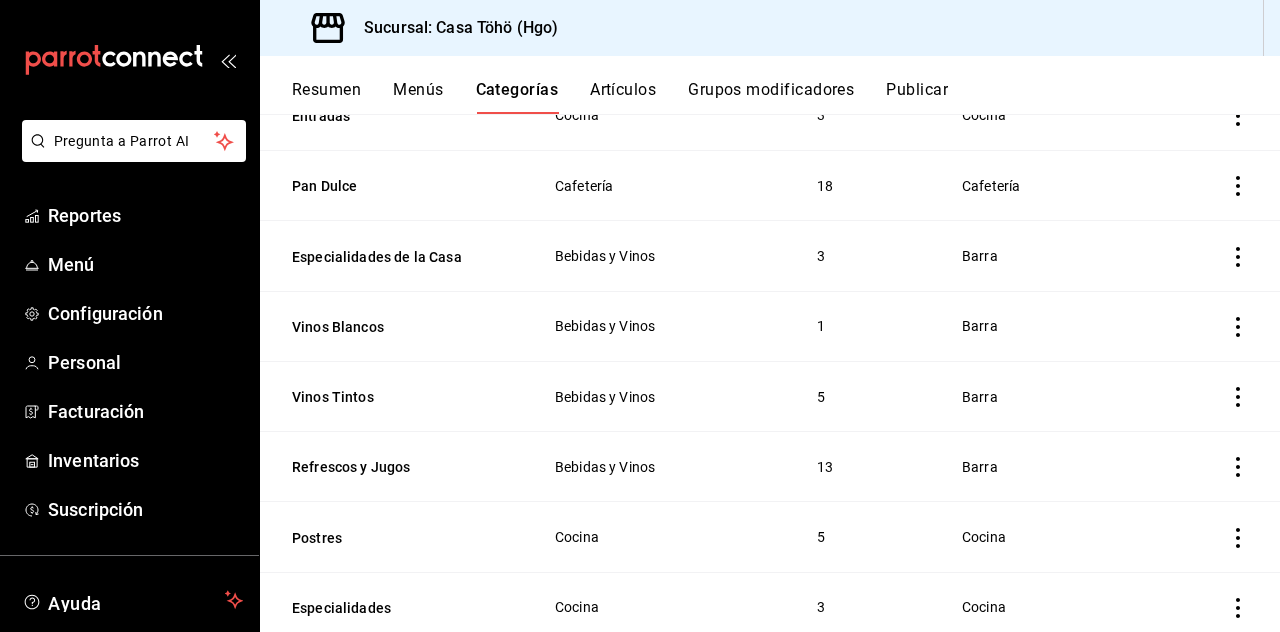 scroll, scrollTop: 1054, scrollLeft: 0, axis: vertical 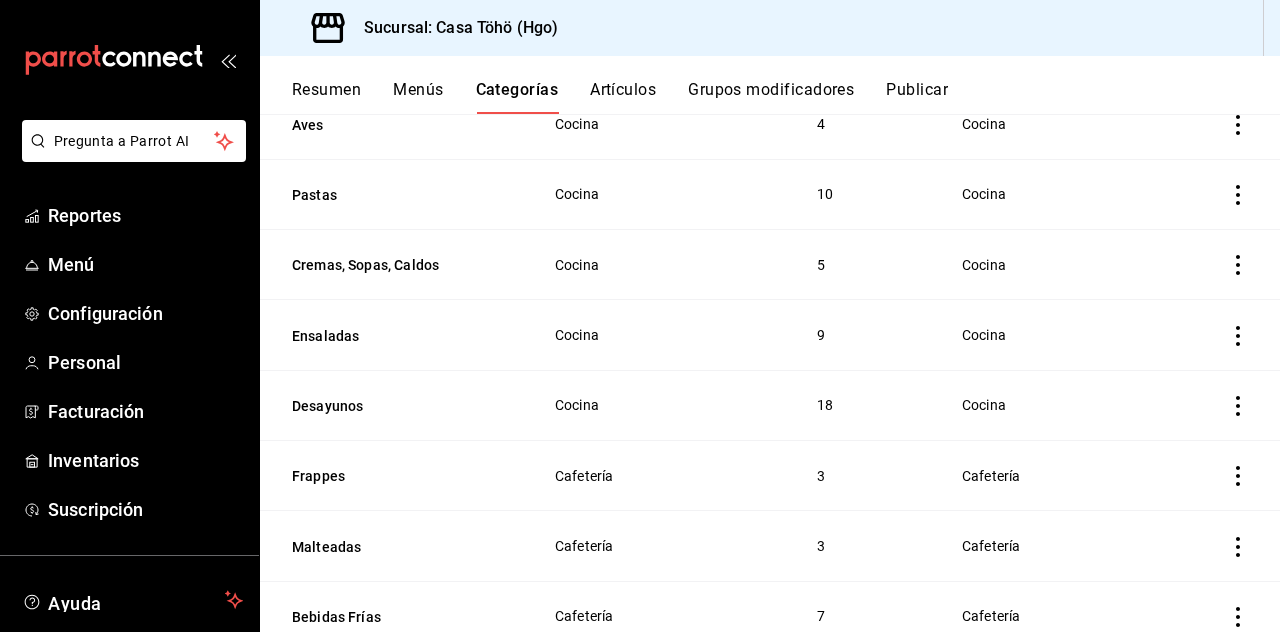 click on "Desayunos" at bounding box center [392, 406] 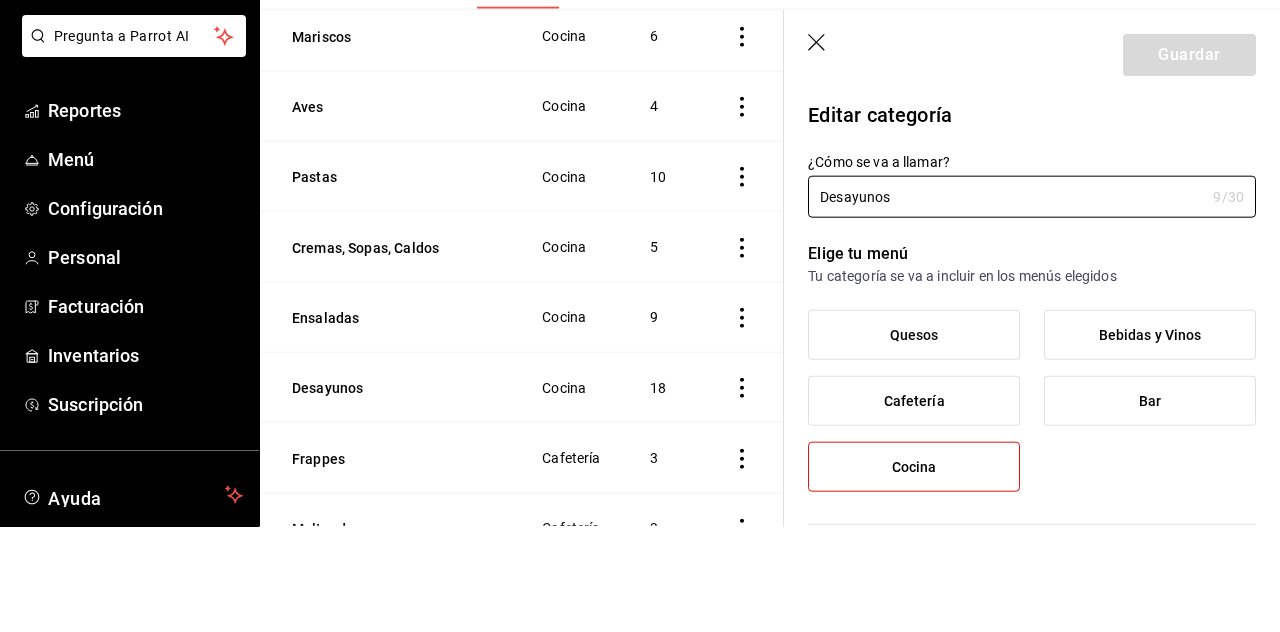 scroll, scrollTop: 96, scrollLeft: 0, axis: vertical 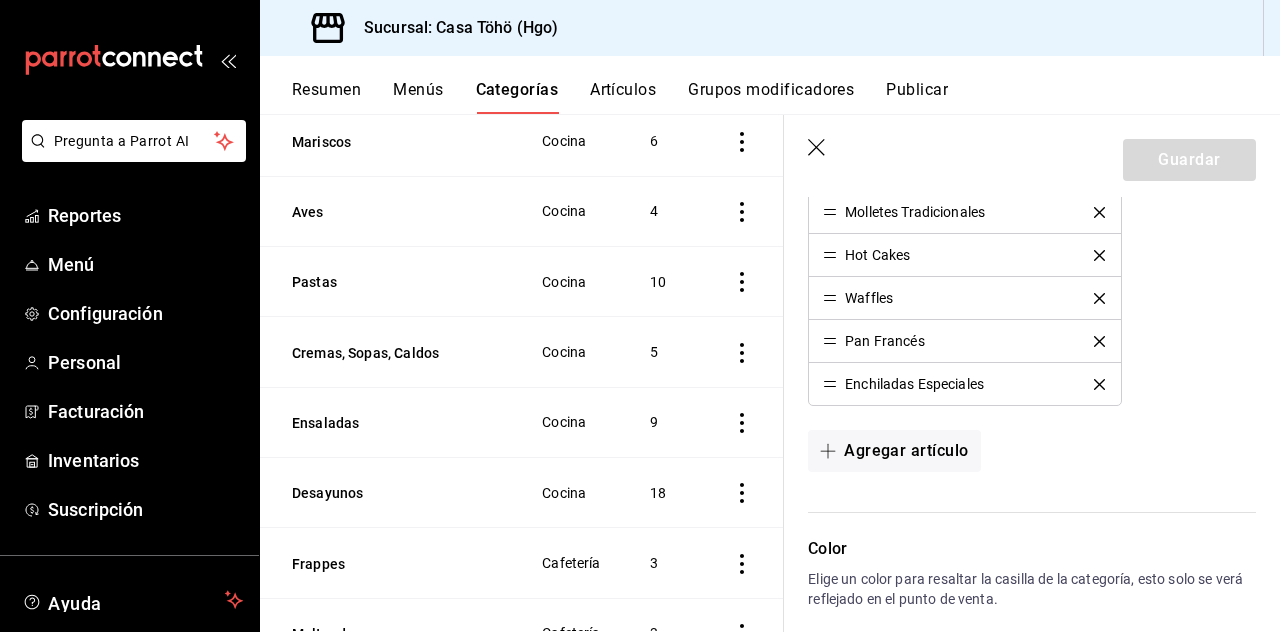 click on "Agregar artículo" at bounding box center (894, 451) 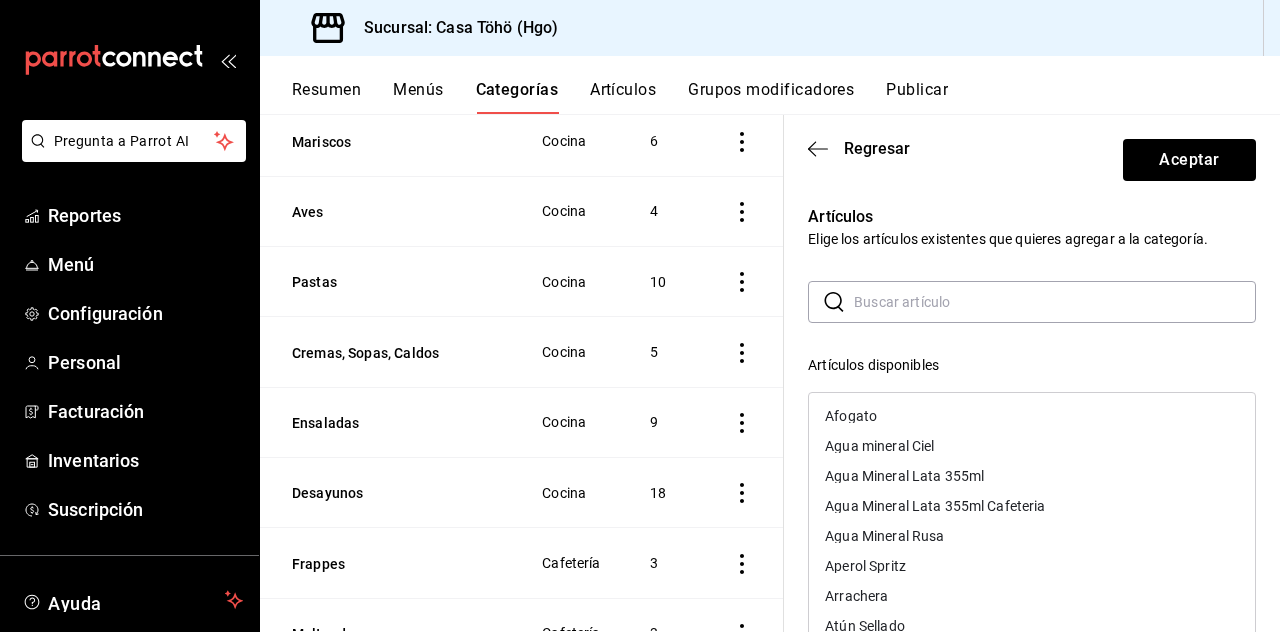click at bounding box center (1055, 302) 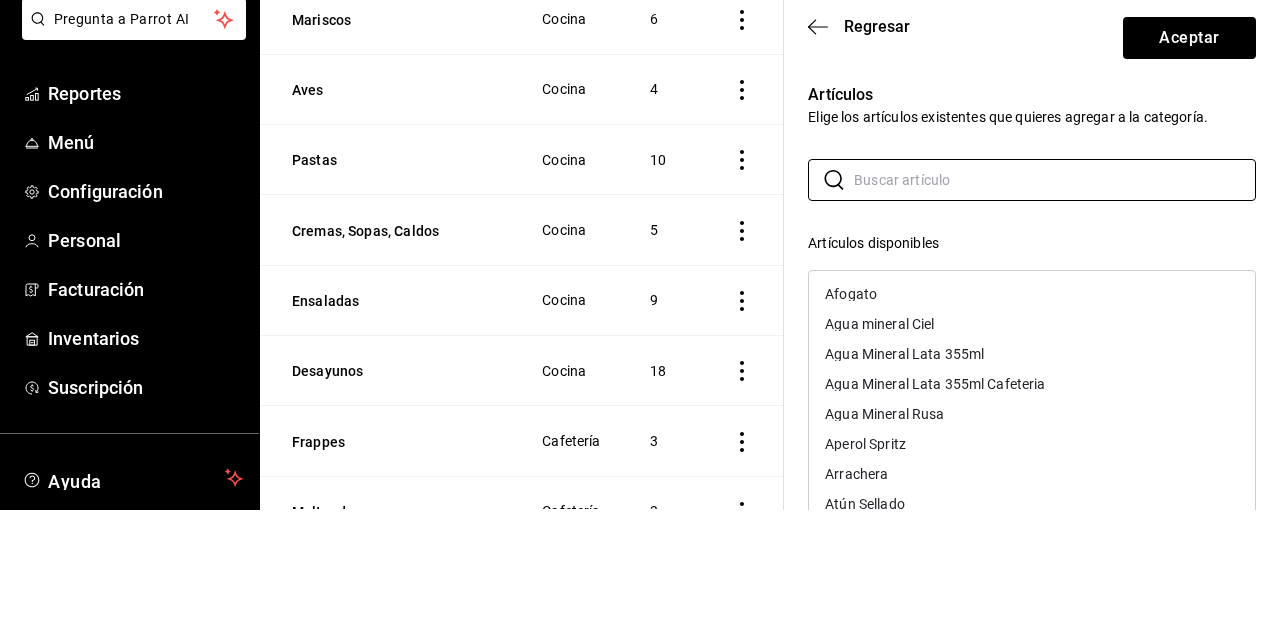 scroll, scrollTop: 95, scrollLeft: 0, axis: vertical 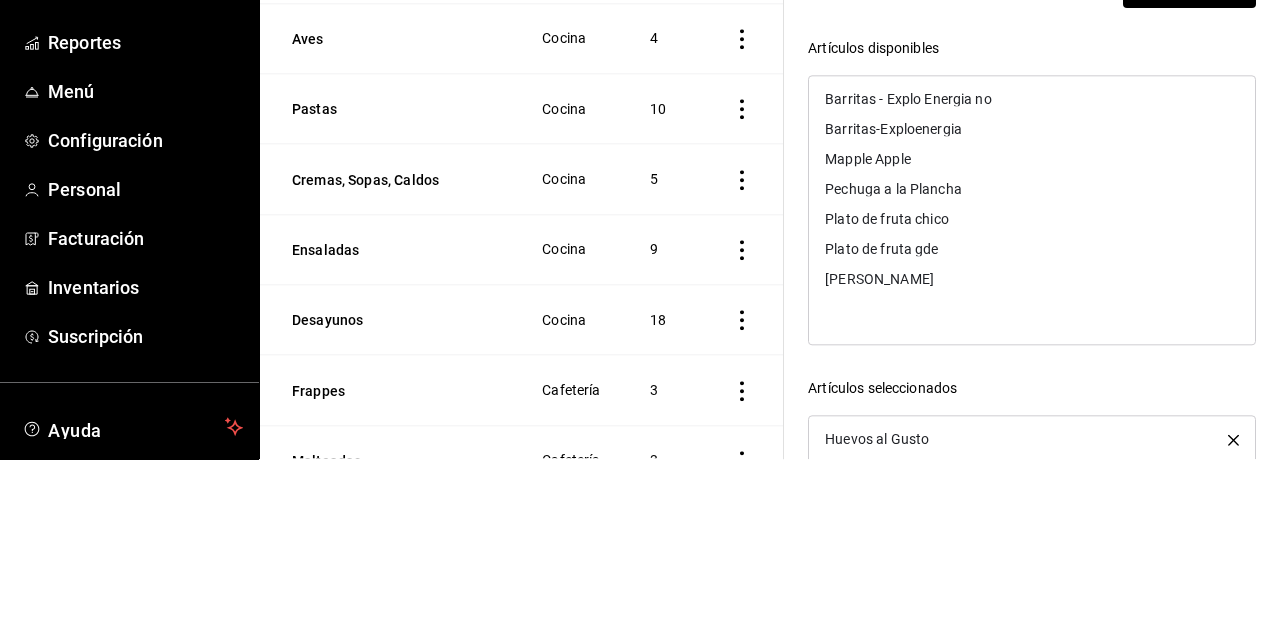 type on "Pl" 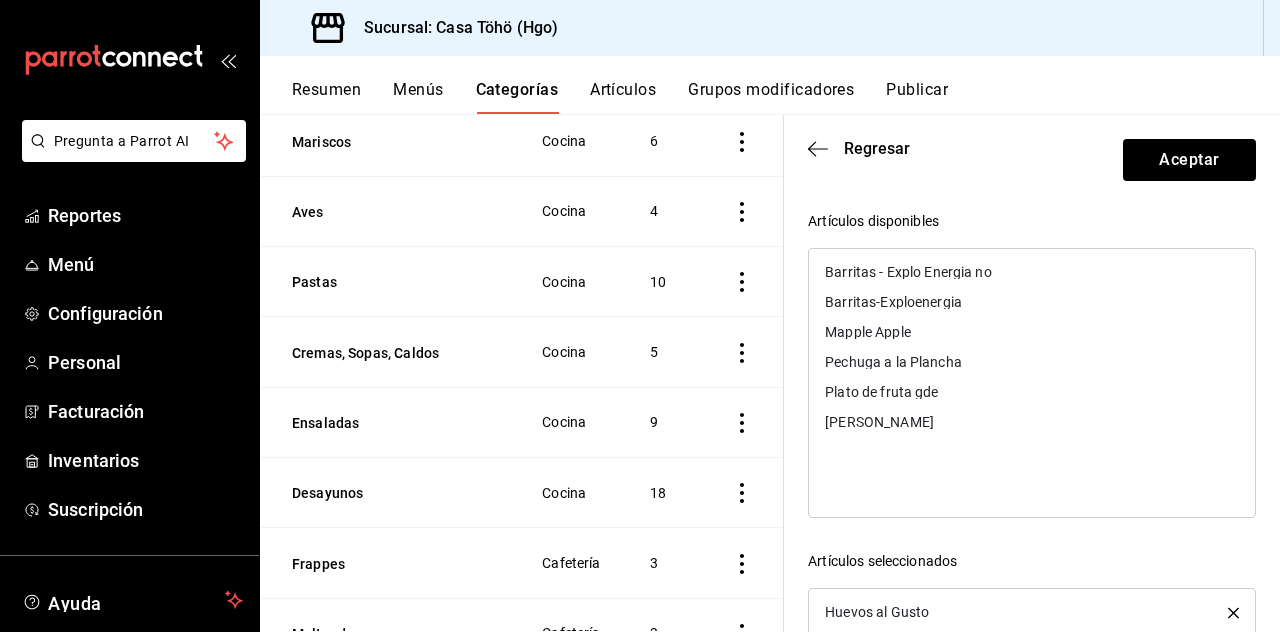 click on "Plato de fruta gde" at bounding box center [881, 392] 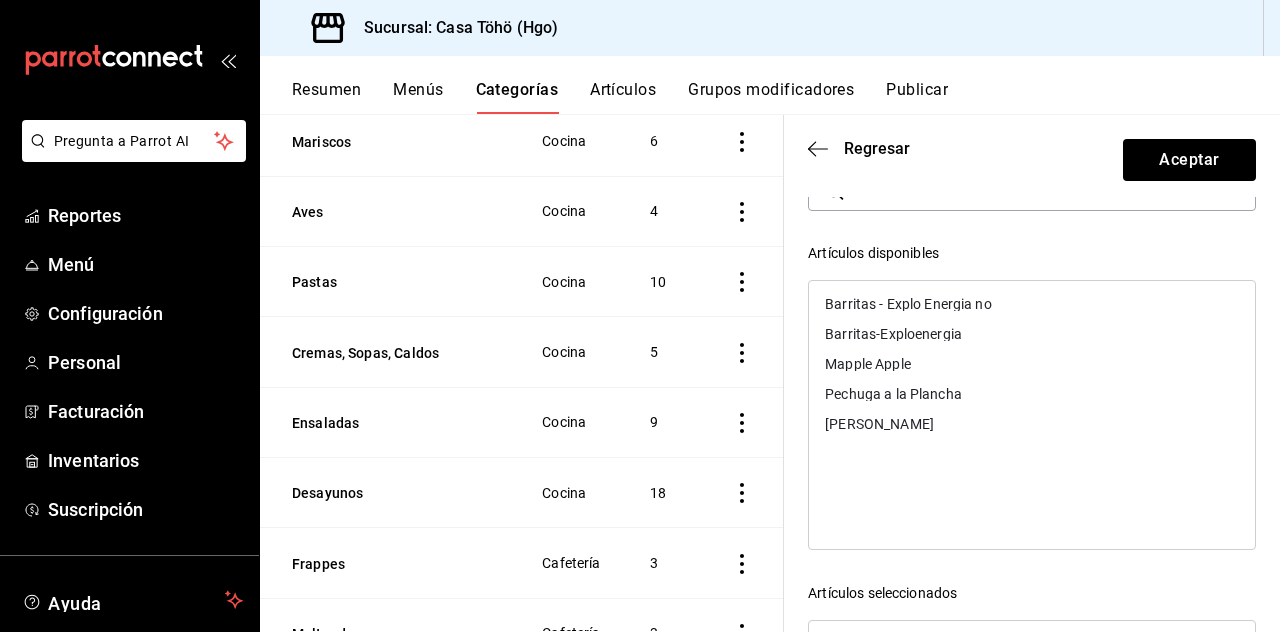 scroll, scrollTop: 0, scrollLeft: 0, axis: both 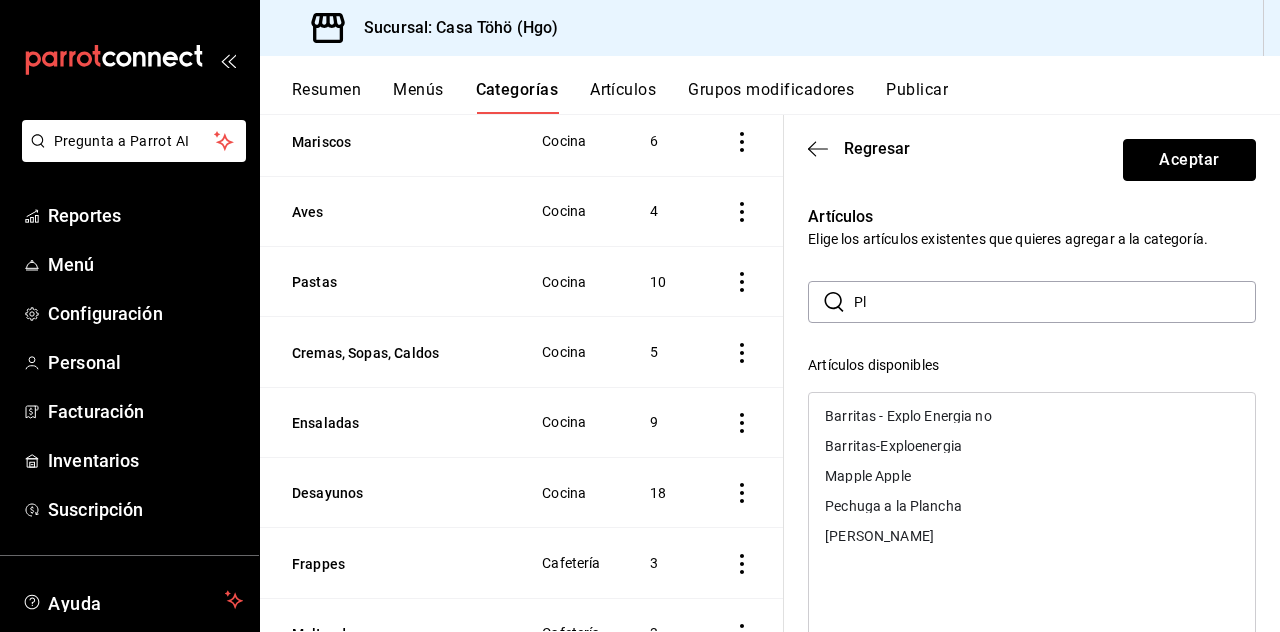 click on "Aceptar" at bounding box center [1189, 160] 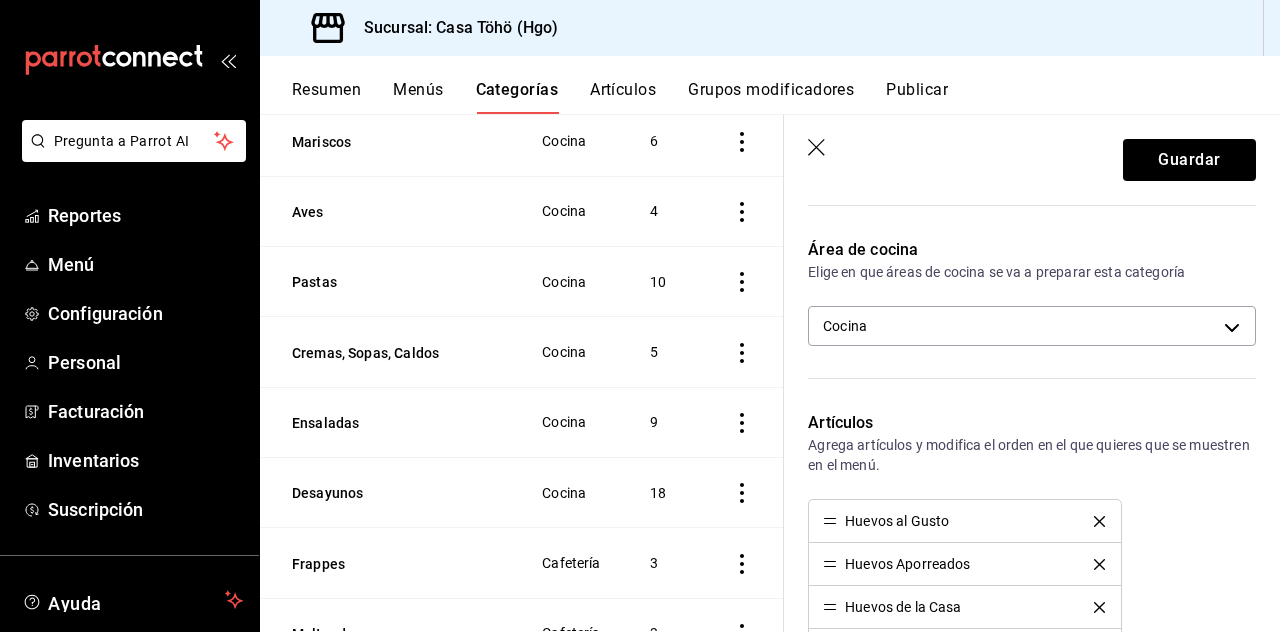 scroll, scrollTop: 424, scrollLeft: 0, axis: vertical 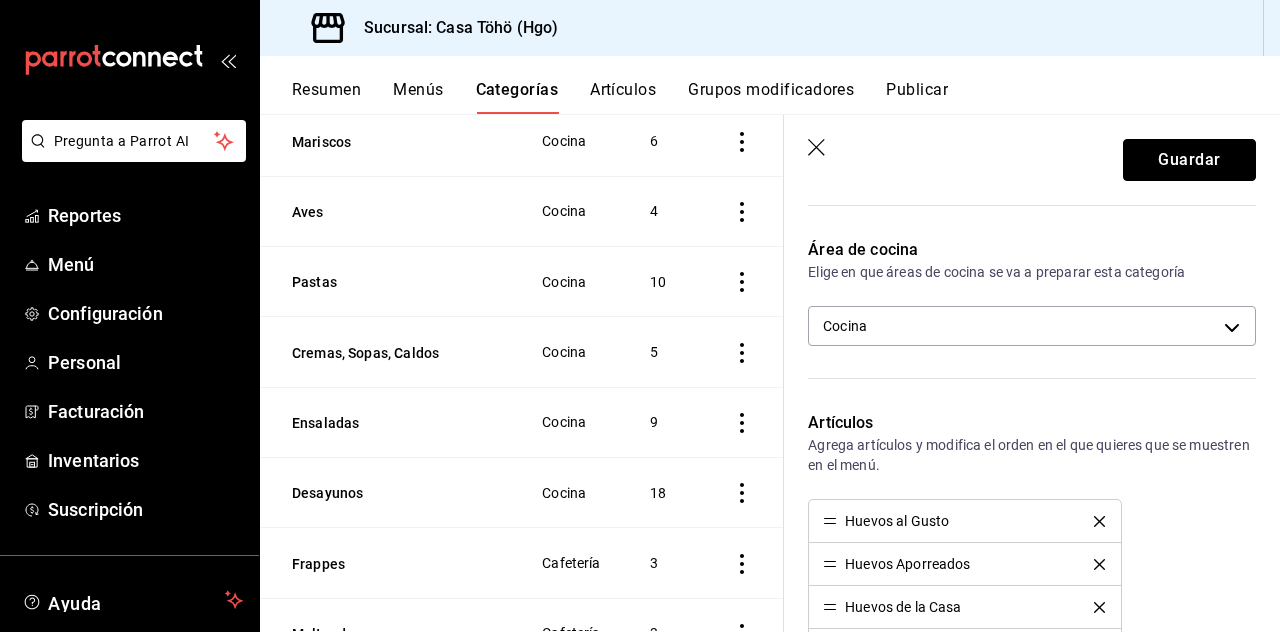 click on "Guardar" at bounding box center (1189, 160) 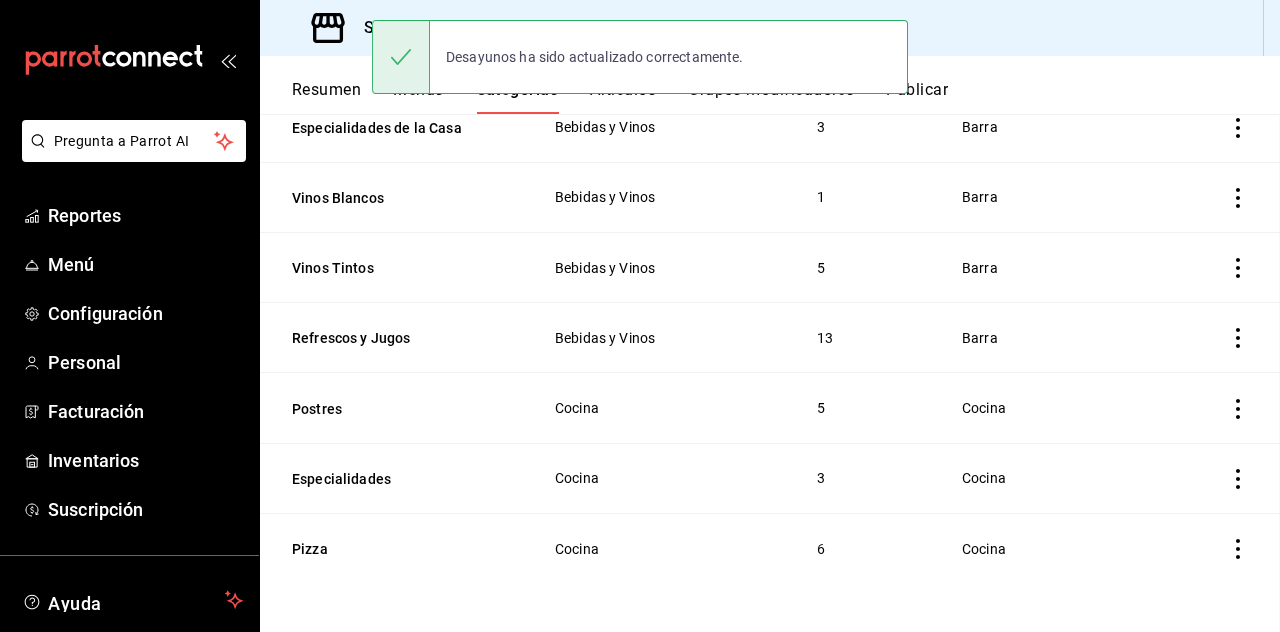 scroll, scrollTop: 0, scrollLeft: 0, axis: both 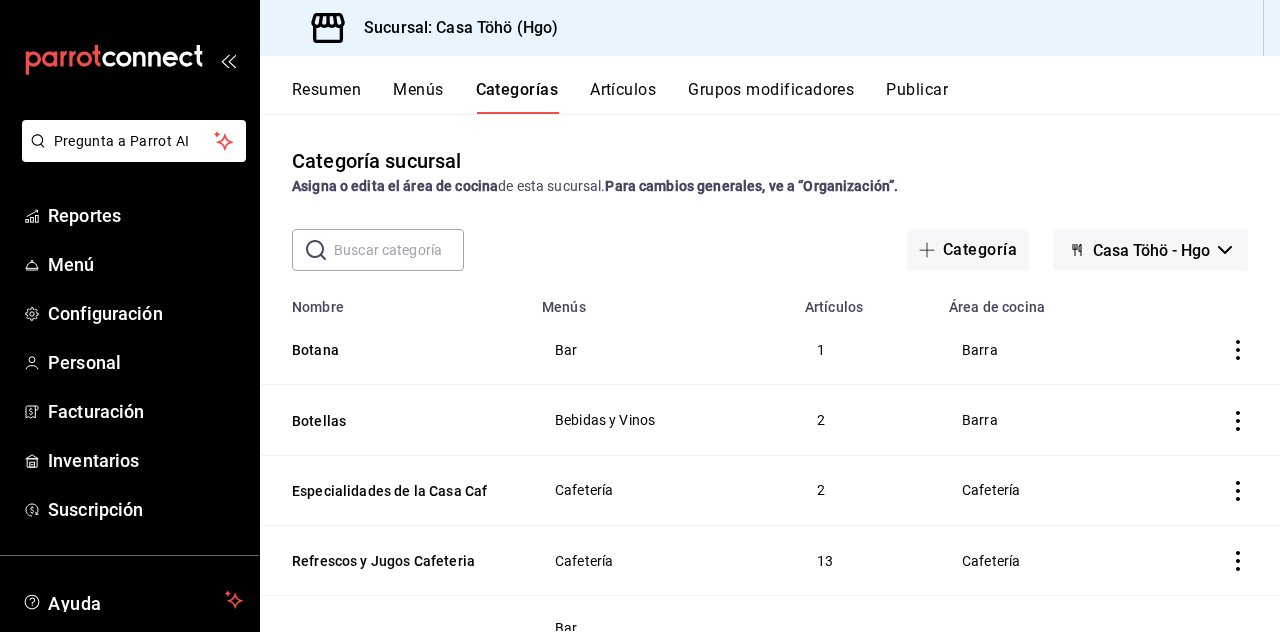 click on "Menú" at bounding box center [145, 264] 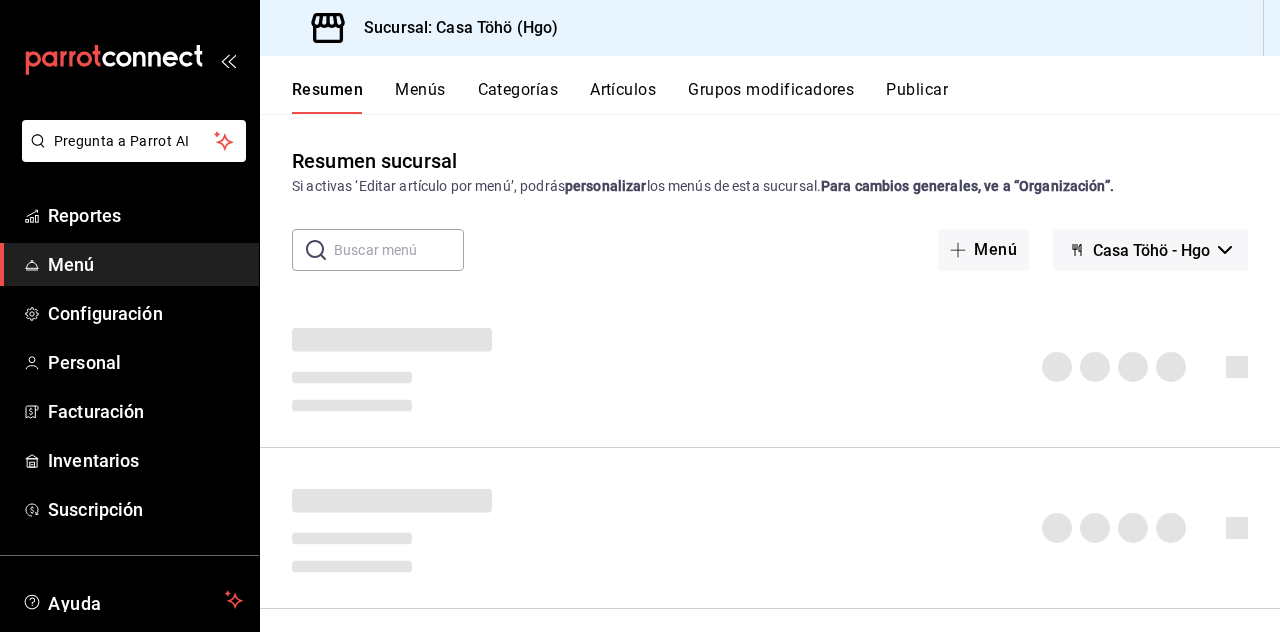 click on "Personal" at bounding box center (145, 362) 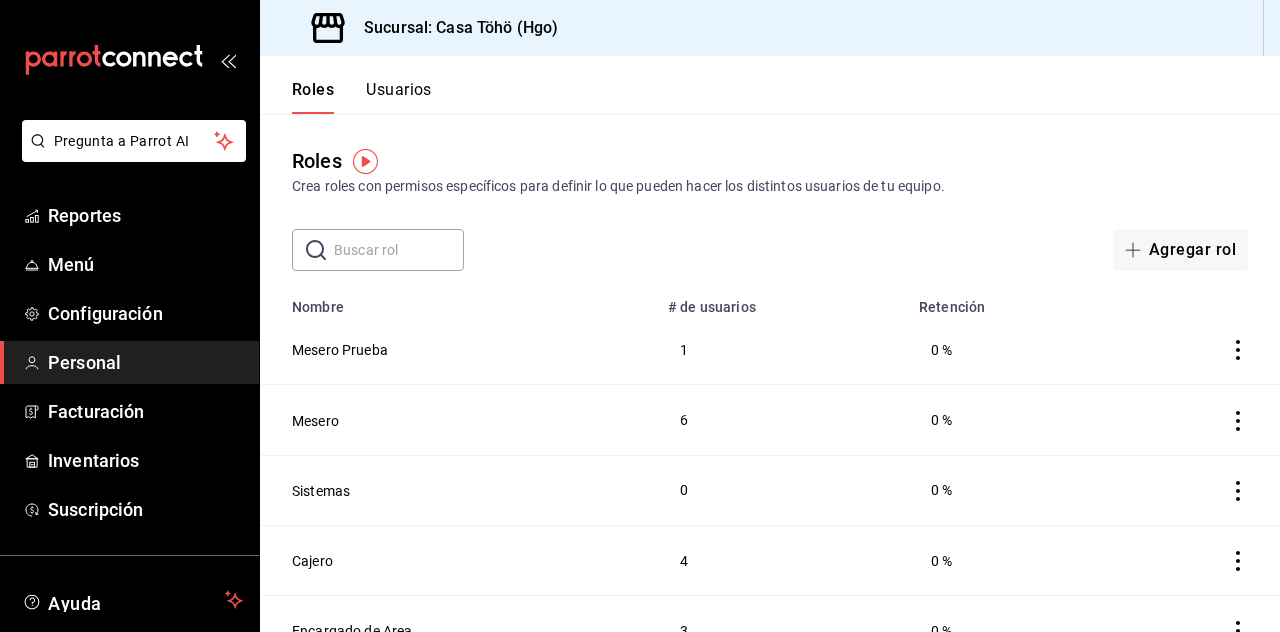 scroll, scrollTop: 96, scrollLeft: 0, axis: vertical 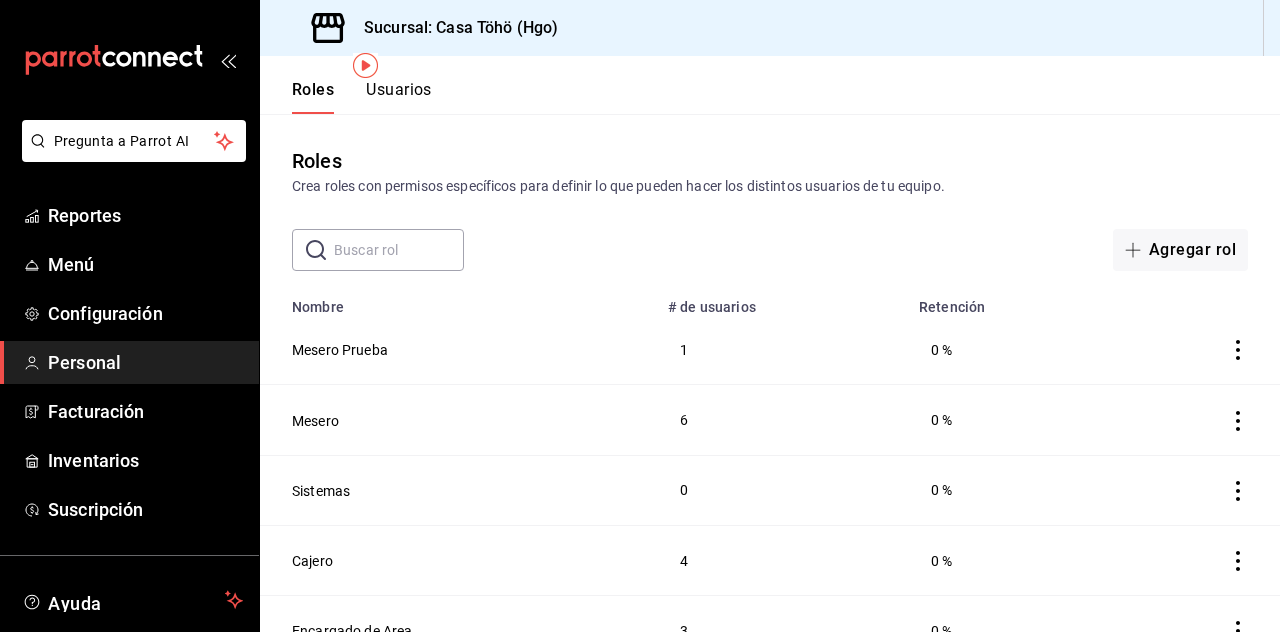 click on "Cajero" at bounding box center [458, 560] 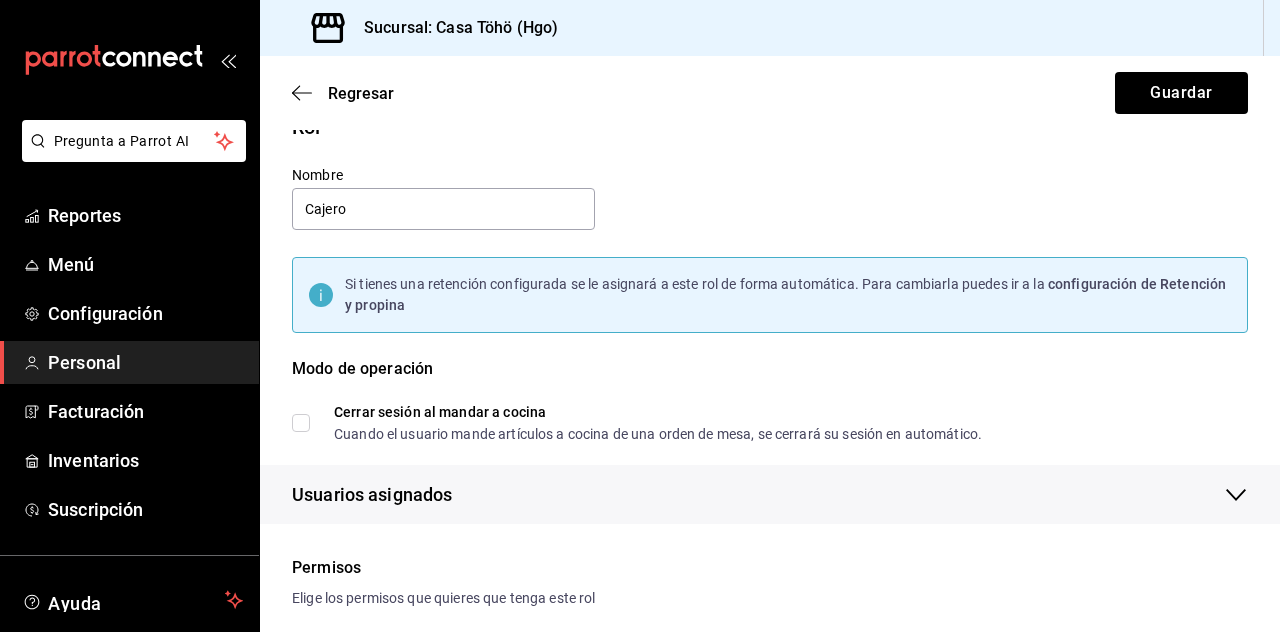 scroll, scrollTop: 0, scrollLeft: 0, axis: both 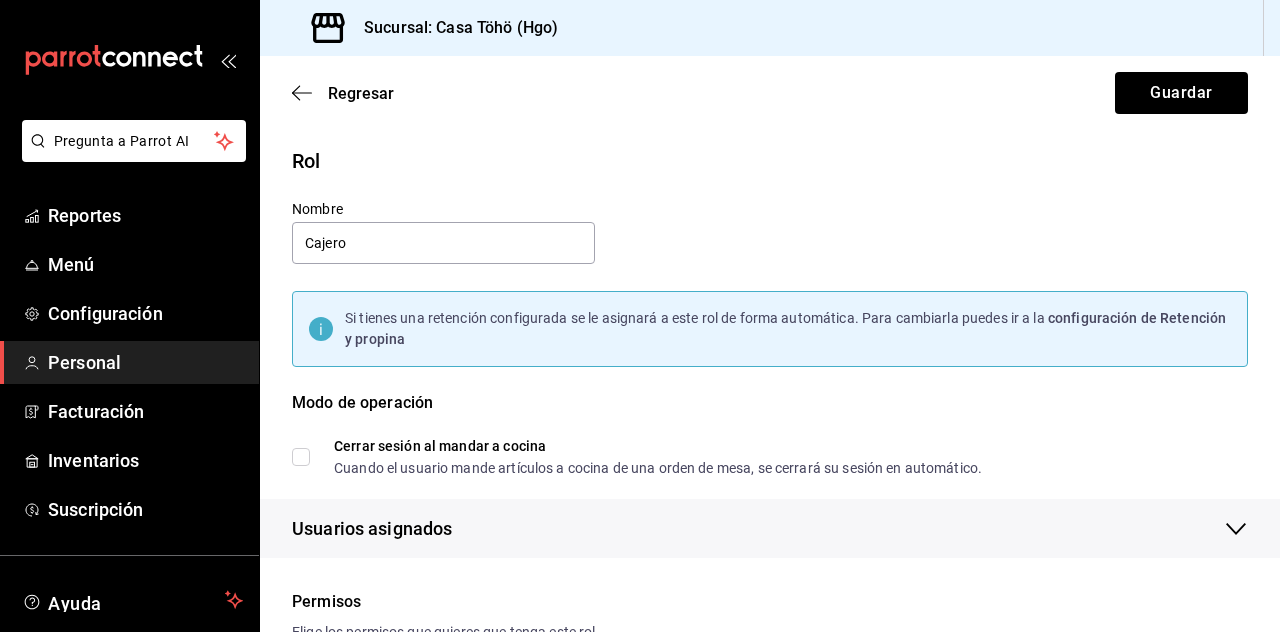 click 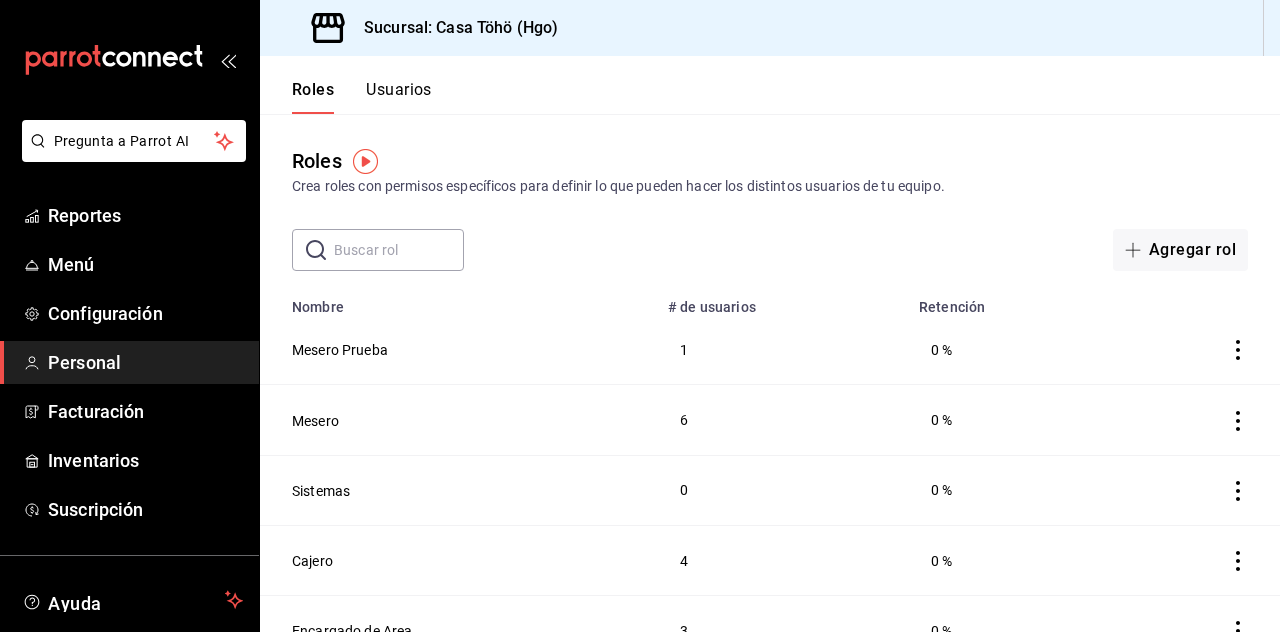 click on "Usuarios" at bounding box center [399, 97] 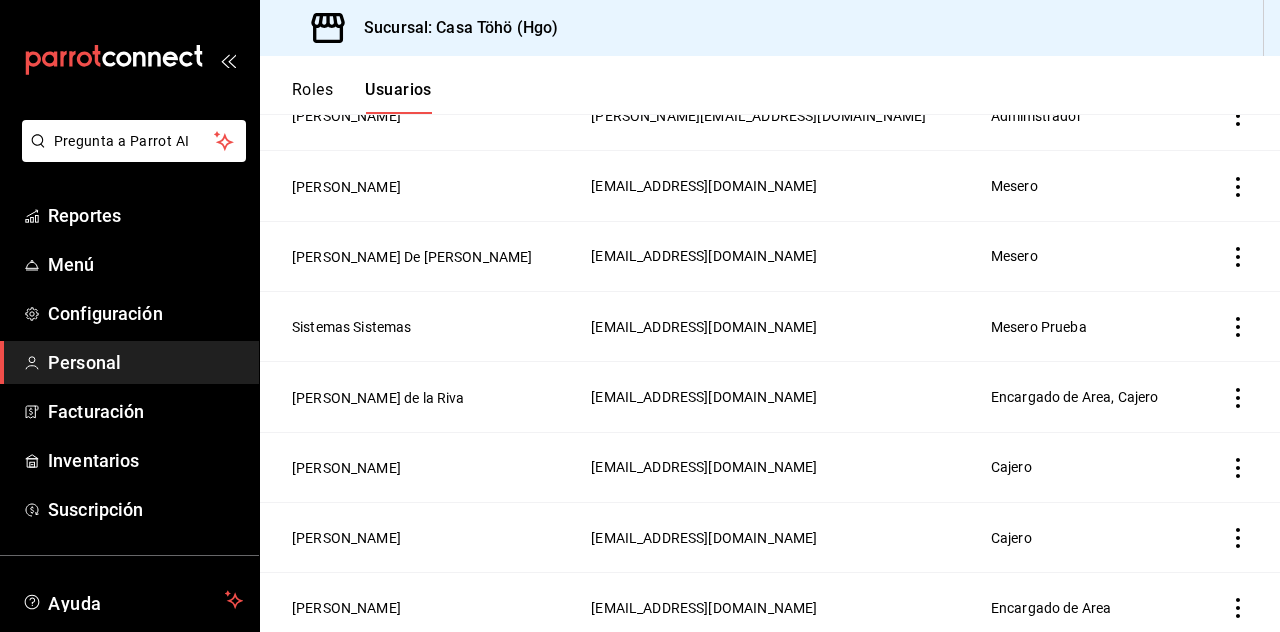 scroll, scrollTop: 758, scrollLeft: 0, axis: vertical 